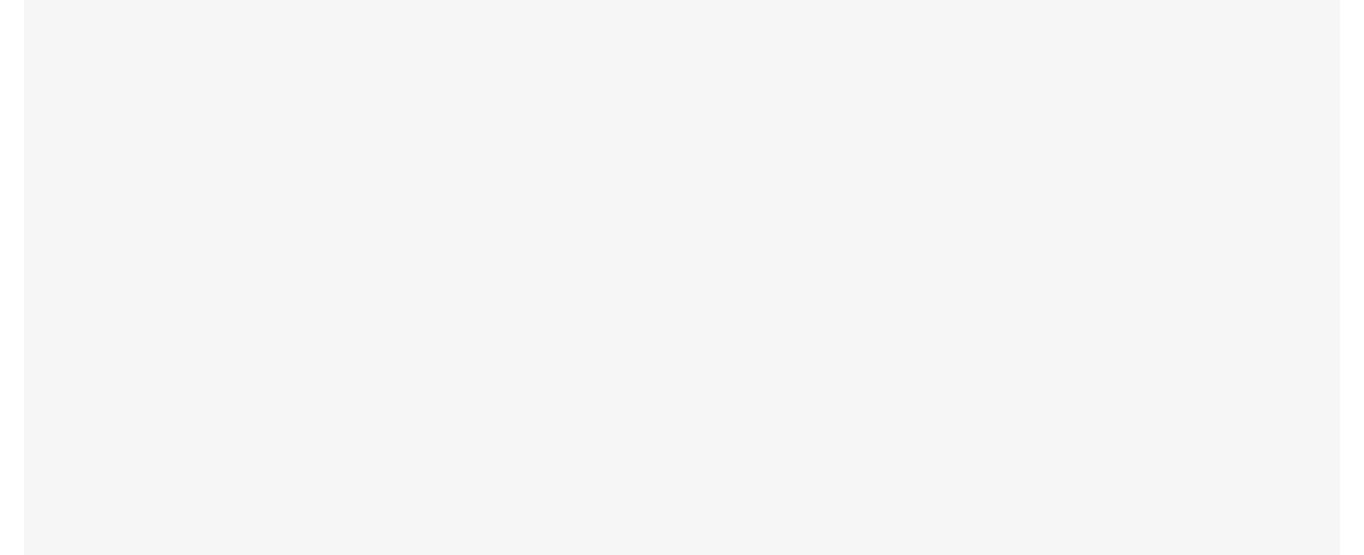 scroll, scrollTop: 0, scrollLeft: 0, axis: both 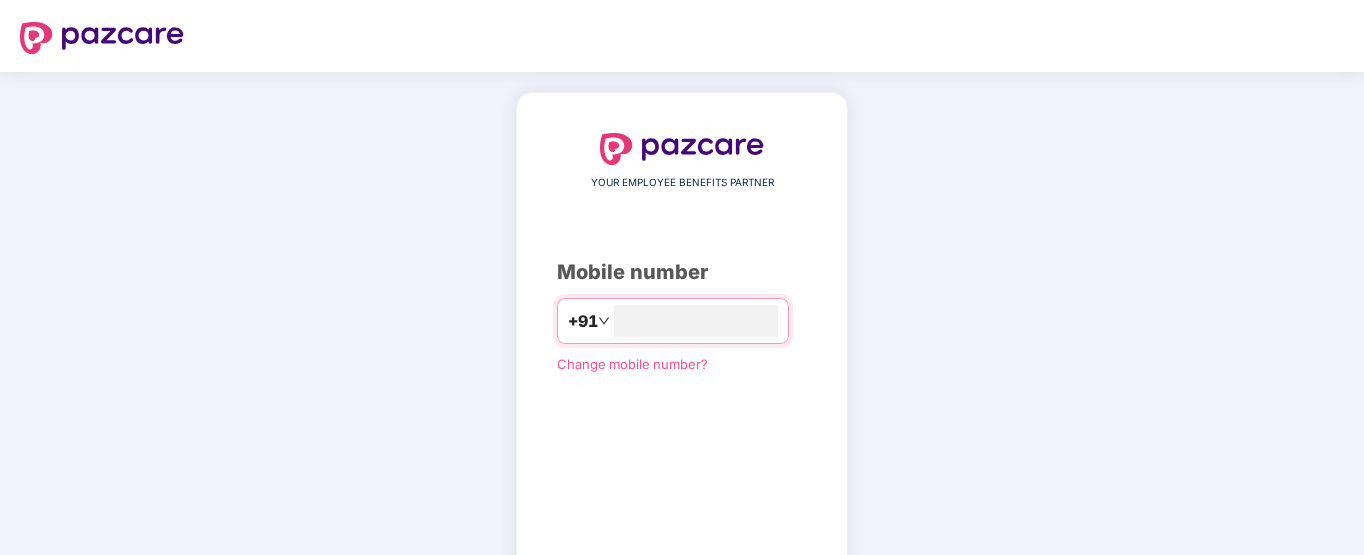 type on "**********" 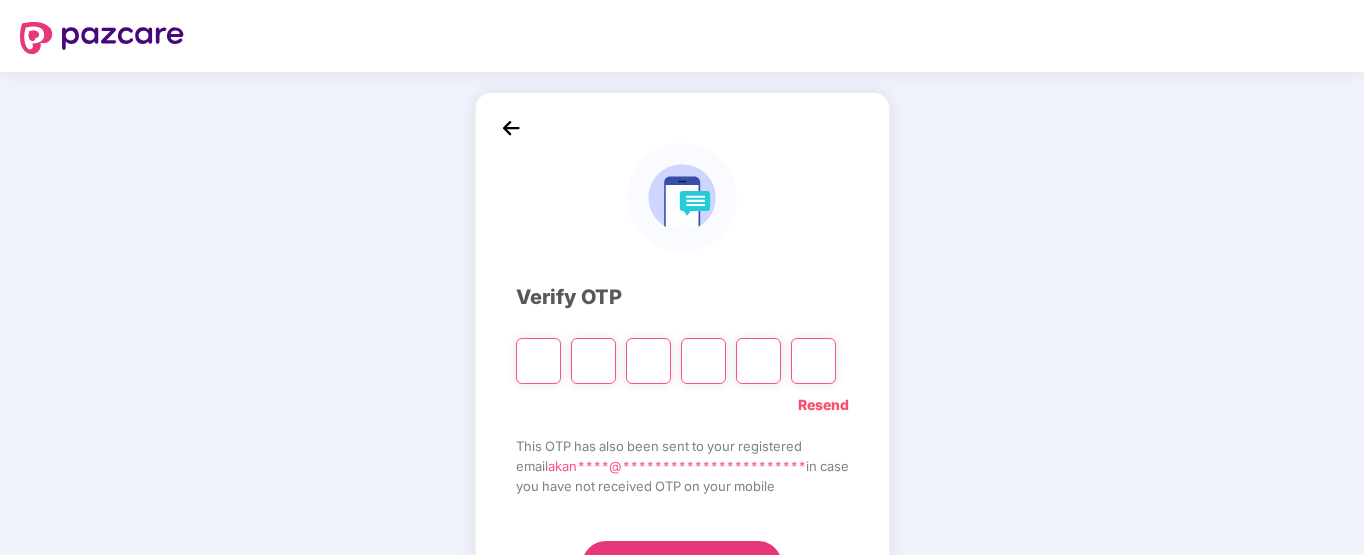 type on "*" 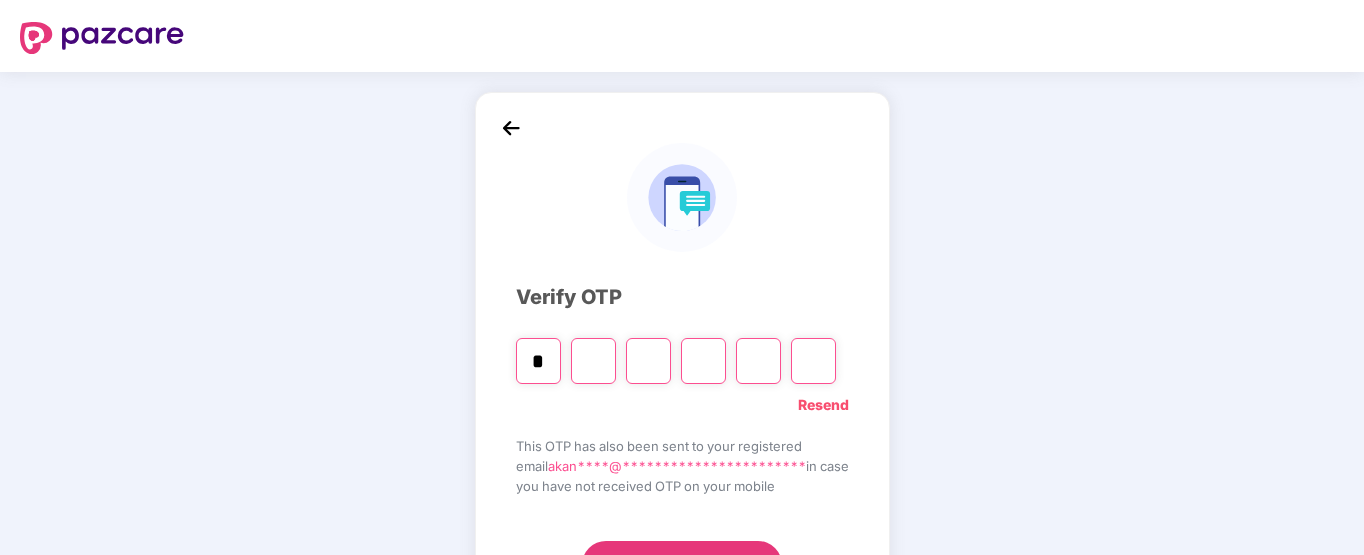 type on "*" 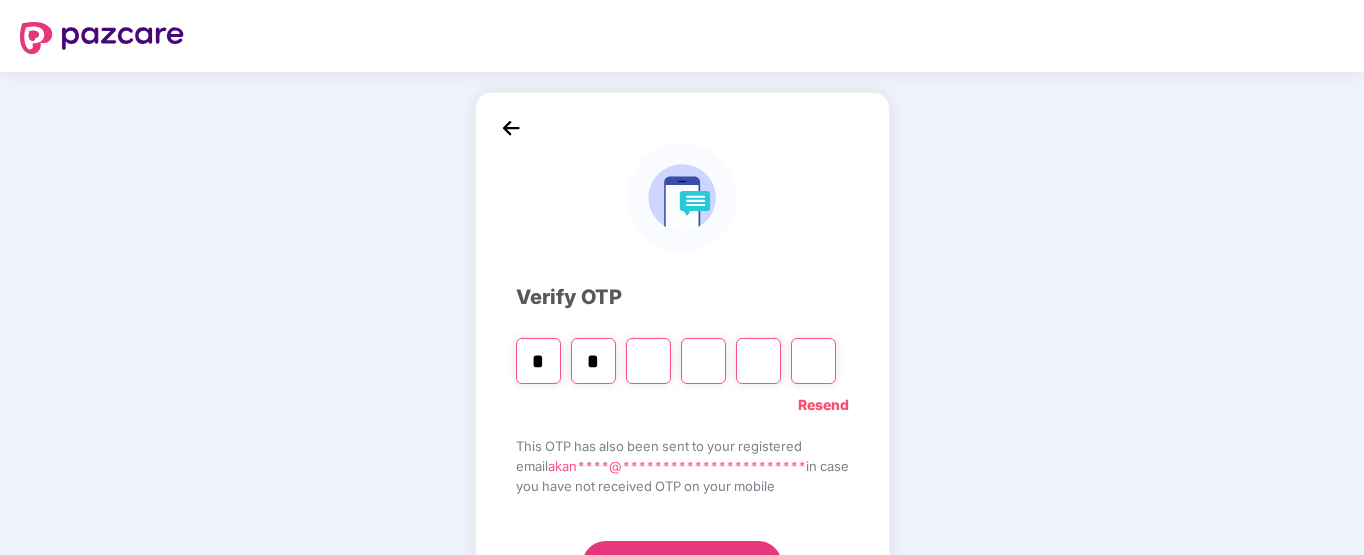type on "*" 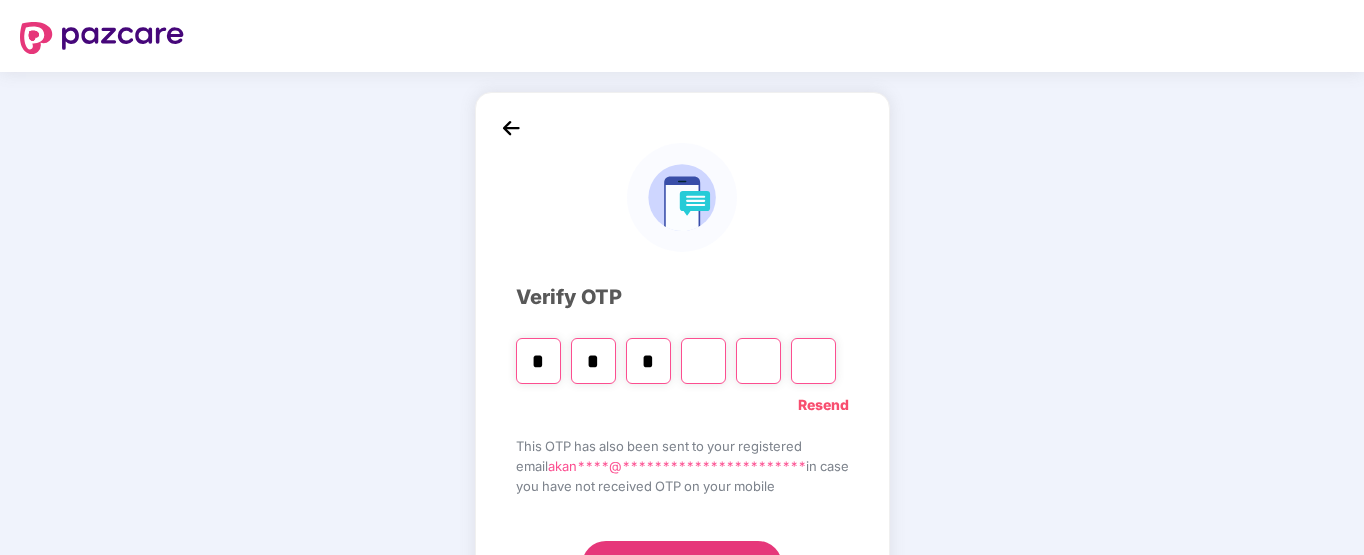 type on "*" 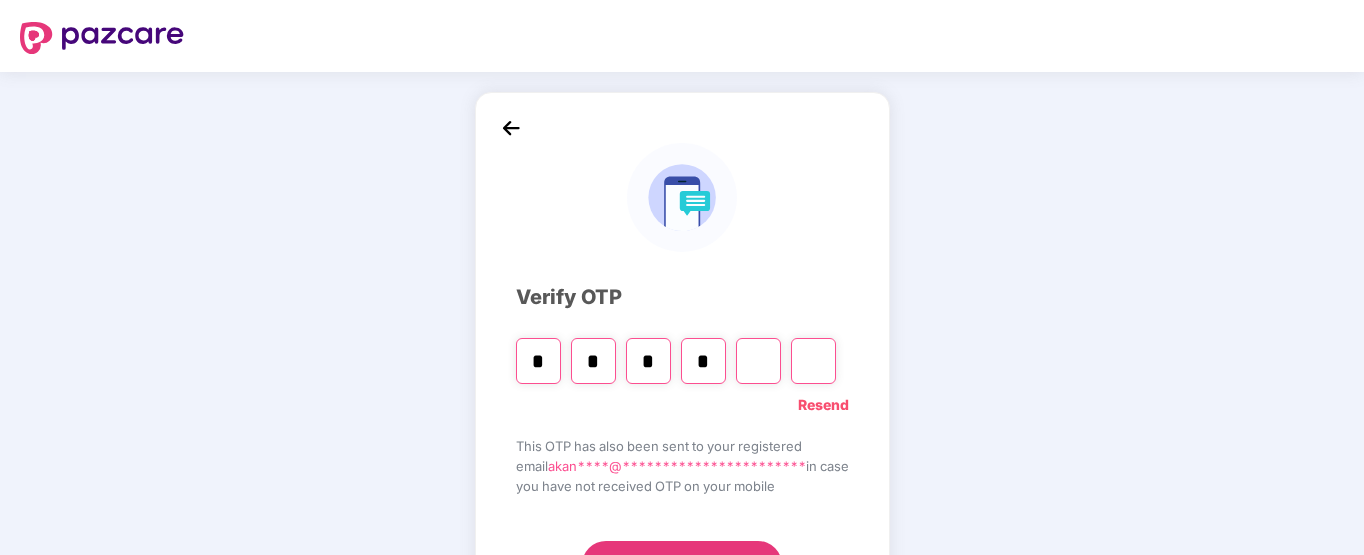 type on "*" 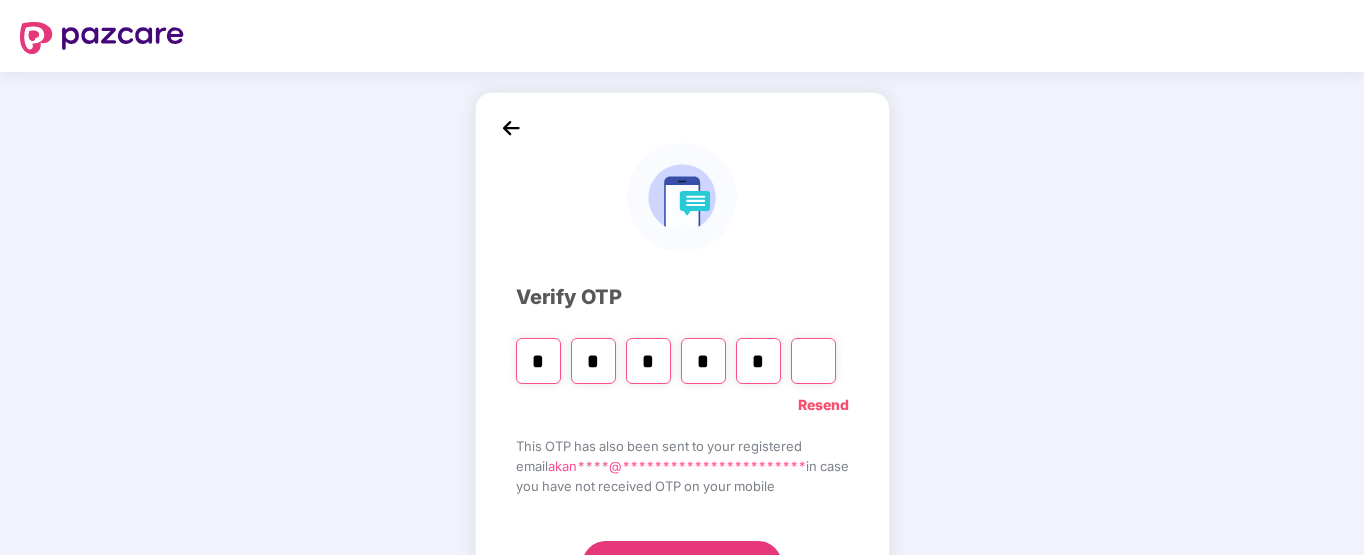 type on "*" 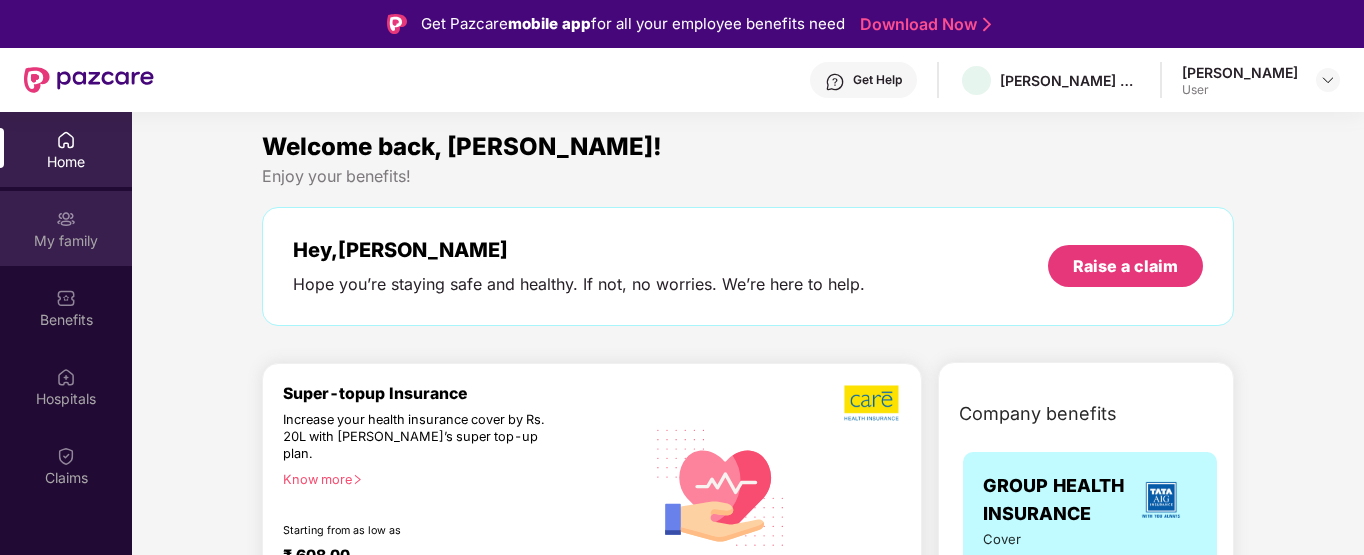 click on "My family" at bounding box center [66, 228] 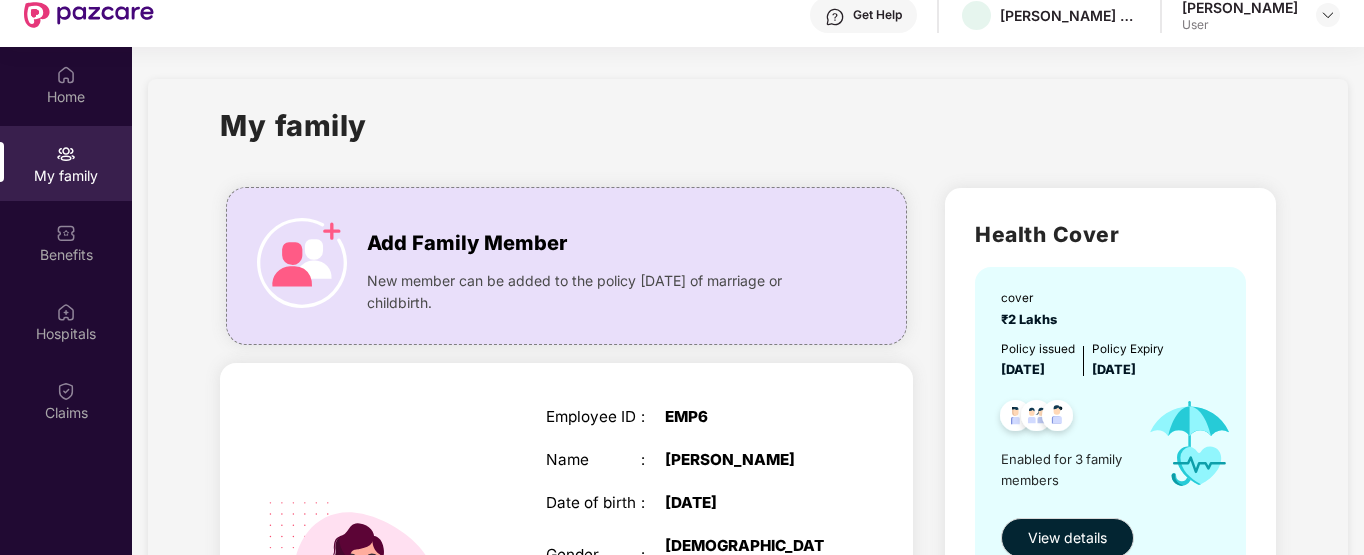 scroll, scrollTop: 112, scrollLeft: 0, axis: vertical 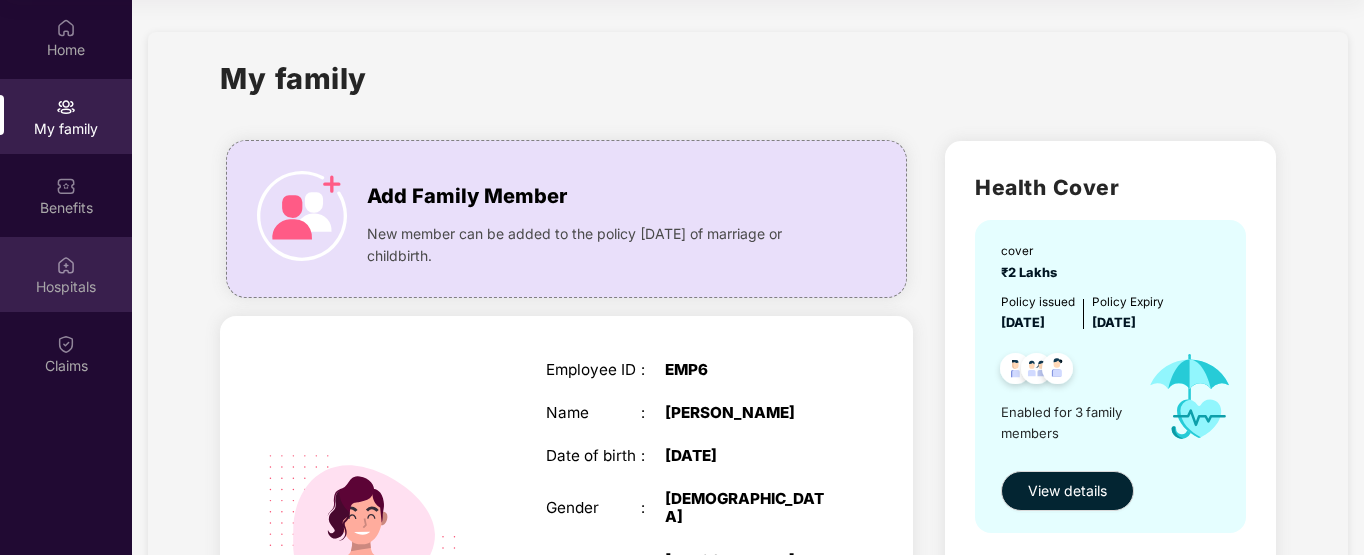 click on "Hospitals" at bounding box center (66, 287) 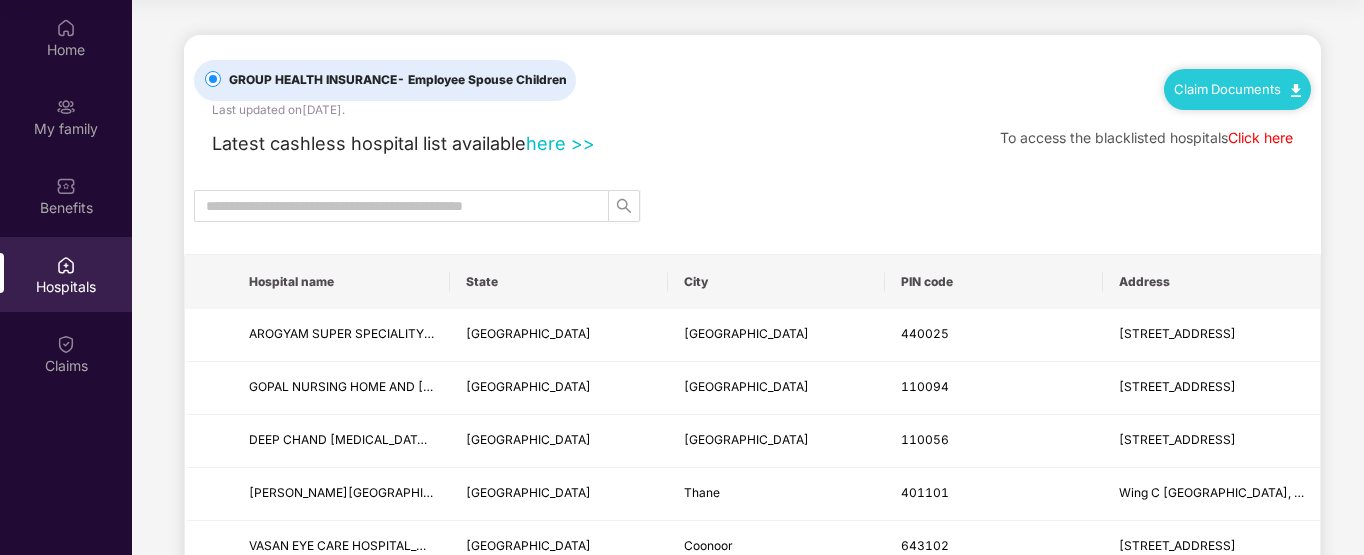 drag, startPoint x: 1359, startPoint y: 37, endPoint x: 1365, endPoint y: 75, distance: 38.470768 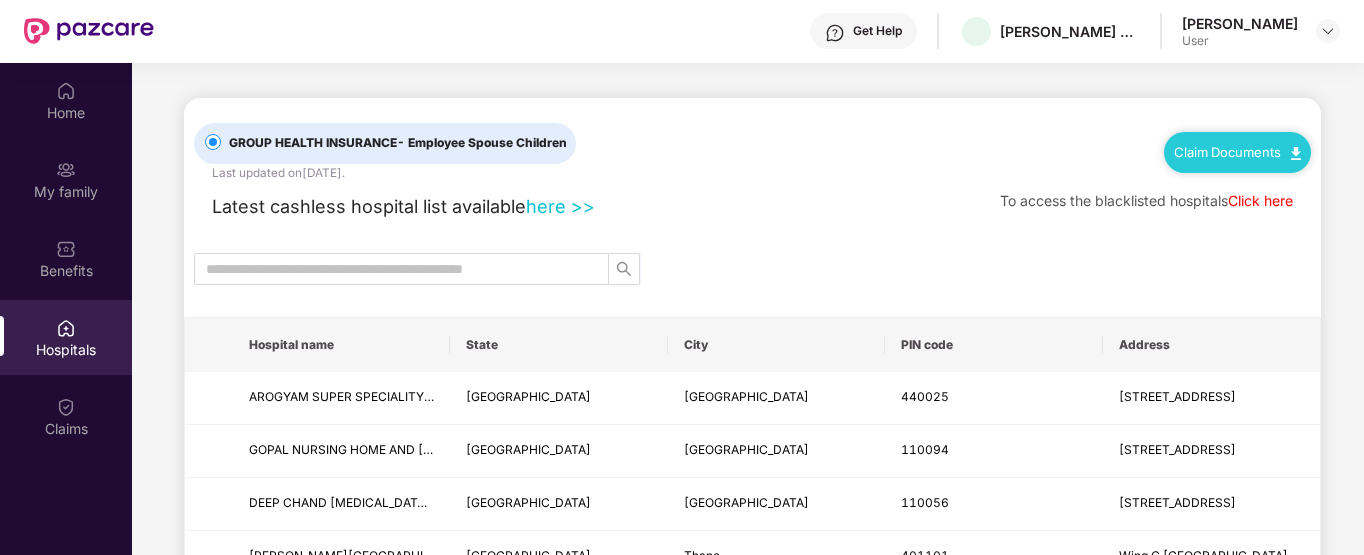scroll, scrollTop: 92, scrollLeft: 0, axis: vertical 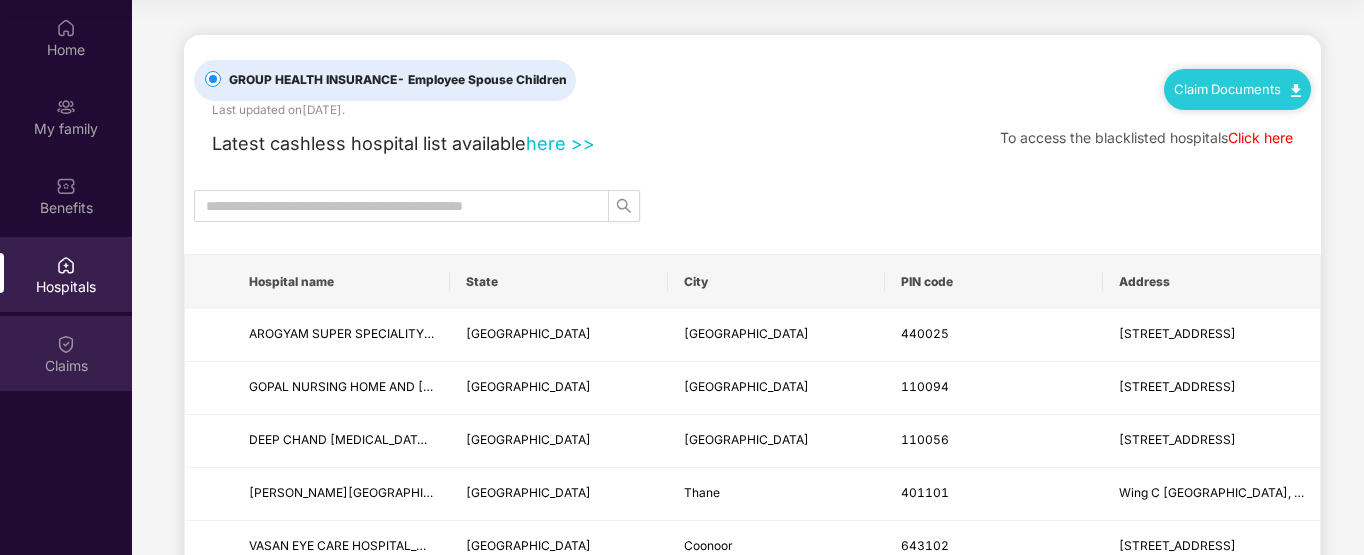 click on "Claims" at bounding box center (66, 366) 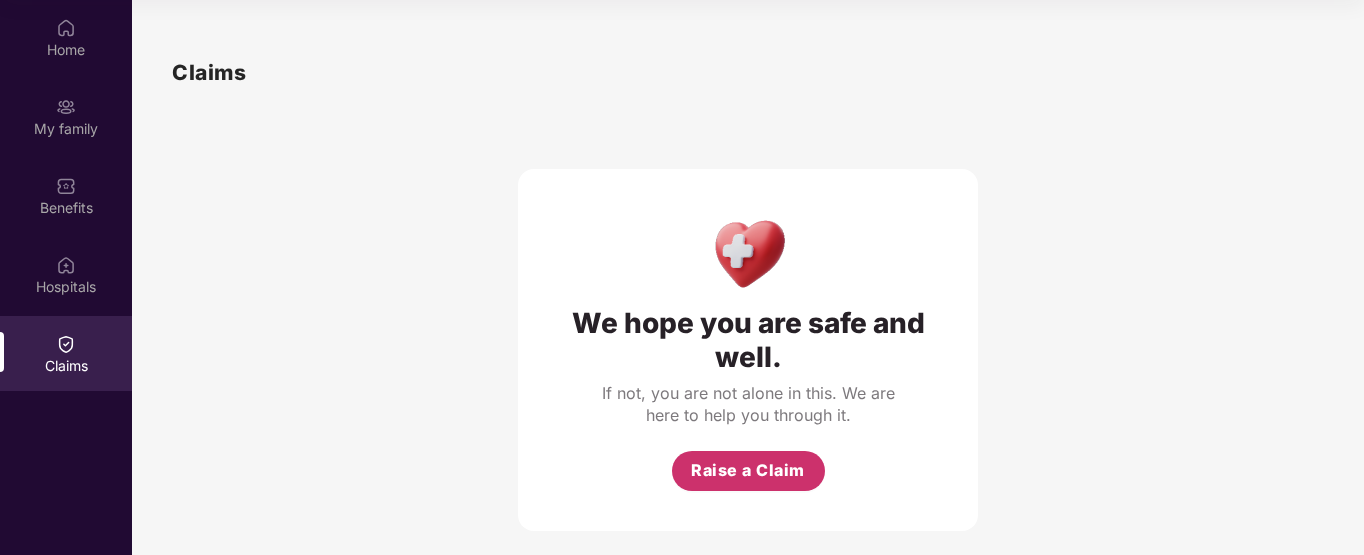 click on "Raise a Claim" at bounding box center [748, 470] 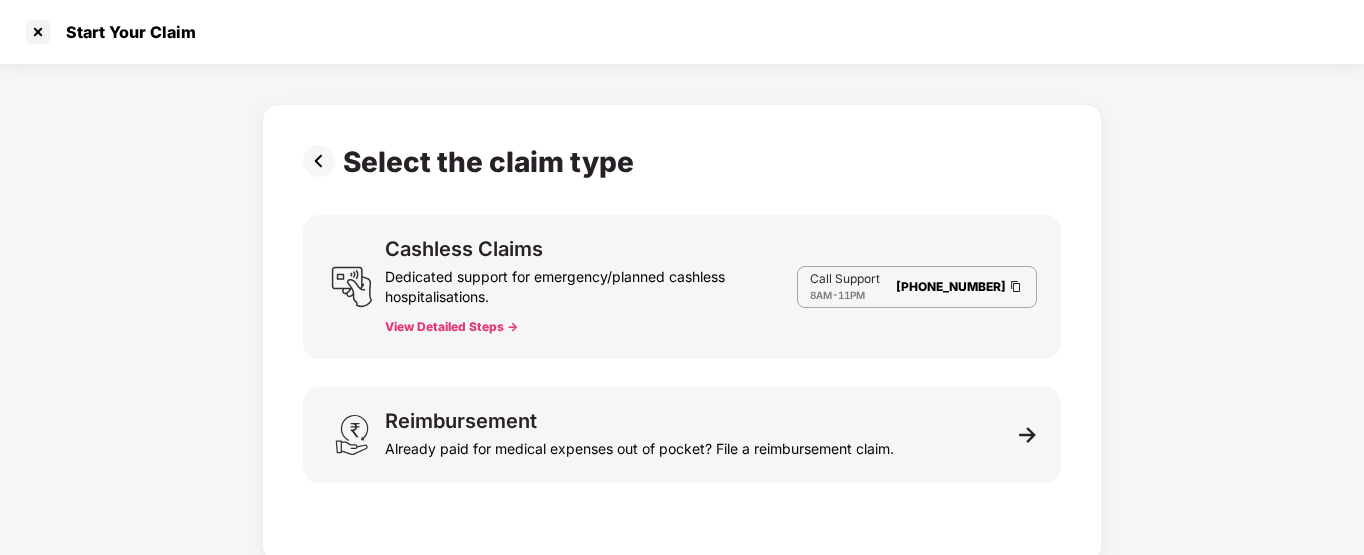 scroll, scrollTop: 48, scrollLeft: 0, axis: vertical 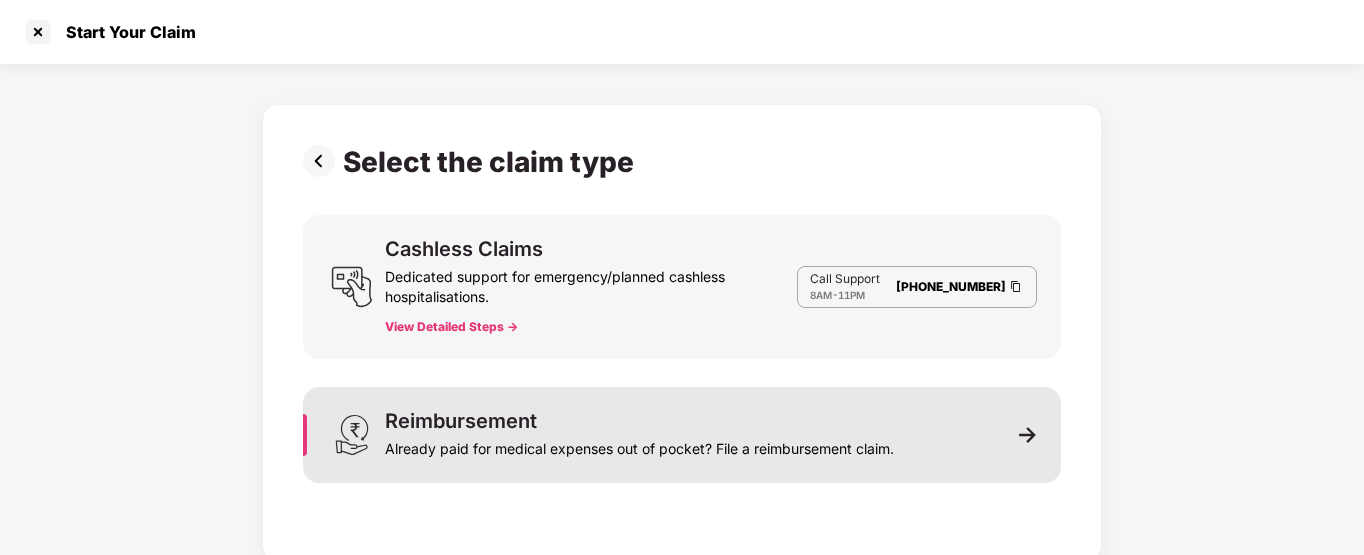 click on "Reimbursement Already paid for medical expenses out of pocket? File a reimbursement claim." at bounding box center [639, 435] 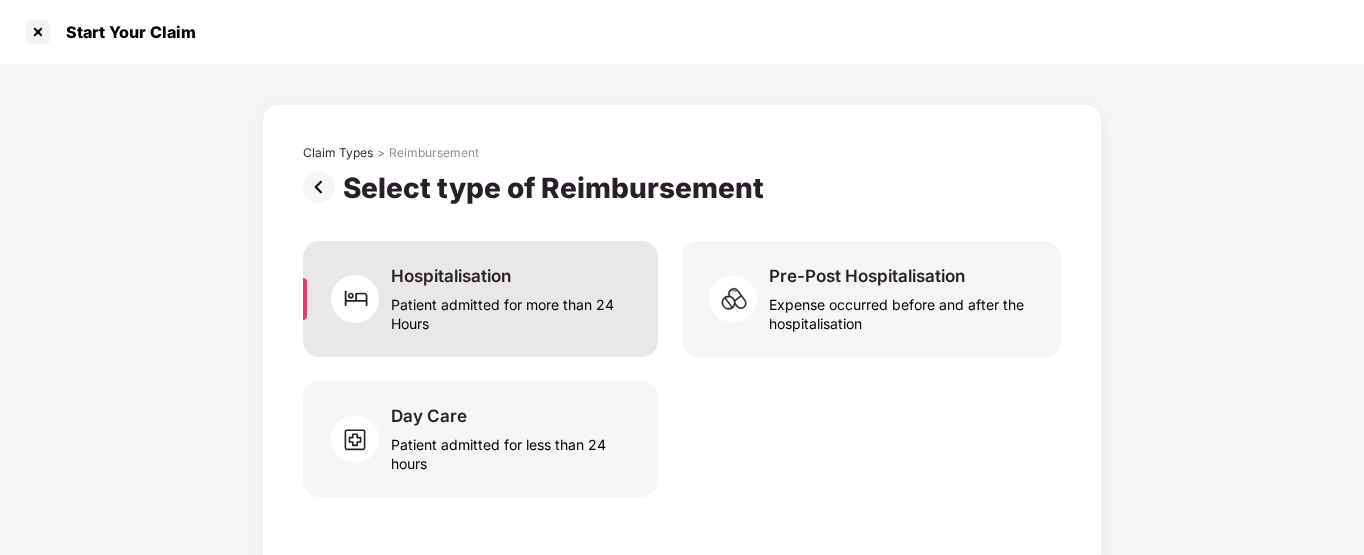 click on "Hospitalisation" at bounding box center (451, 276) 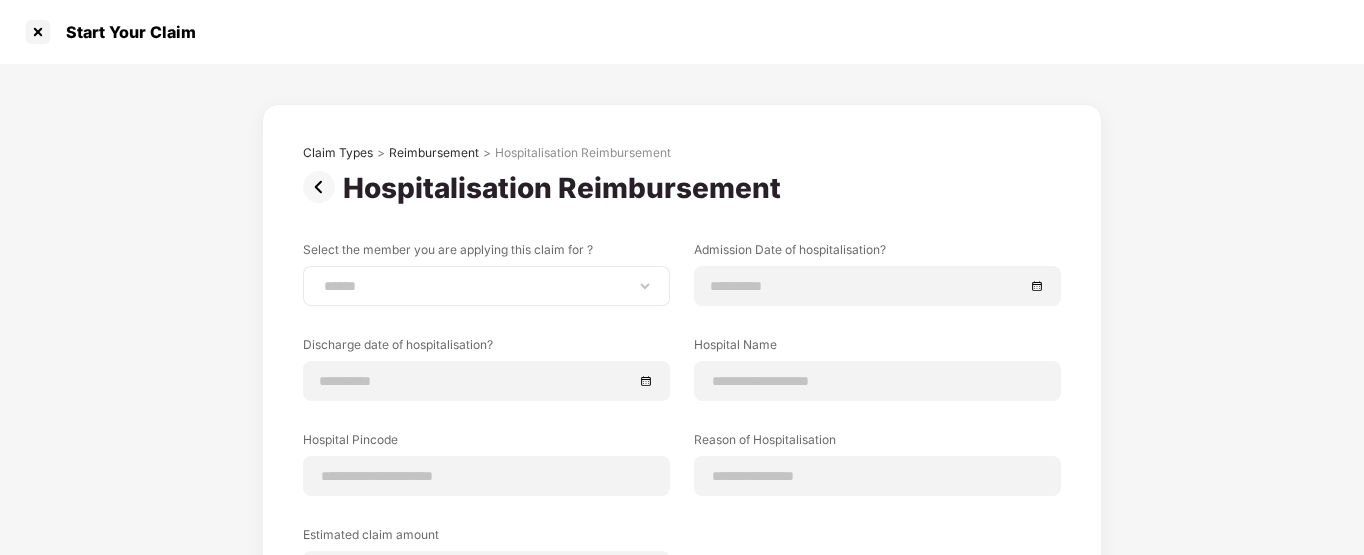 click on "**********" at bounding box center [486, 286] 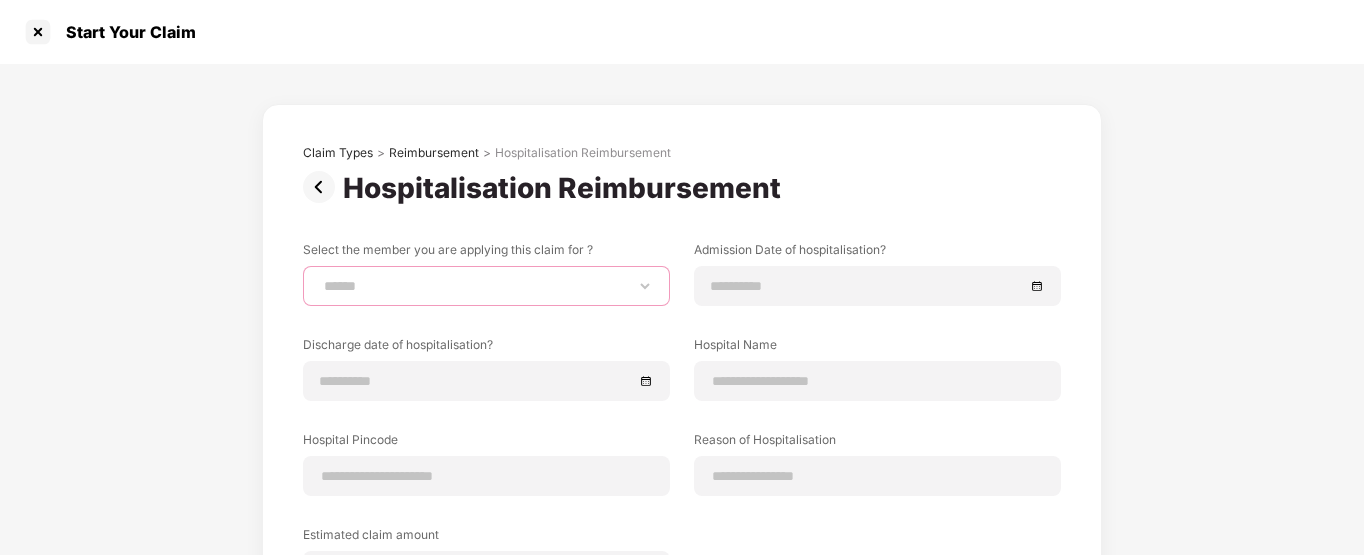 click on "**********" at bounding box center (486, 286) 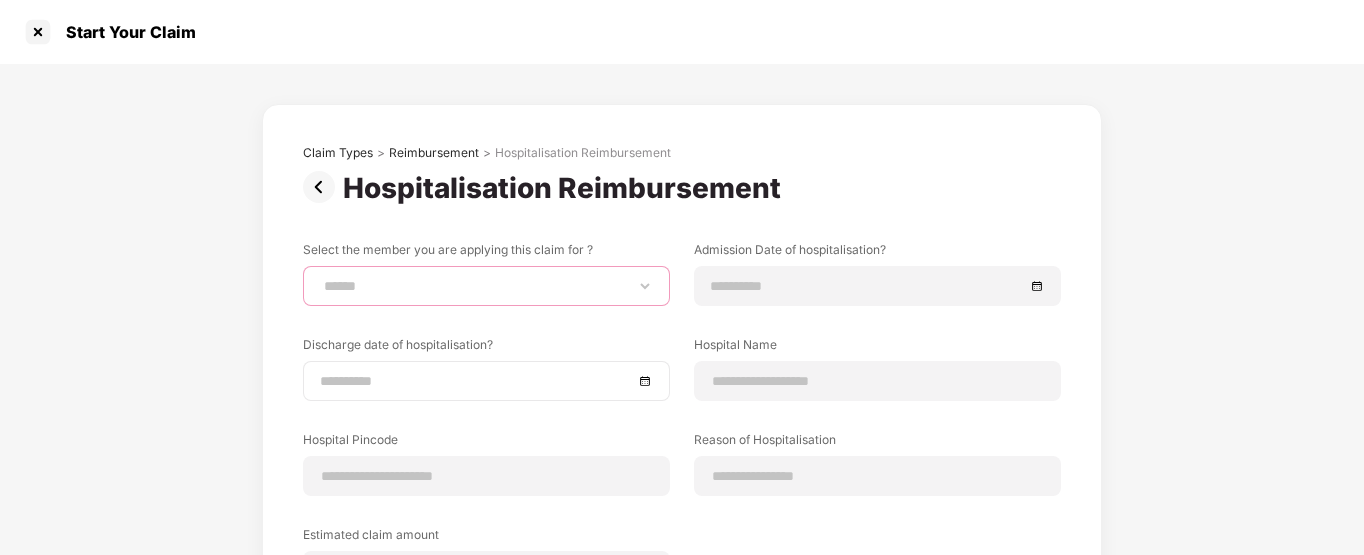 select on "**********" 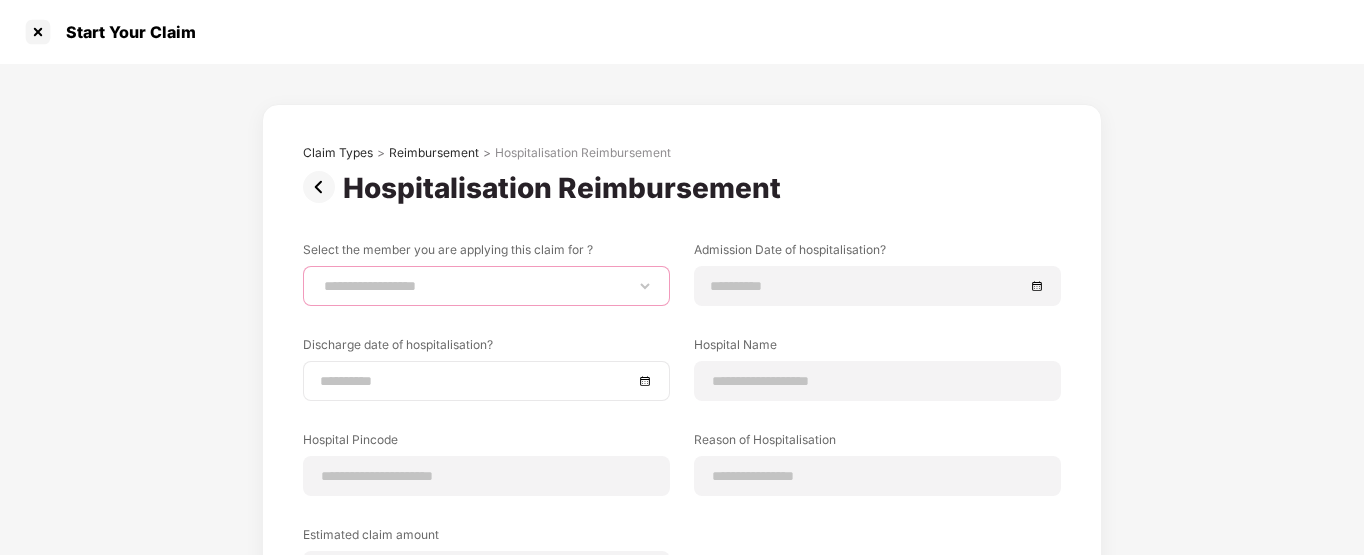 click on "**********" at bounding box center [486, 286] 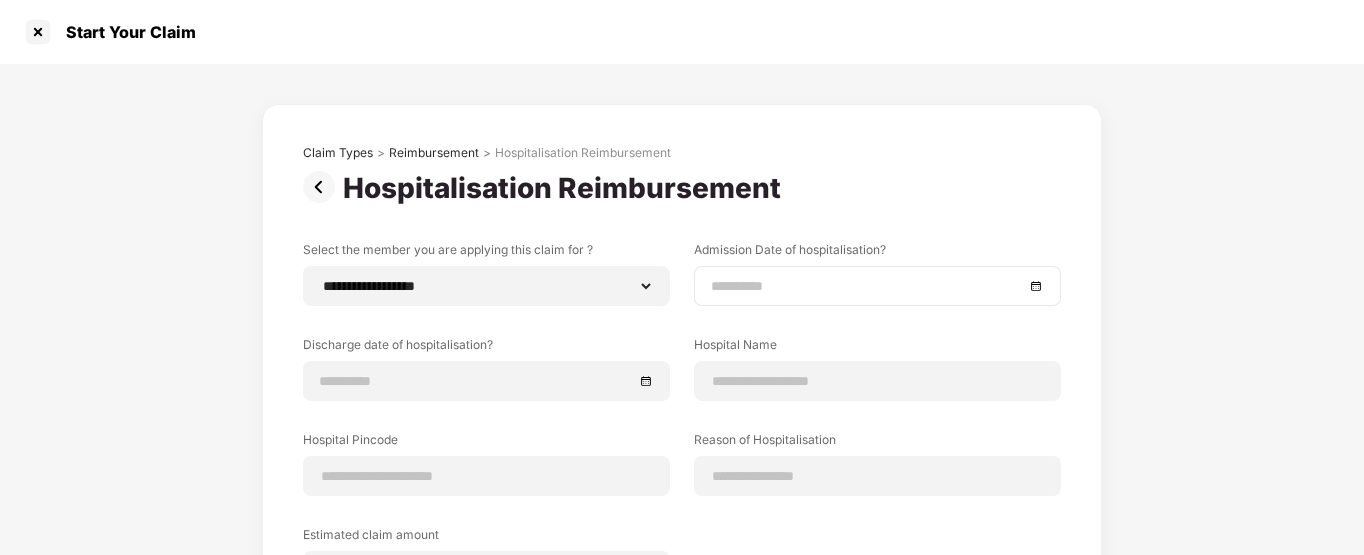 click at bounding box center [877, 286] 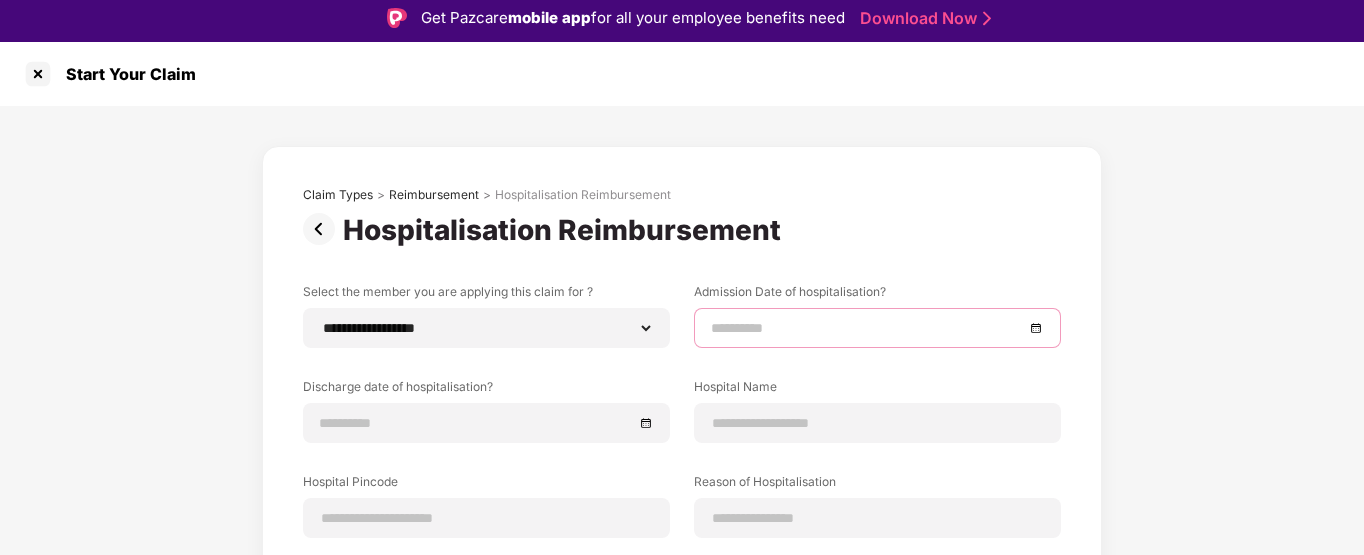 scroll, scrollTop: 0, scrollLeft: 0, axis: both 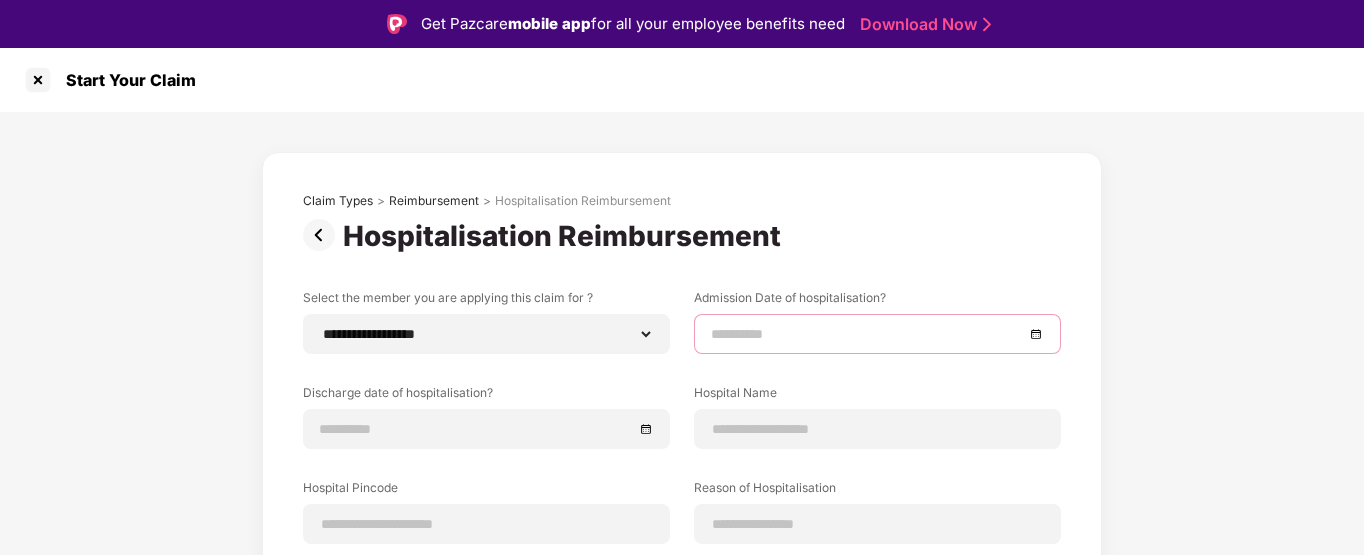 click at bounding box center [867, 334] 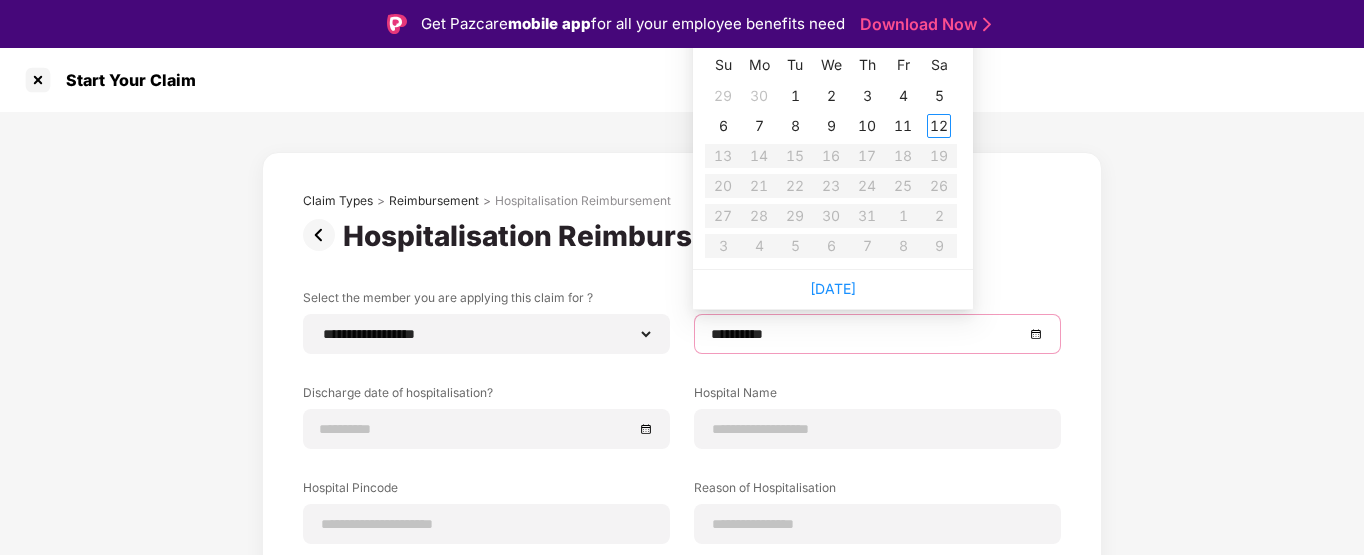 type on "**********" 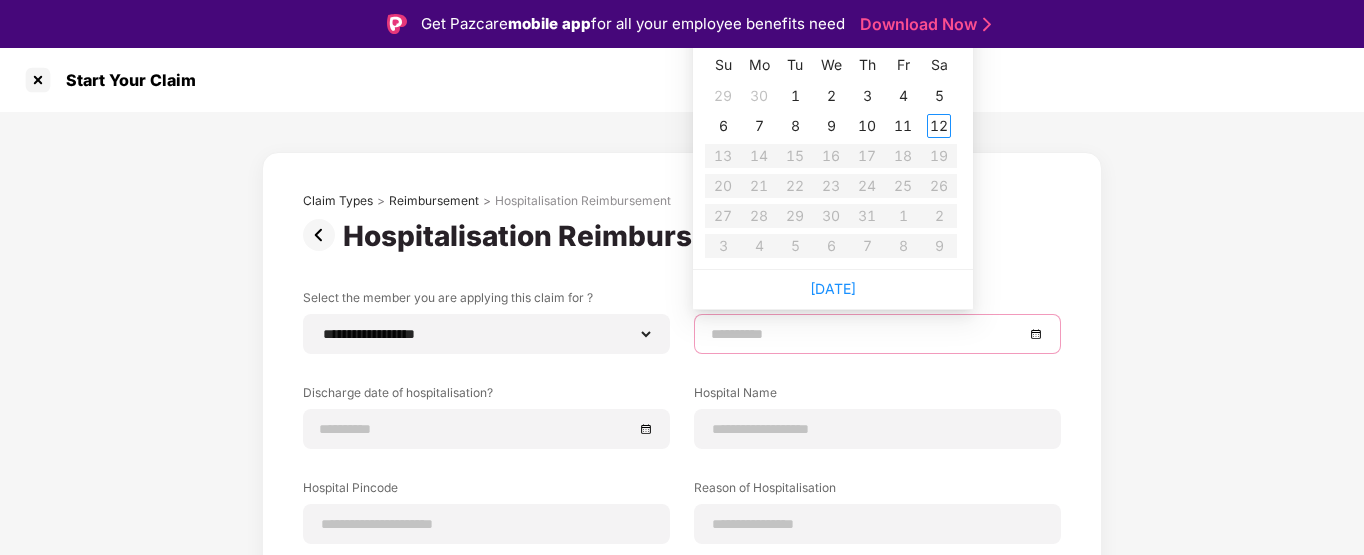 type on "**********" 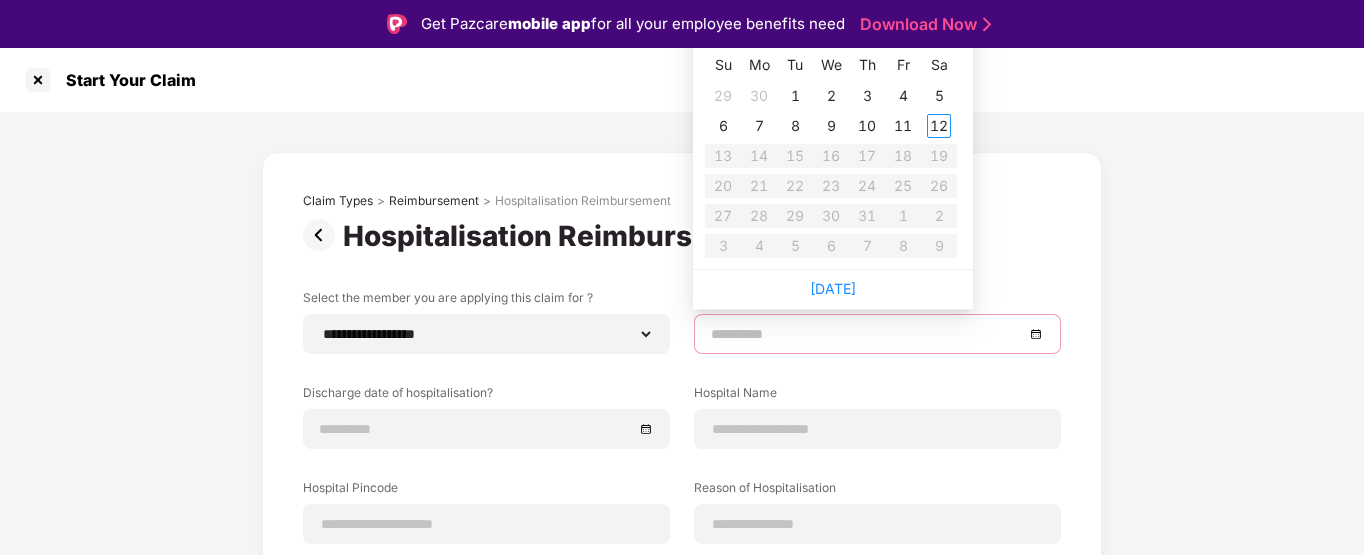 type on "**********" 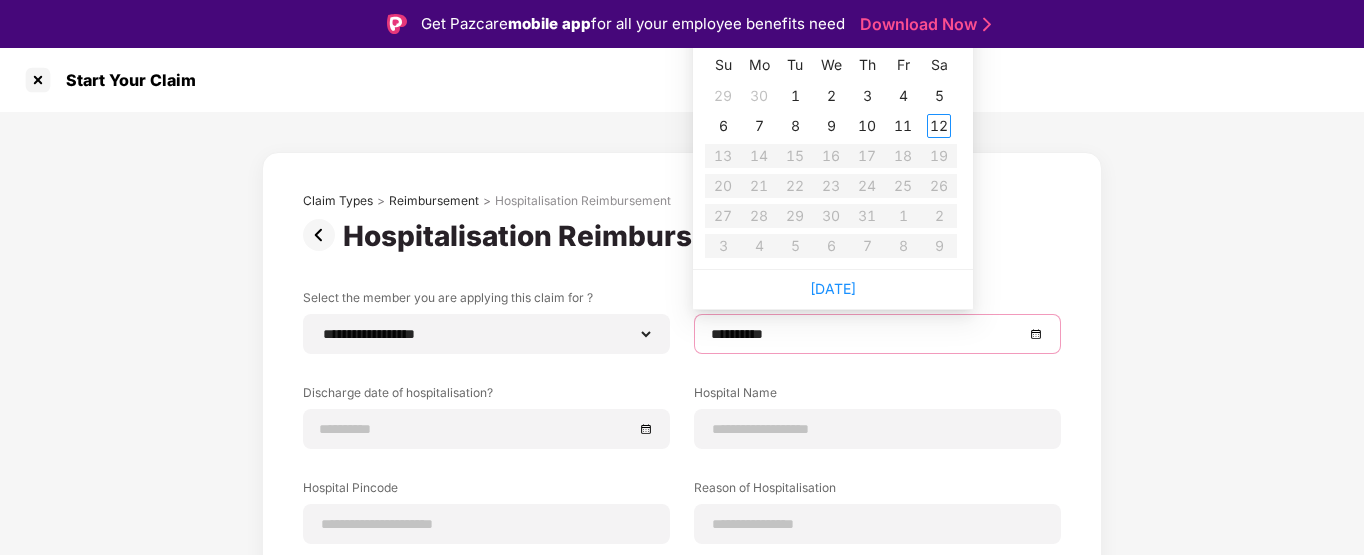 type on "**********" 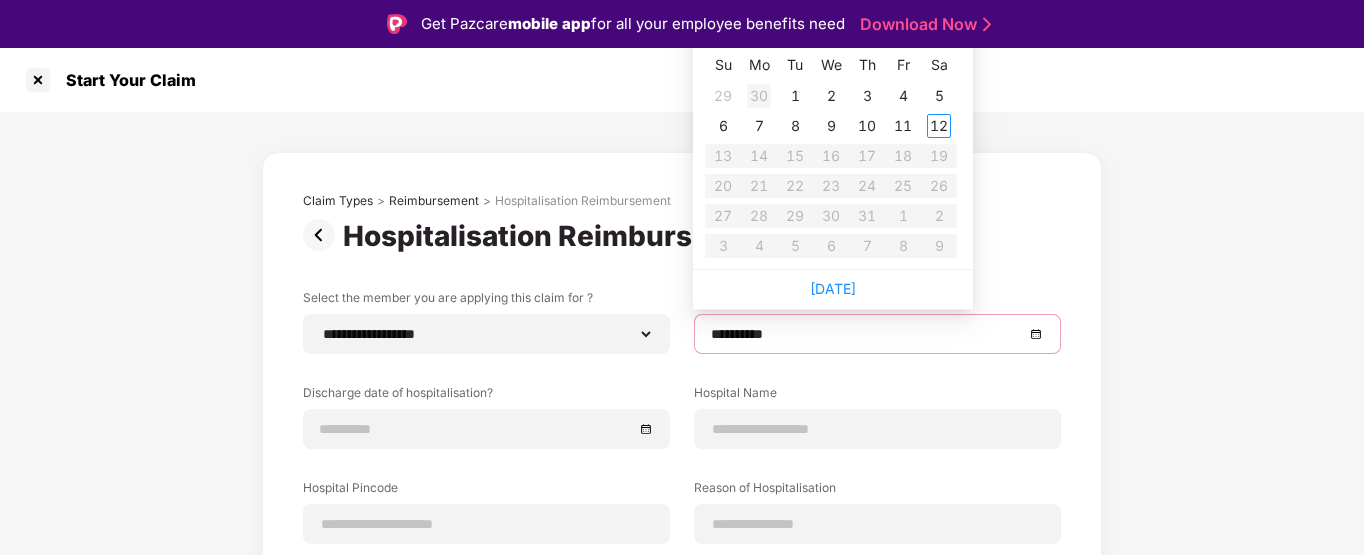 type on "**********" 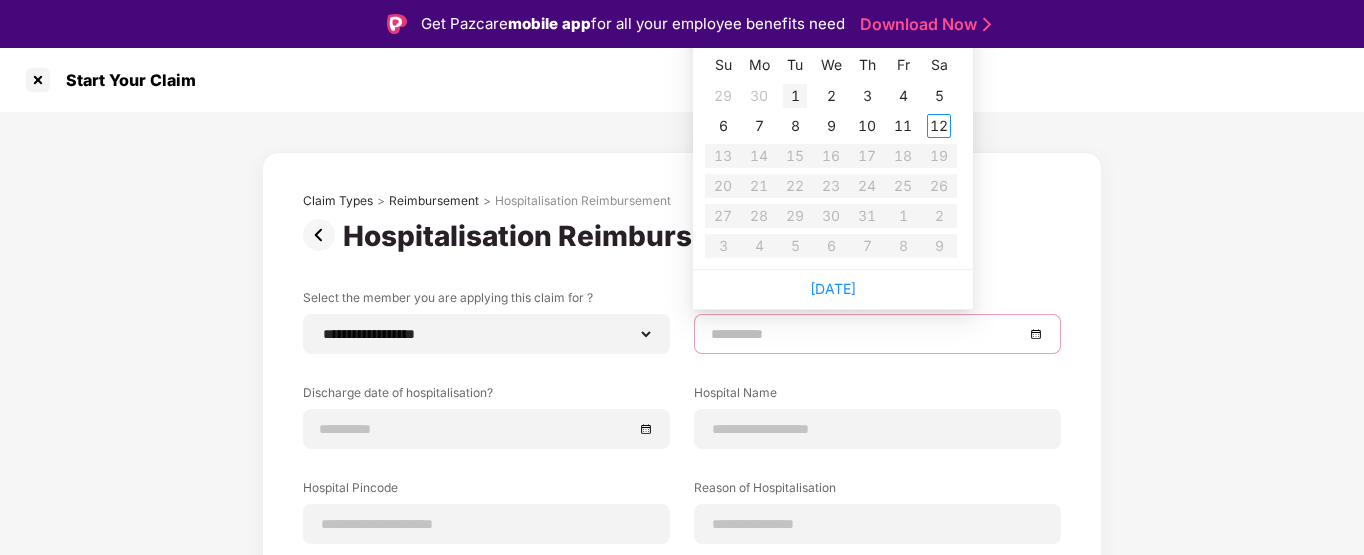 type on "**********" 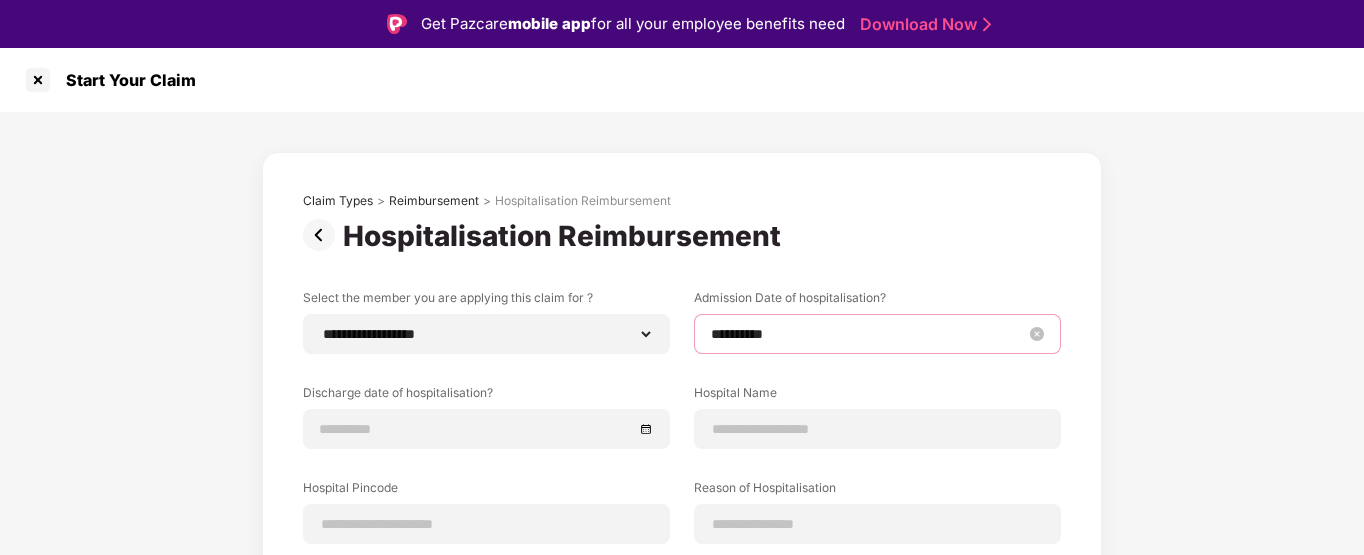 click on "**********" at bounding box center (867, 334) 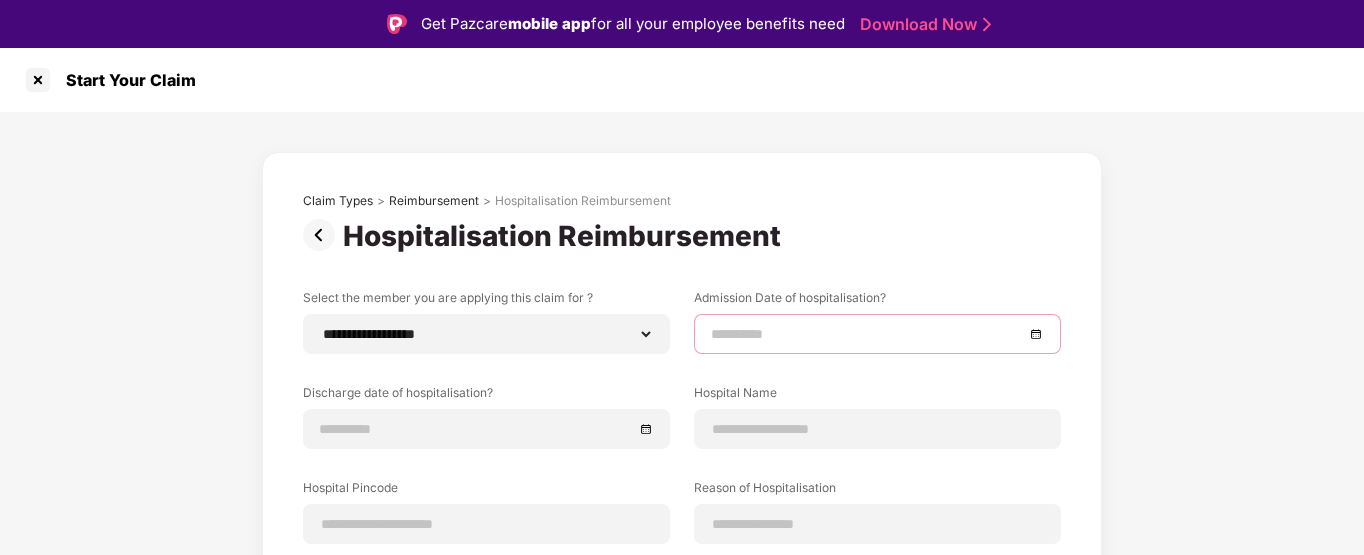 click at bounding box center (877, 334) 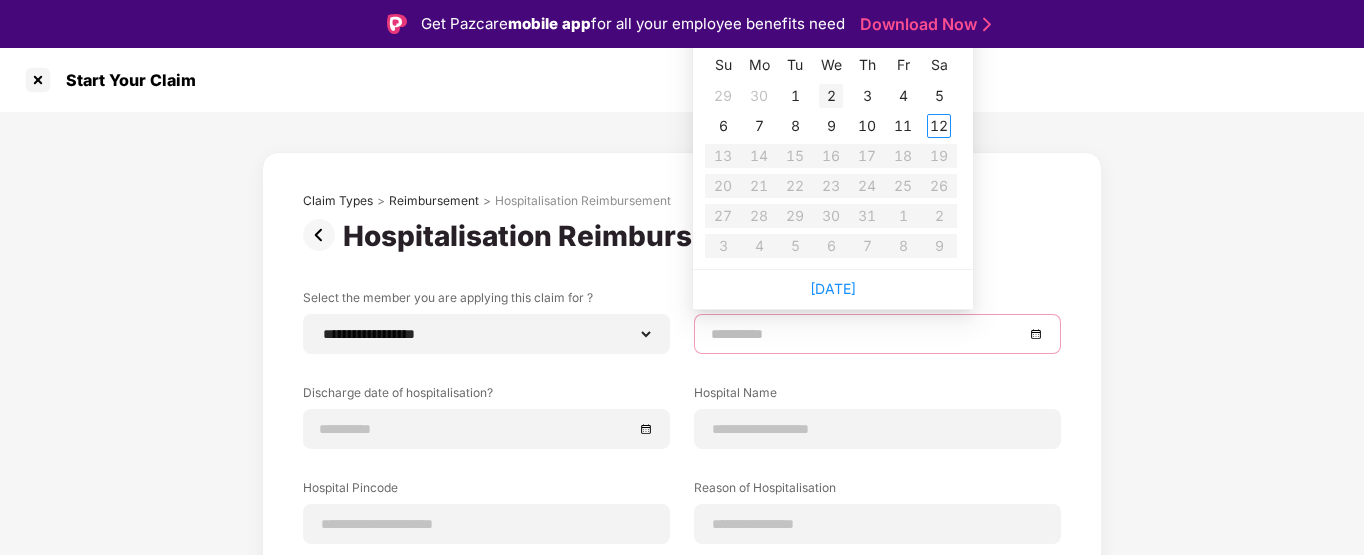 type on "**********" 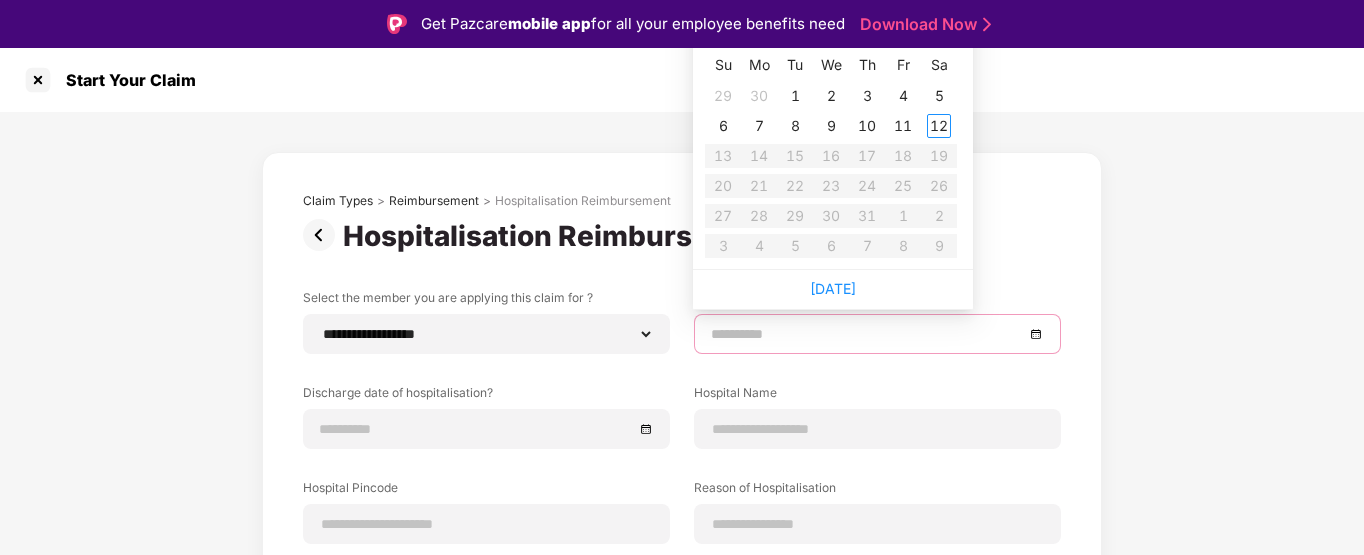 type on "**********" 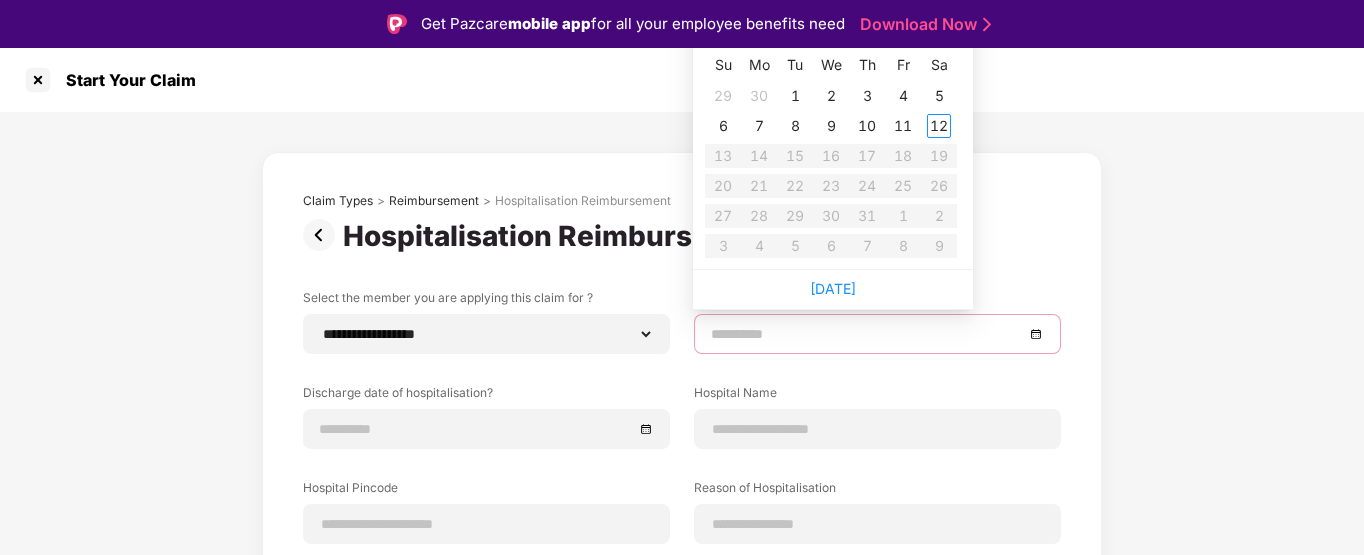 type on "**********" 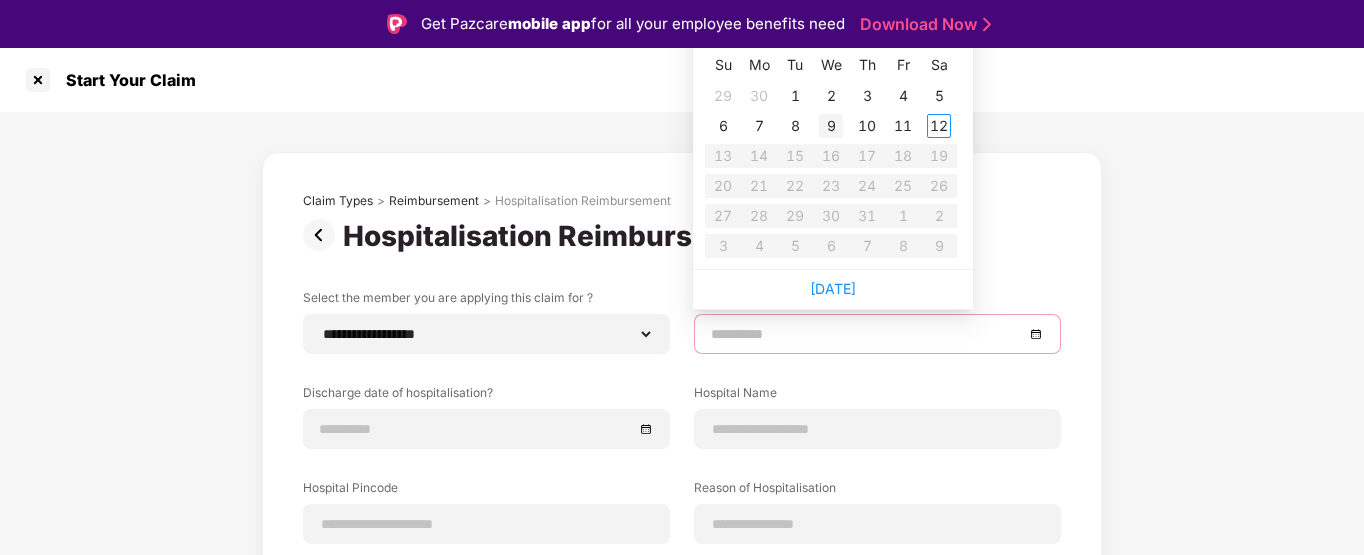 click on "9" at bounding box center [831, 126] 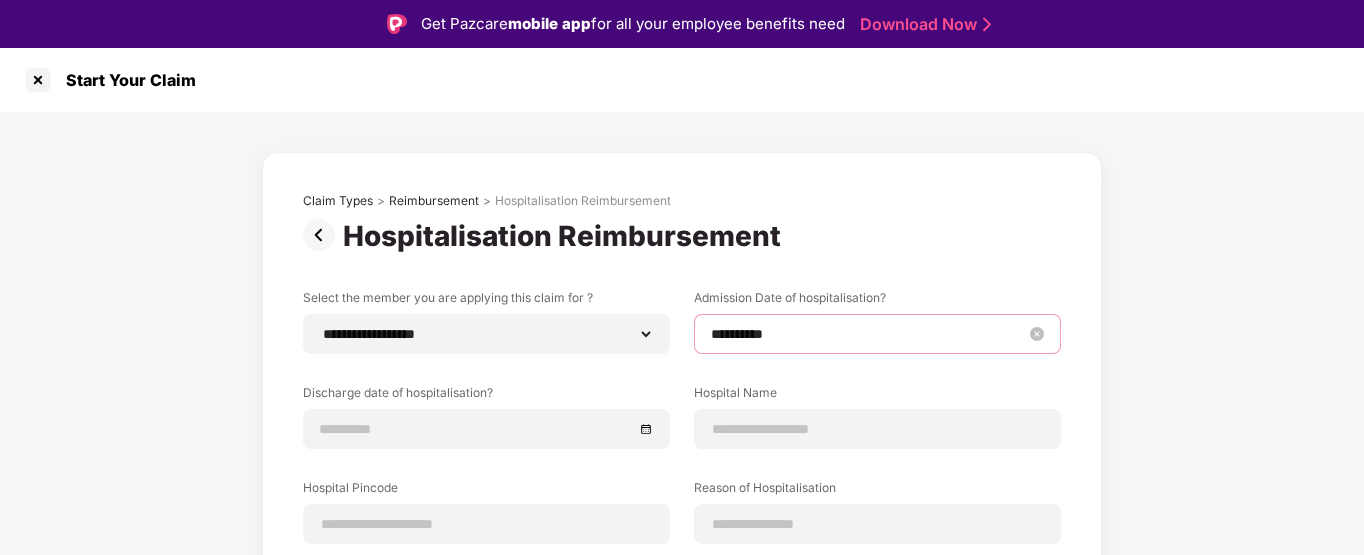 click on "**********" at bounding box center (867, 334) 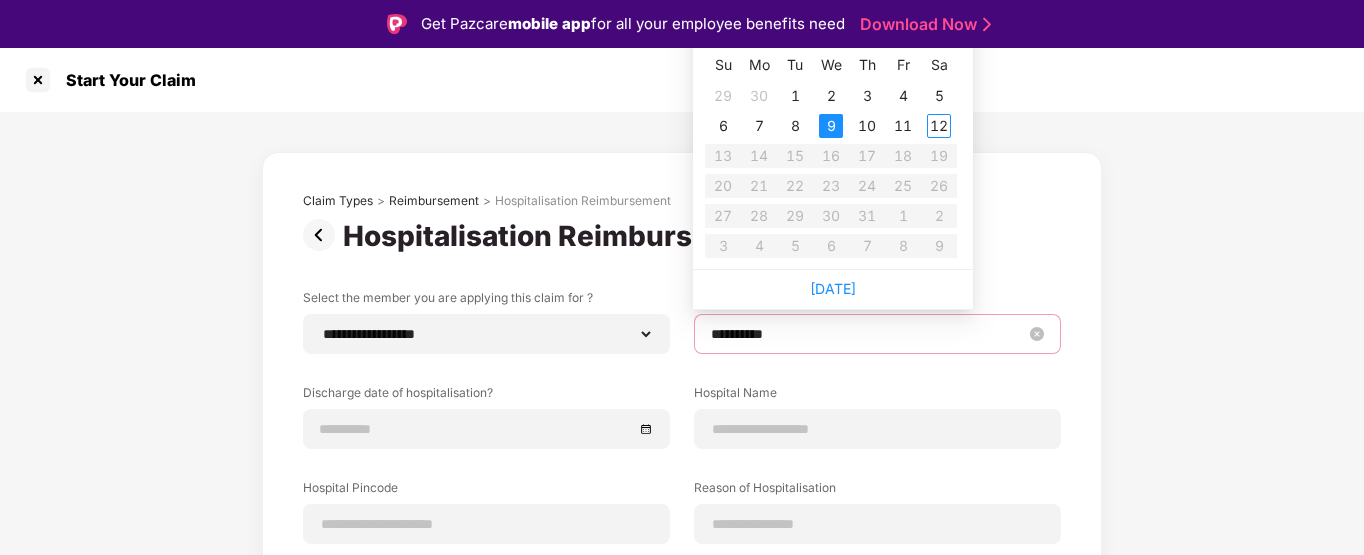 click on "**********" at bounding box center (867, 334) 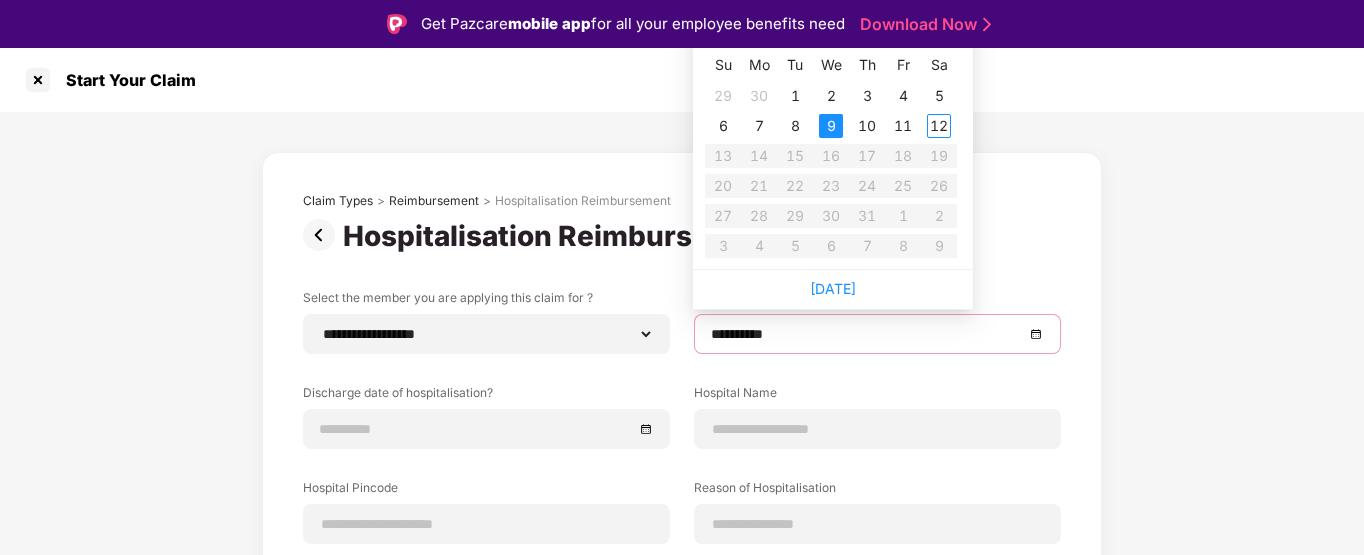 click on "Su" at bounding box center [723, 65] 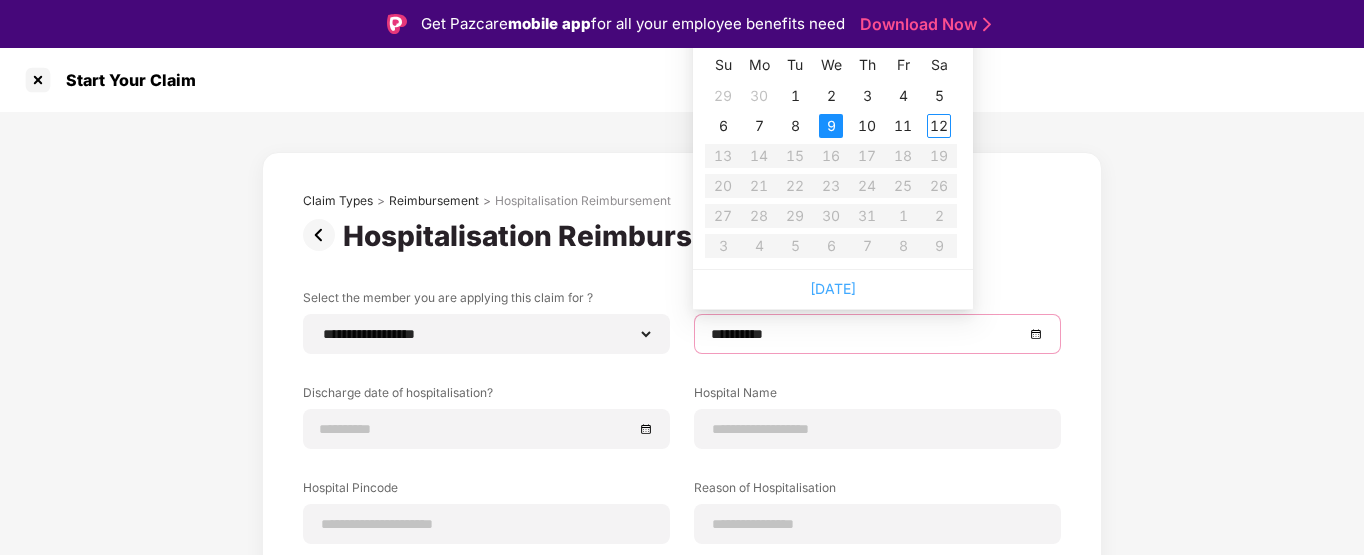 click on "[DATE]" at bounding box center [833, 288] 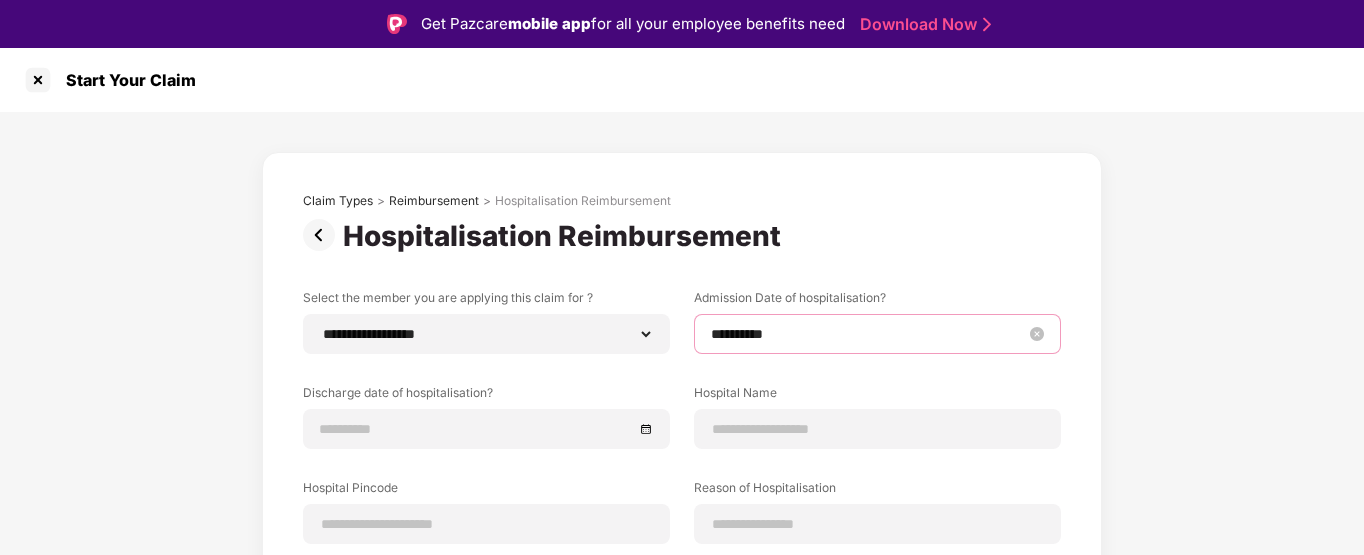 click on "**********" at bounding box center [867, 334] 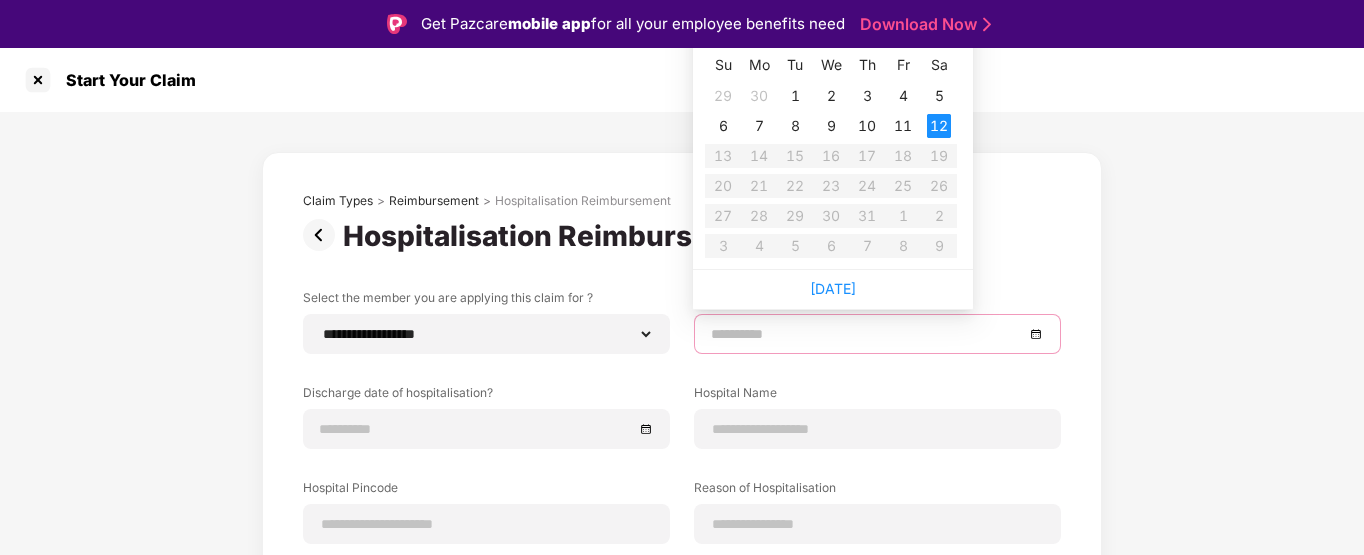 type on "**********" 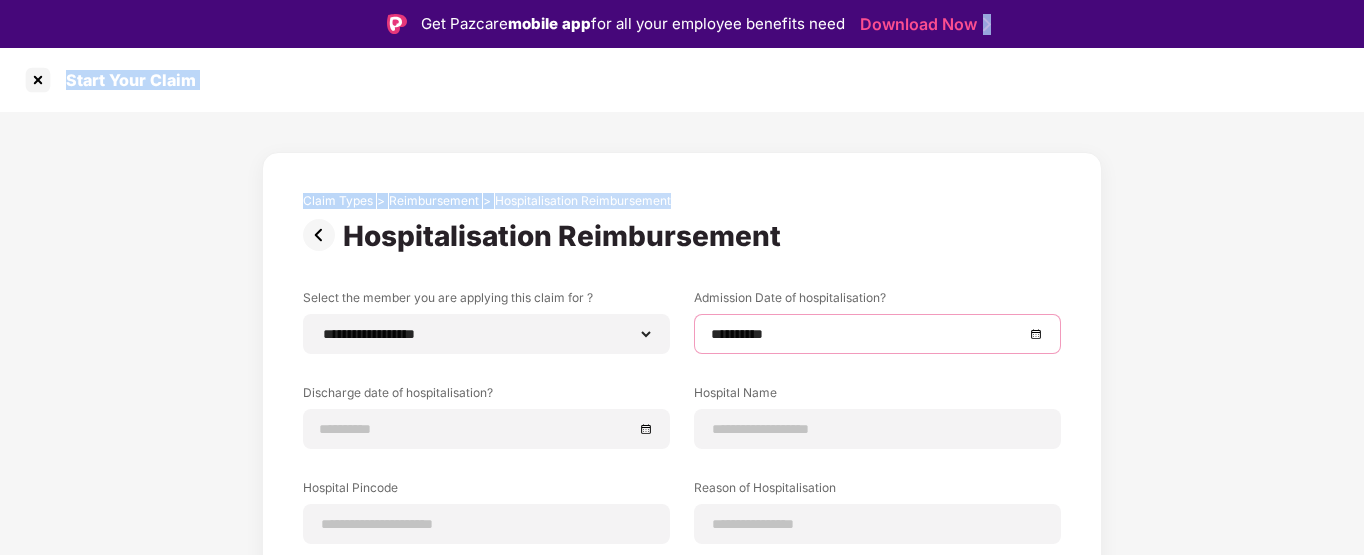 drag, startPoint x: 1360, startPoint y: 200, endPoint x: 1352, endPoint y: 18, distance: 182.17574 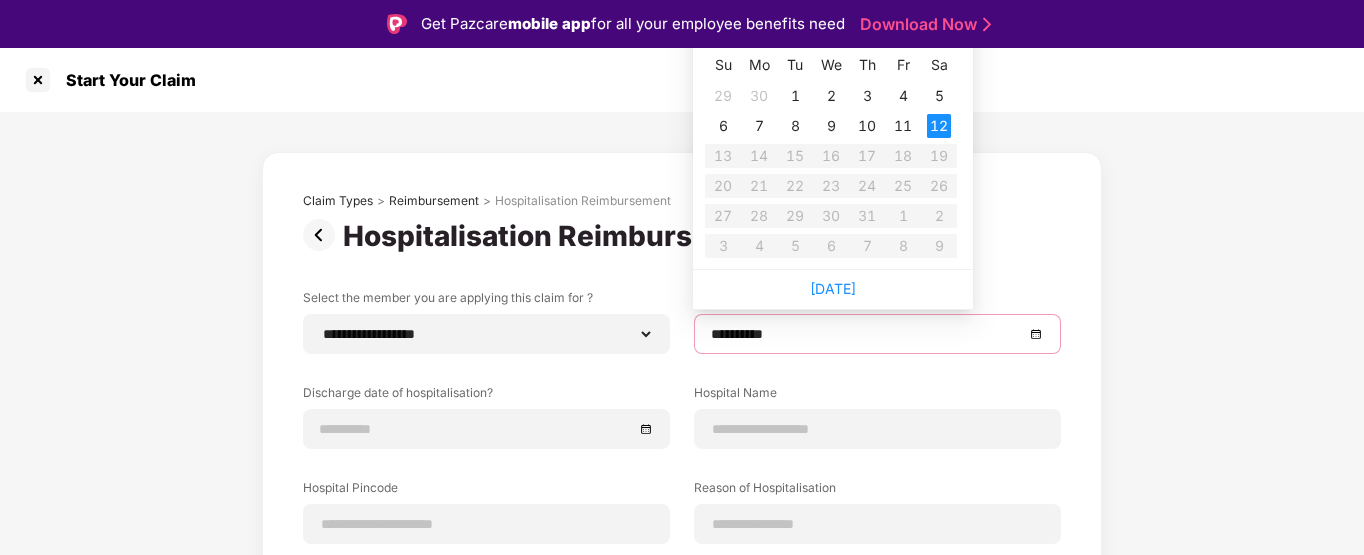 drag, startPoint x: 711, startPoint y: 335, endPoint x: 844, endPoint y: 352, distance: 134.08206 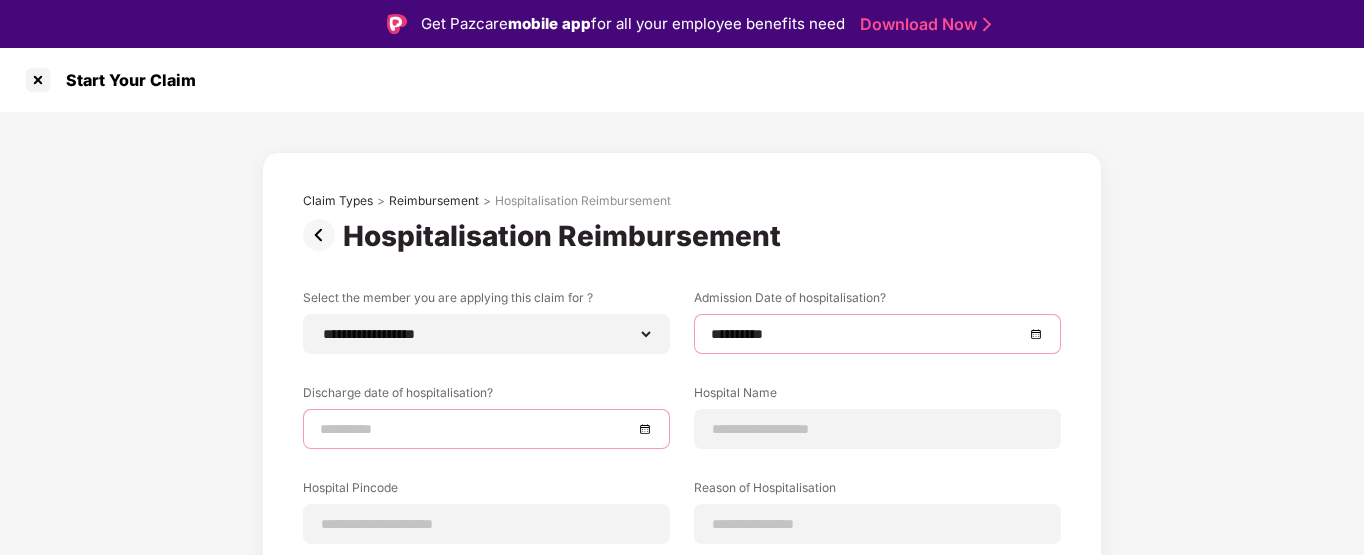 click at bounding box center [476, 429] 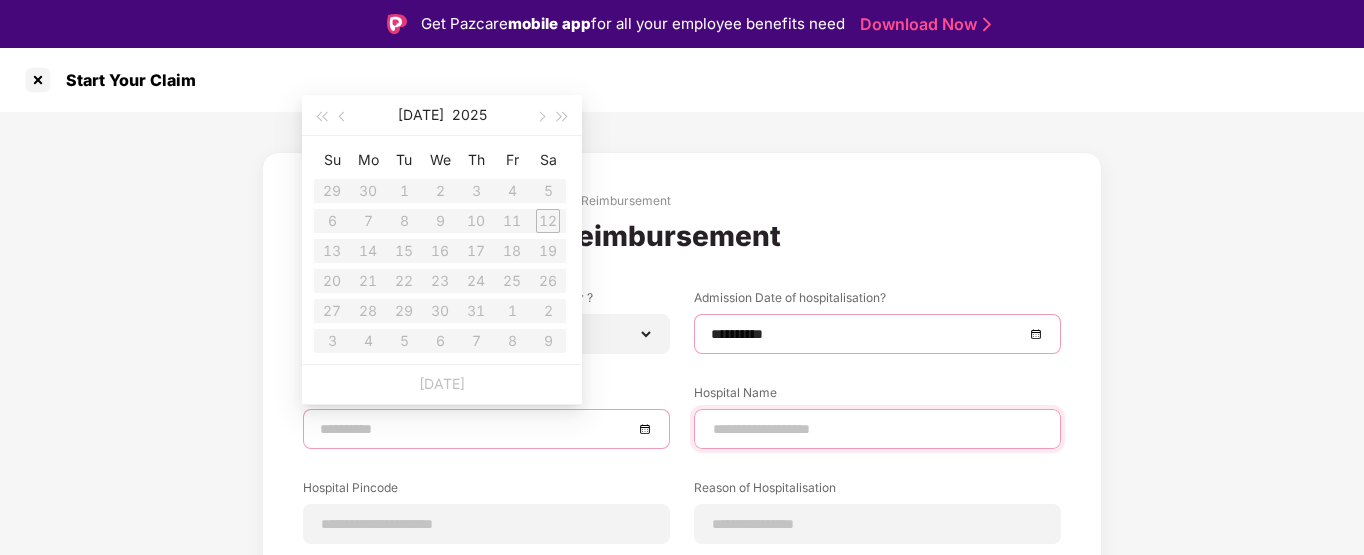 click at bounding box center (877, 429) 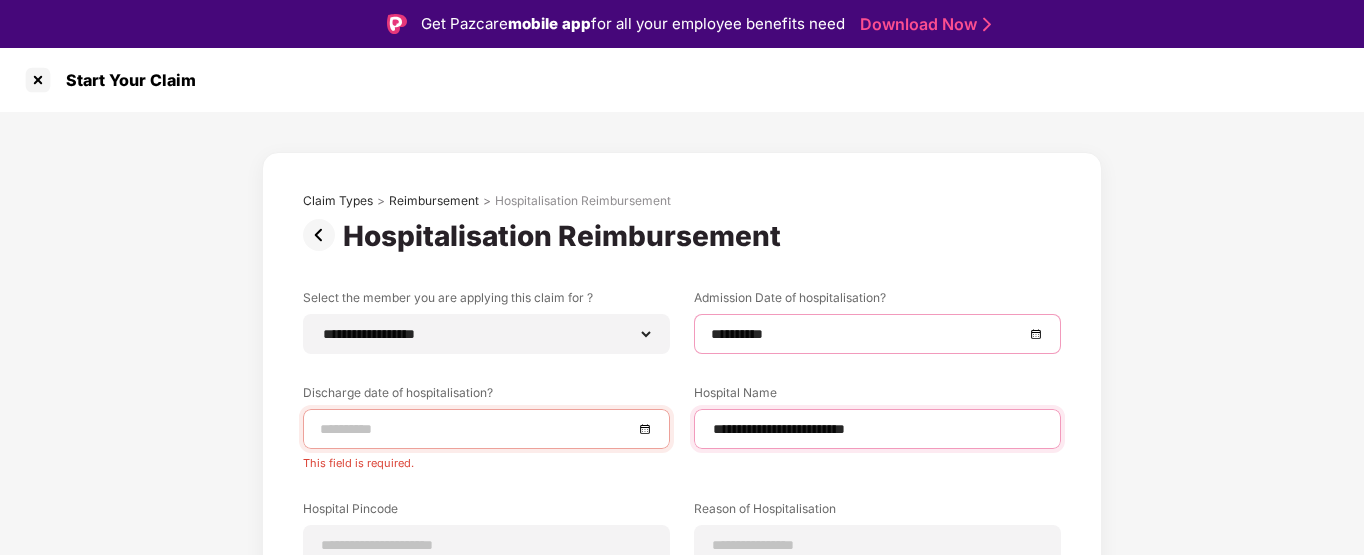 click on "**********" at bounding box center (877, 429) 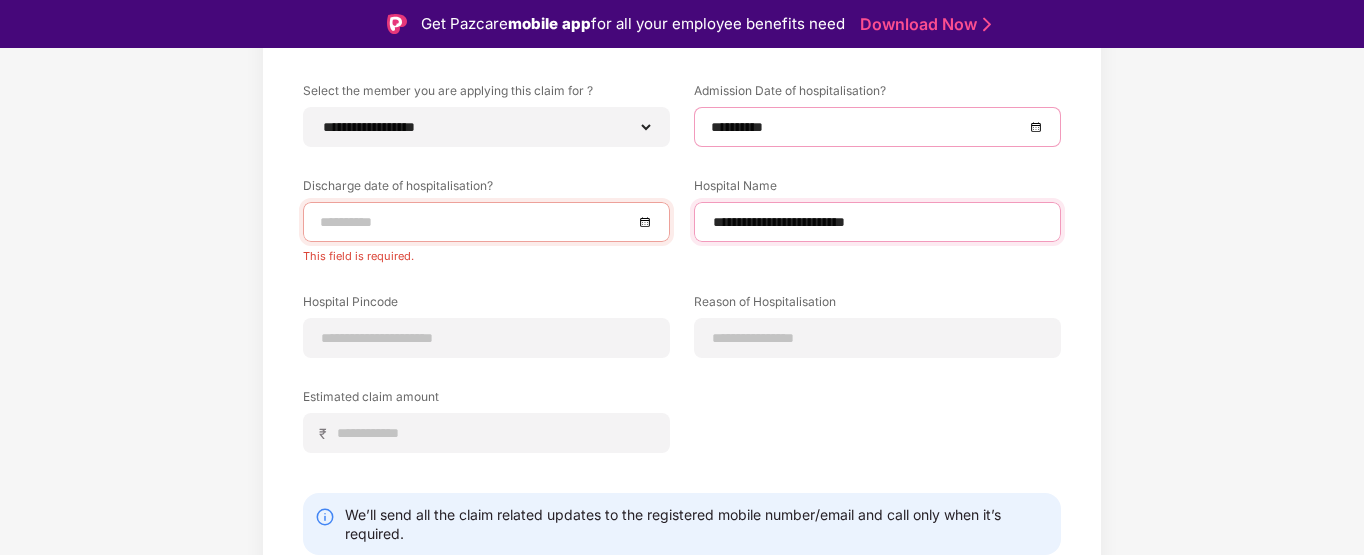 scroll, scrollTop: 208, scrollLeft: 0, axis: vertical 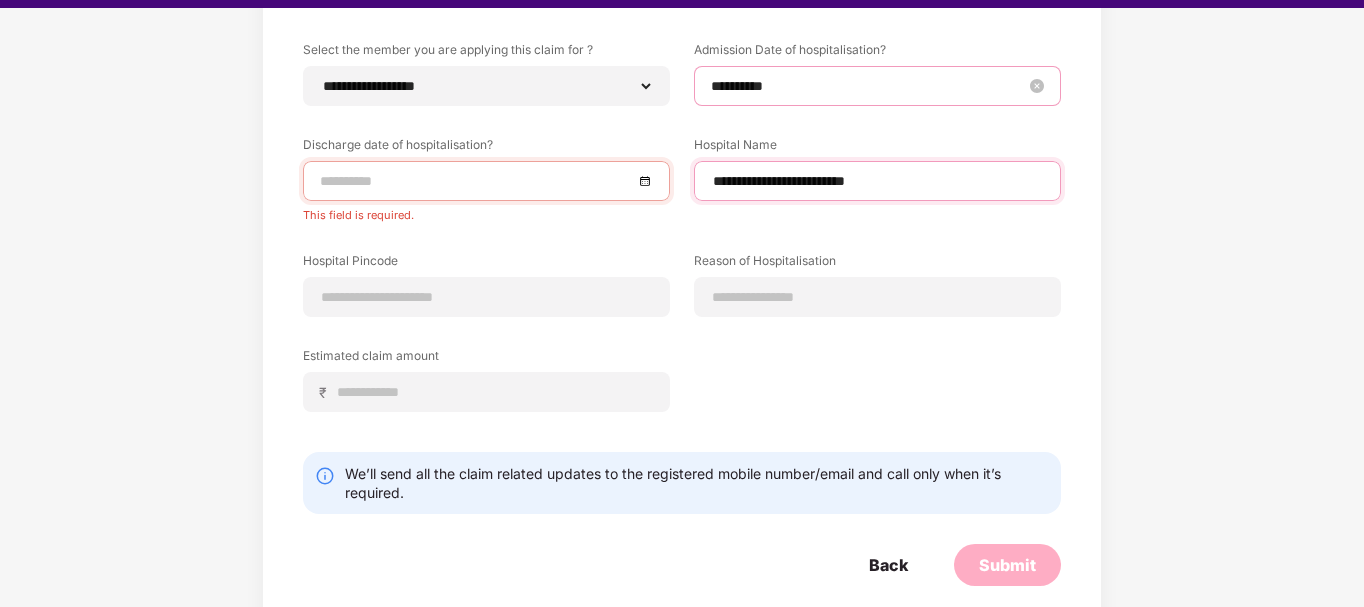 type on "**********" 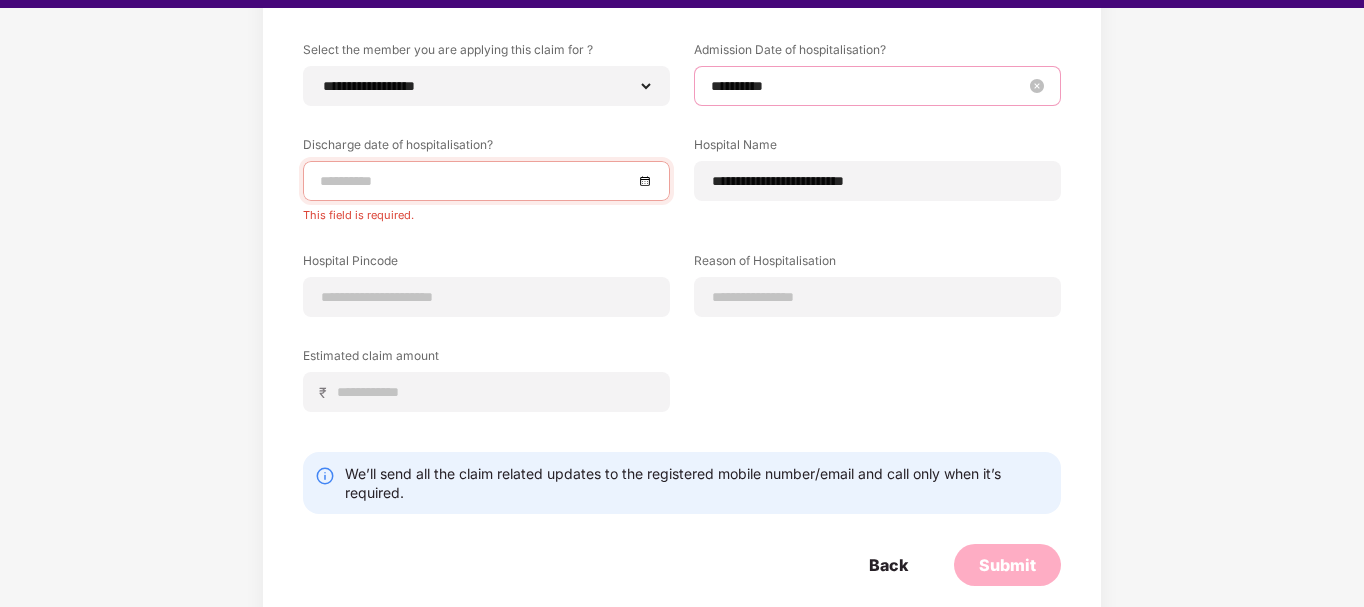 click on "**********" at bounding box center (867, 86) 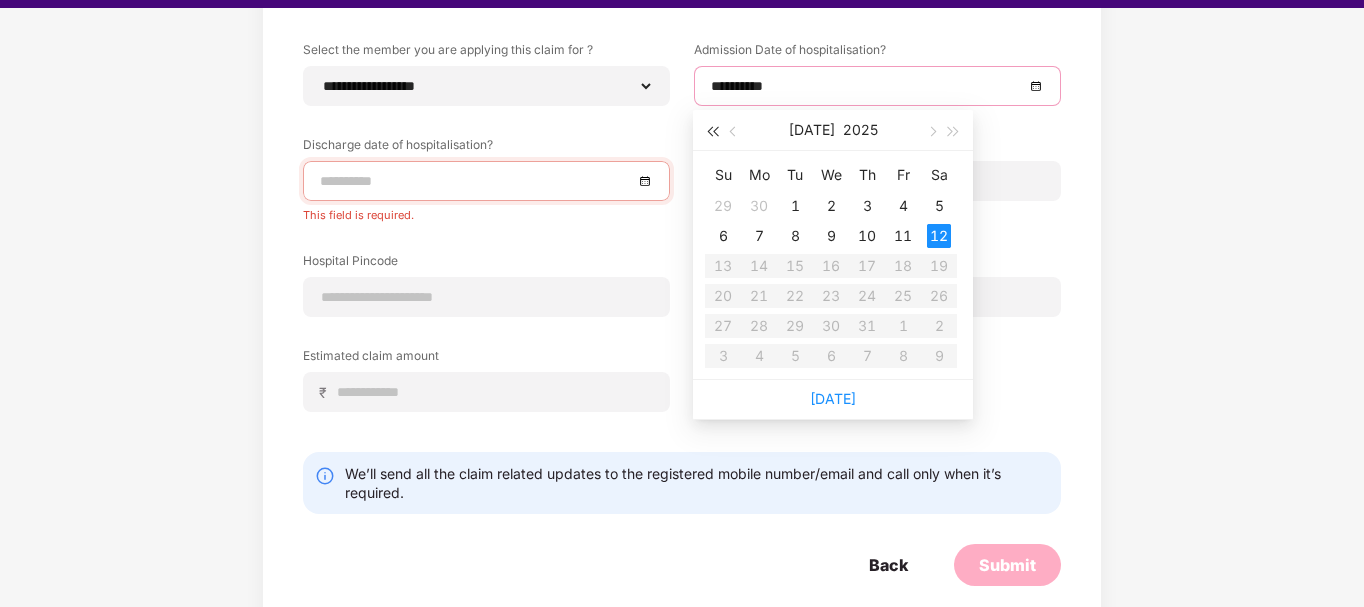 click at bounding box center [712, 132] 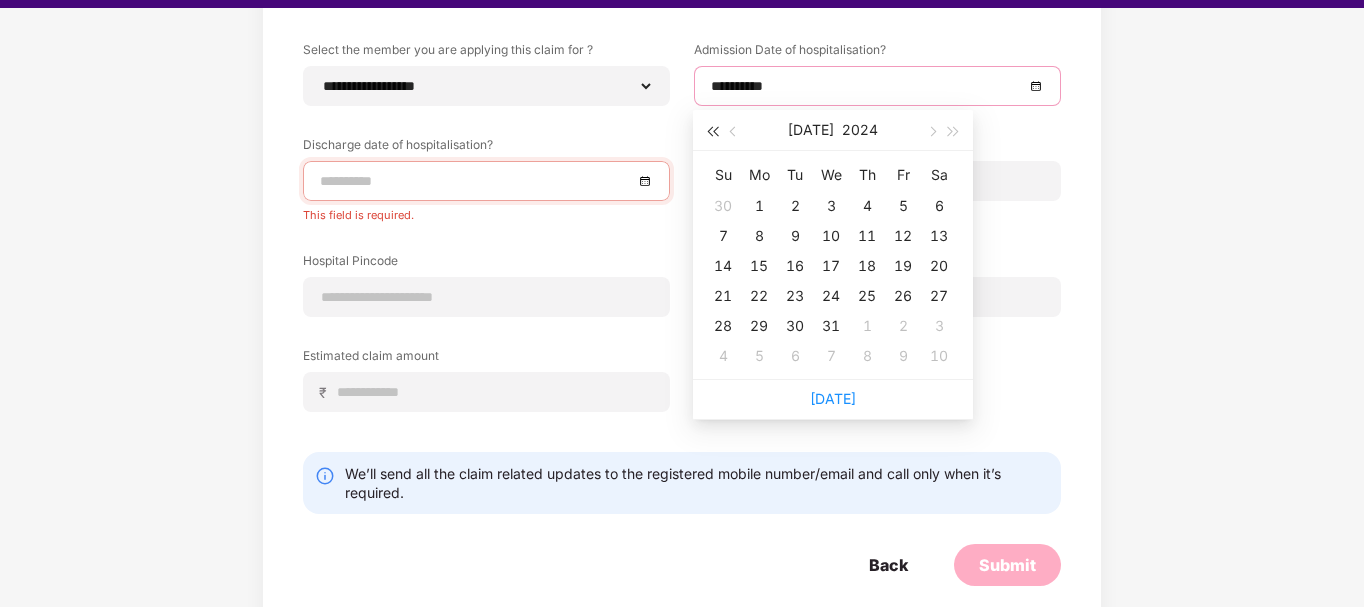 click at bounding box center [712, 132] 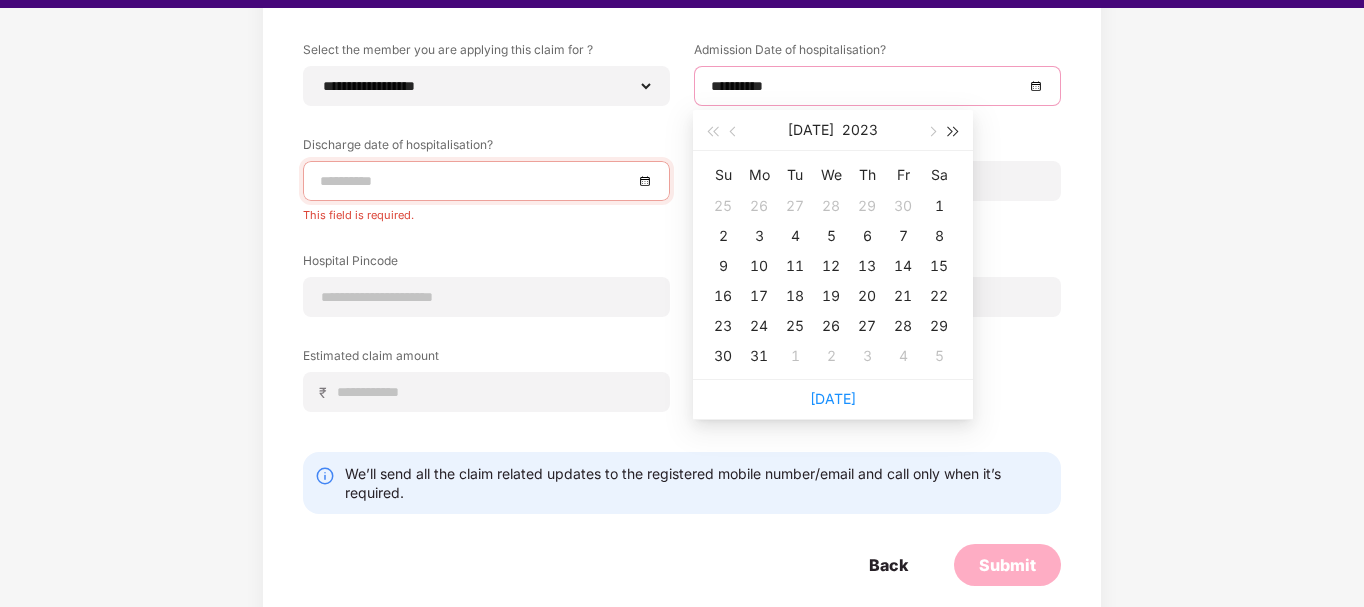 click at bounding box center [954, 130] 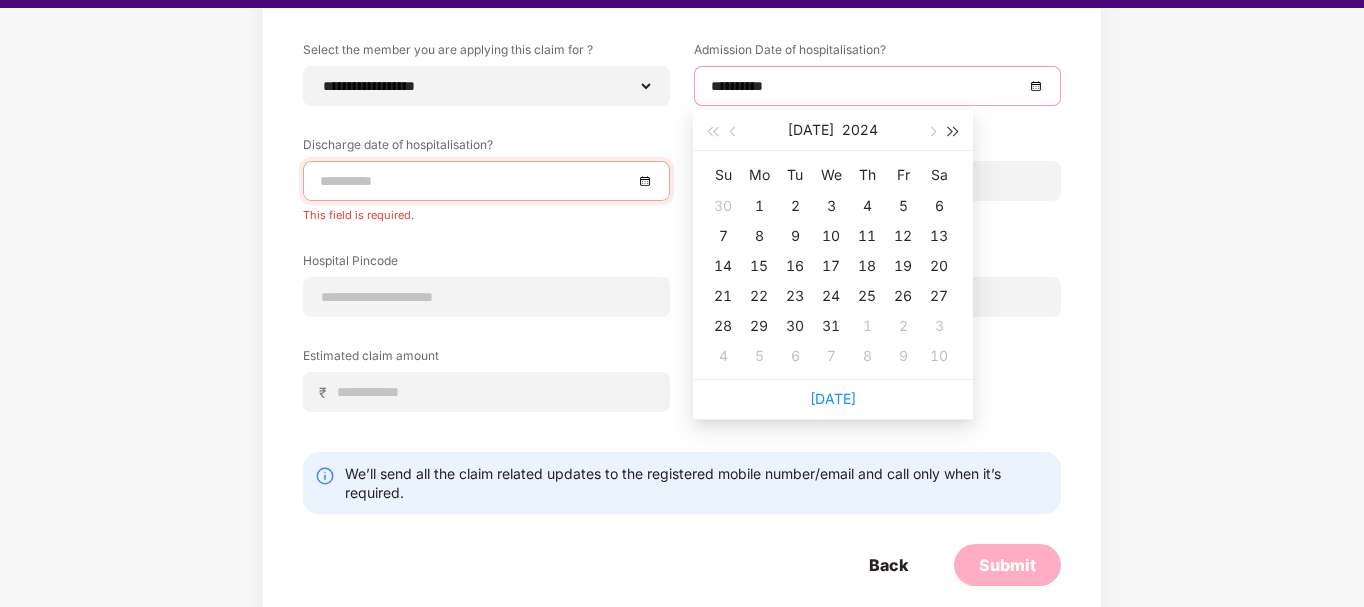 click at bounding box center [954, 130] 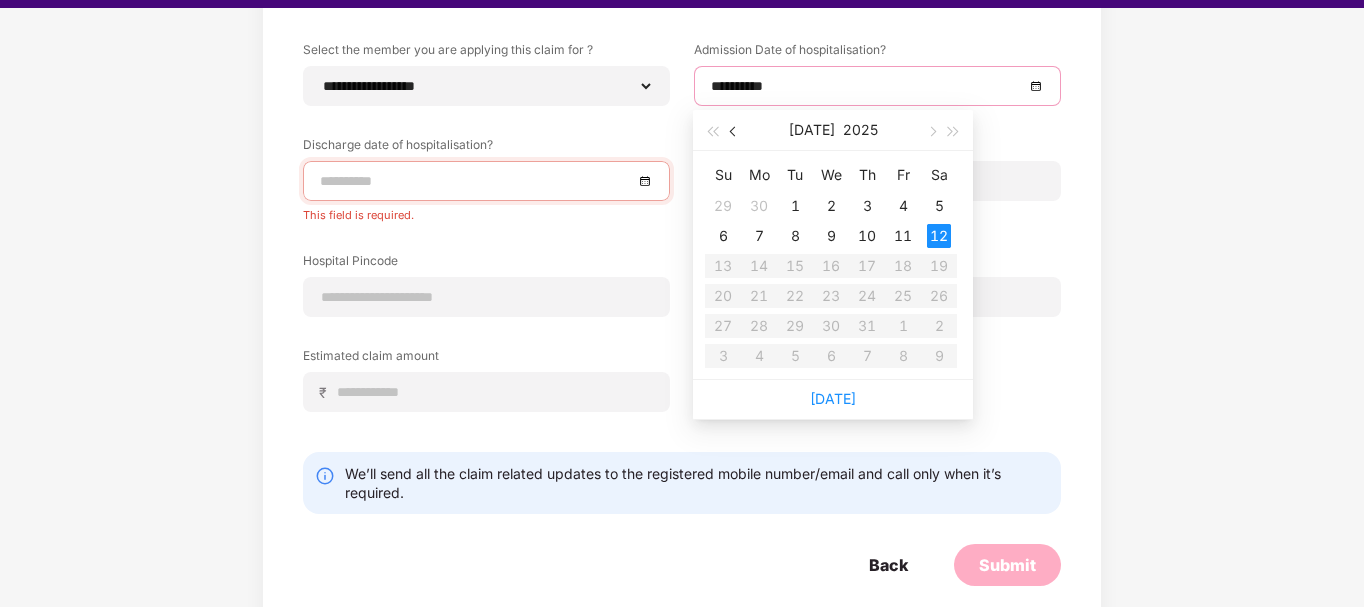 click at bounding box center (735, 132) 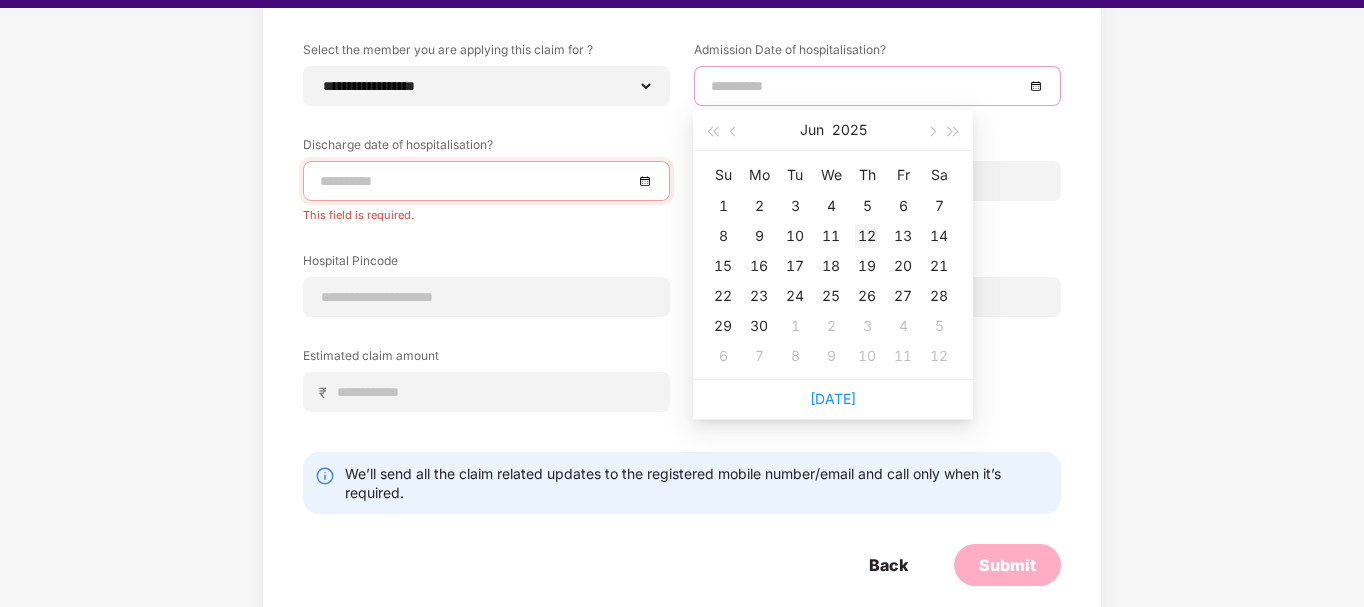 click on "12" at bounding box center (867, 236) 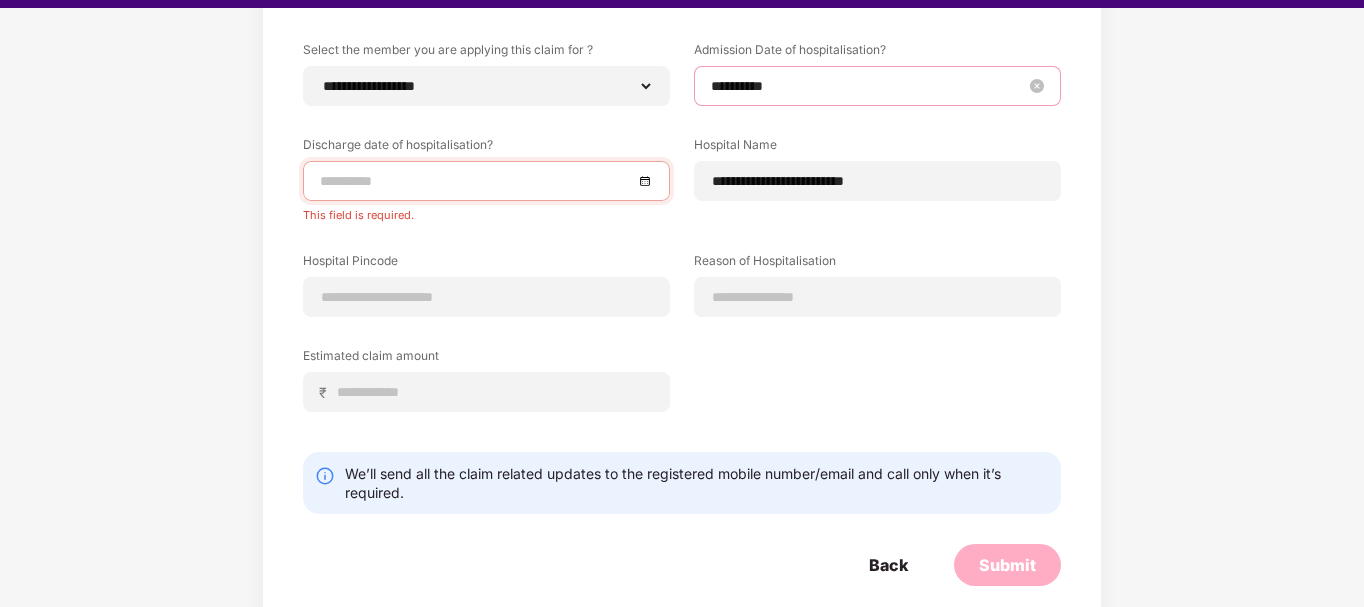 click on "**********" at bounding box center [867, 86] 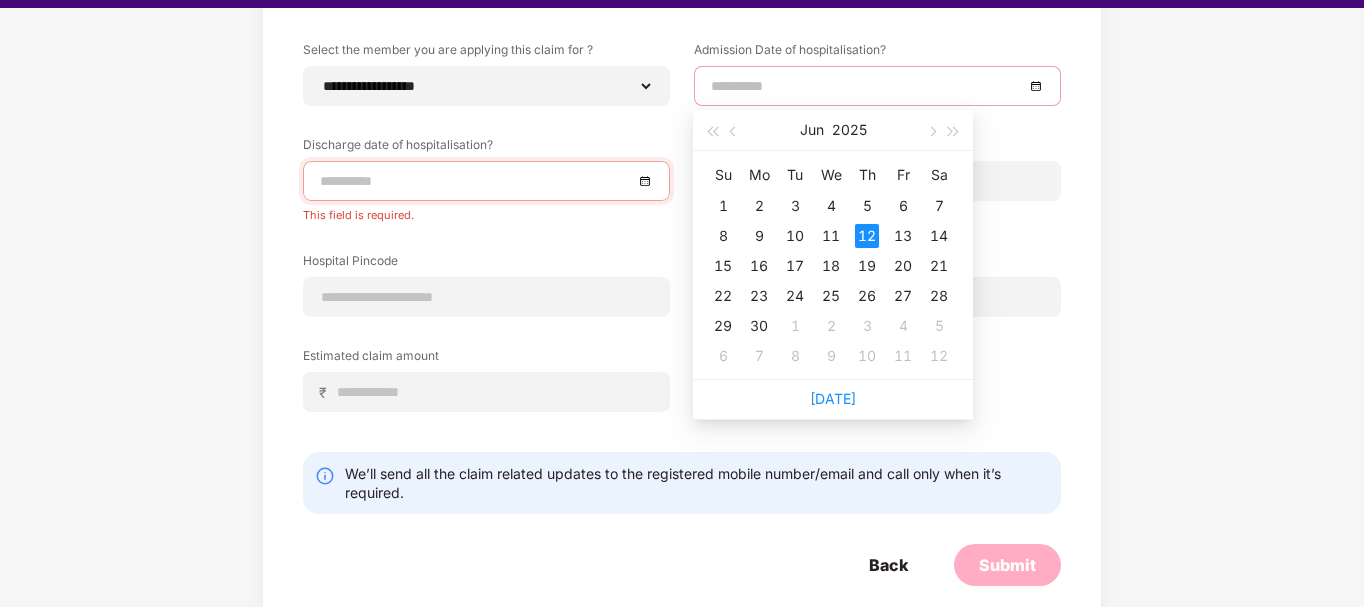 type on "**********" 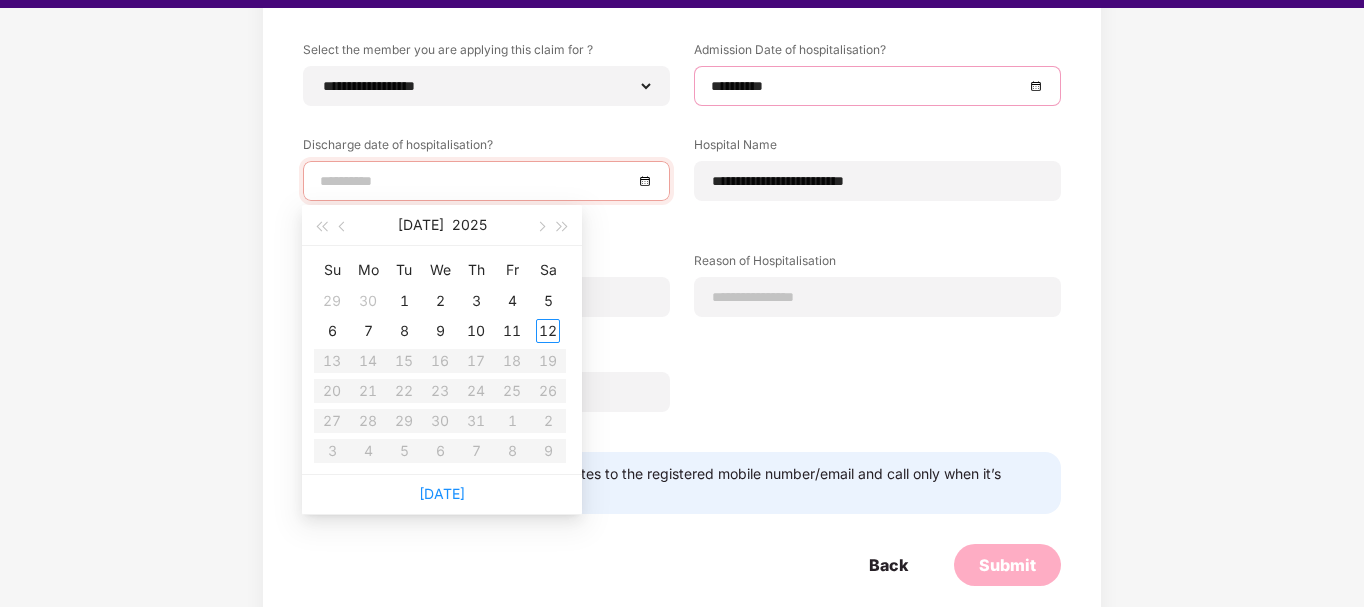 click at bounding box center [476, 181] 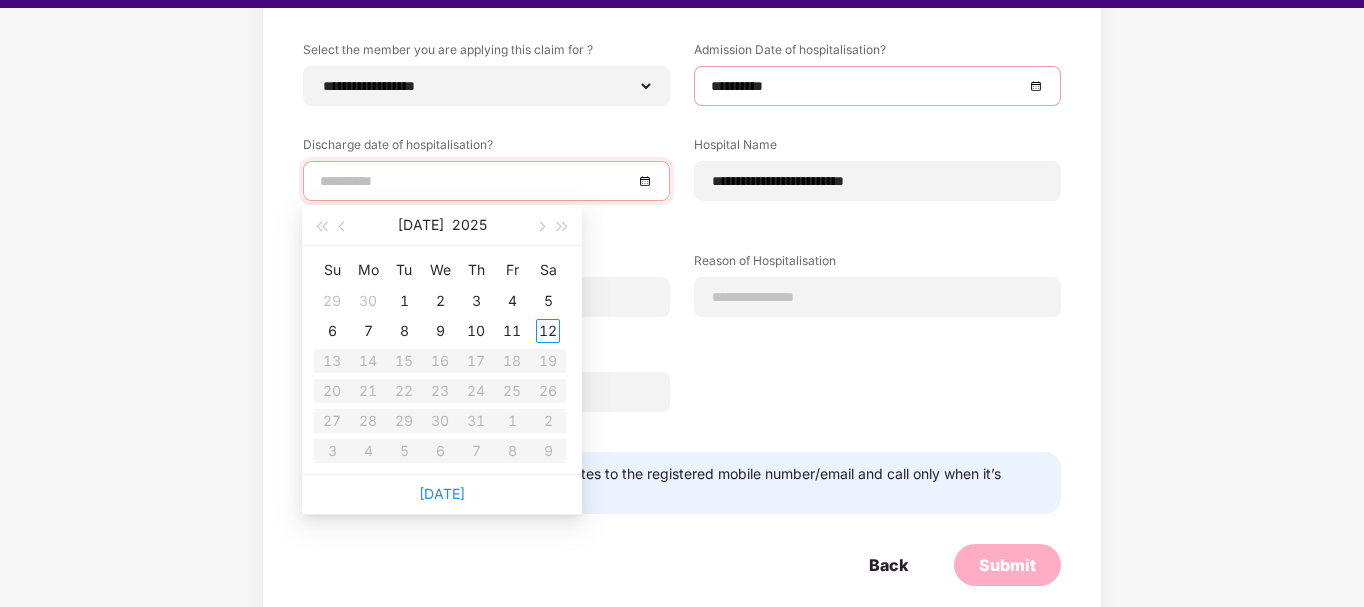 type on "**********" 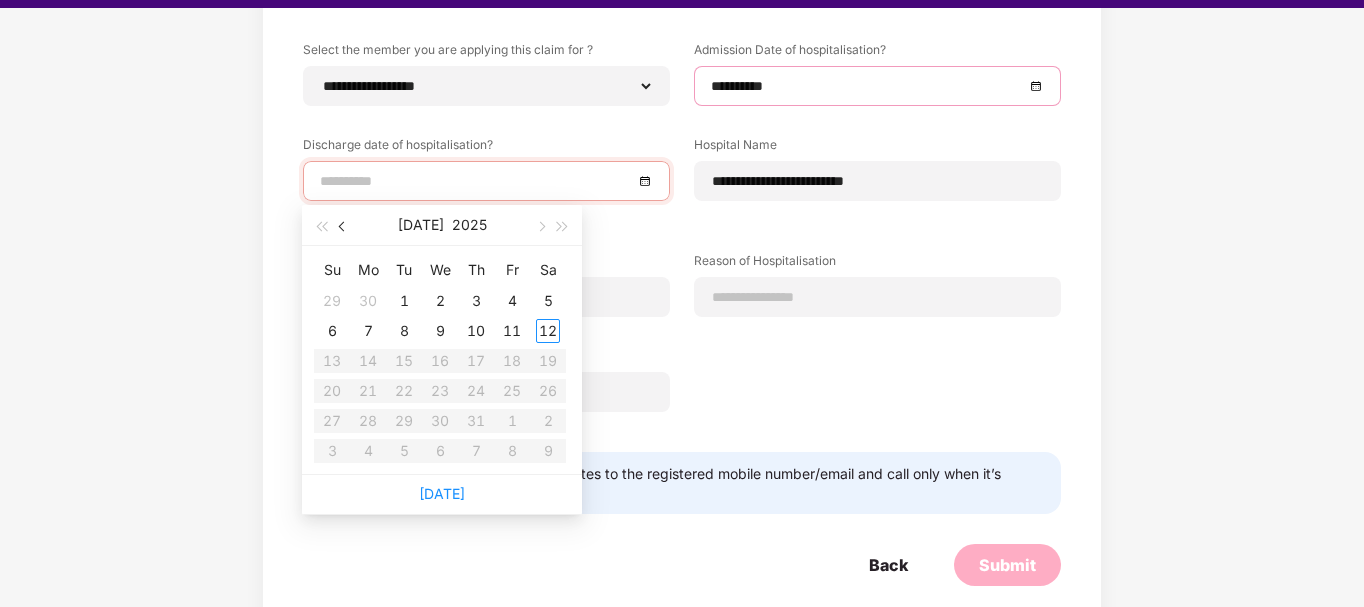 click at bounding box center [344, 227] 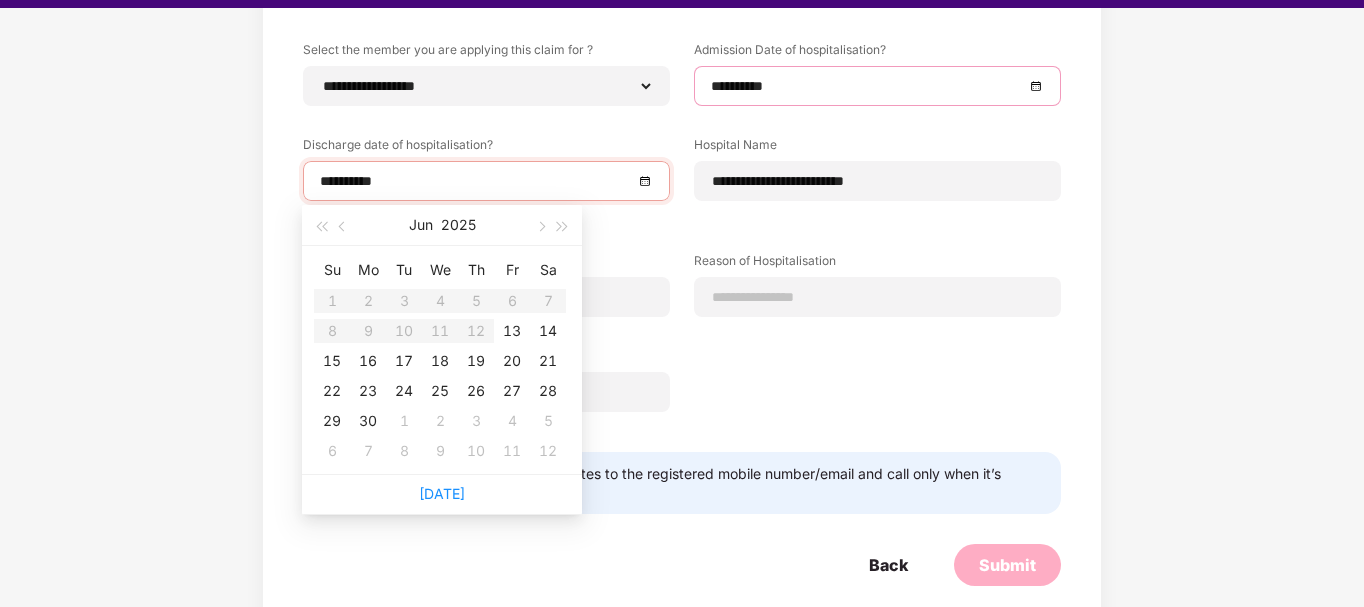 type on "**********" 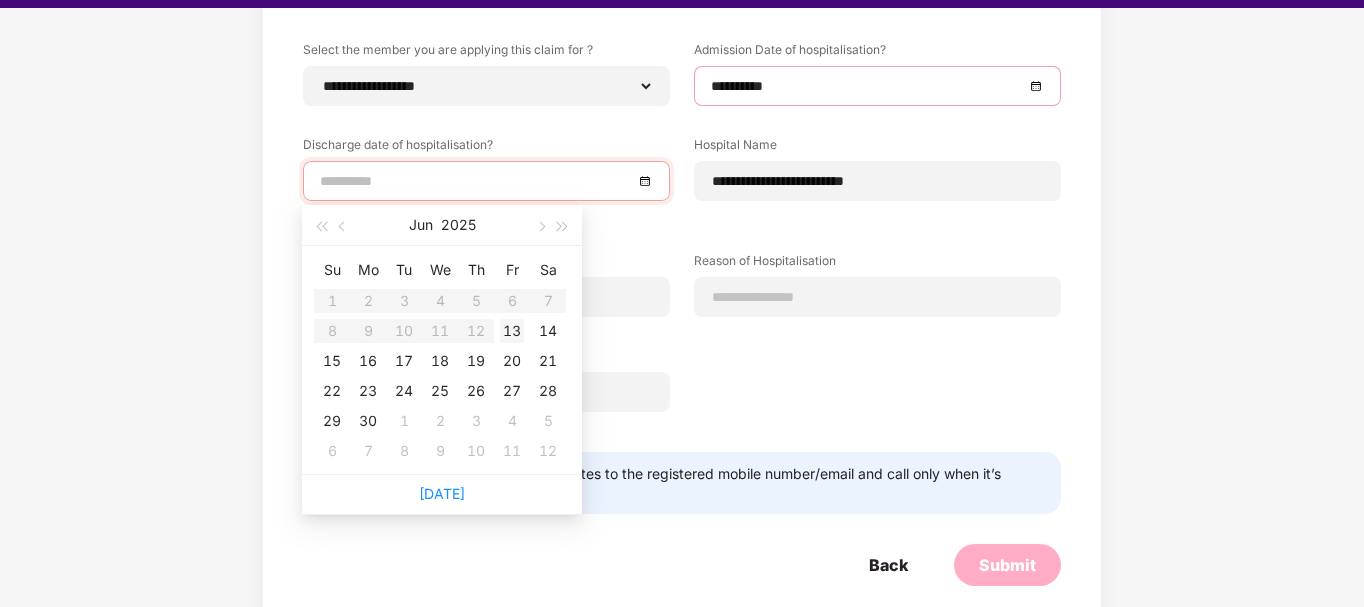 type on "**********" 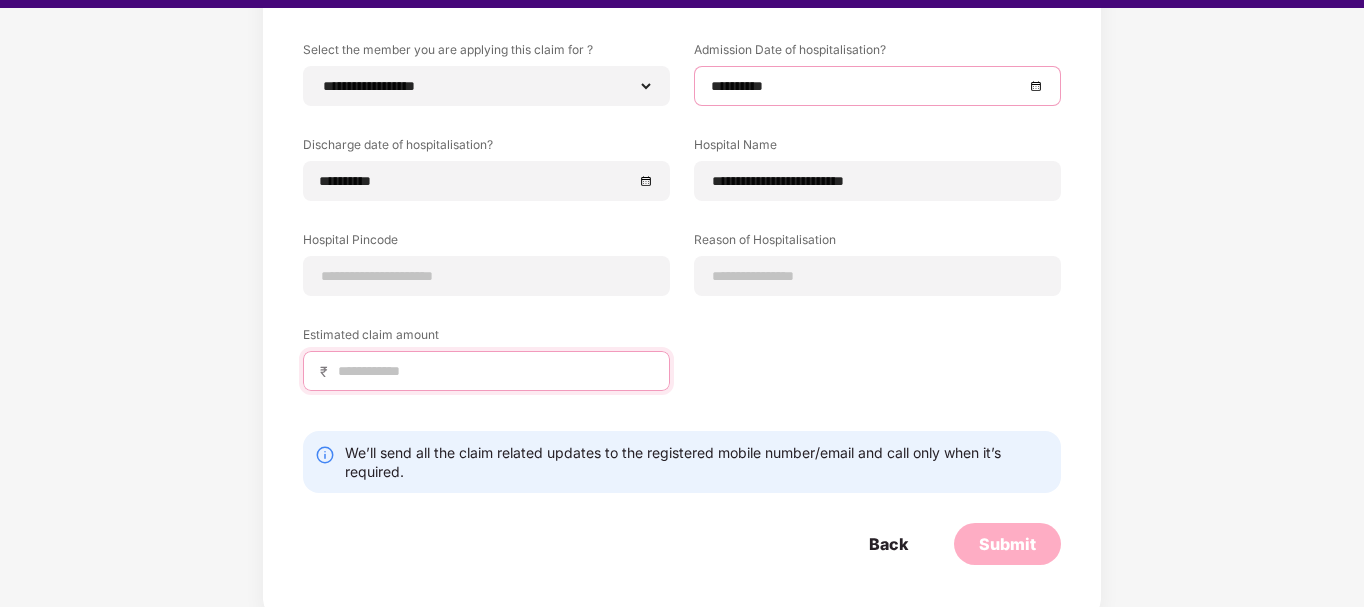 click at bounding box center [494, 371] 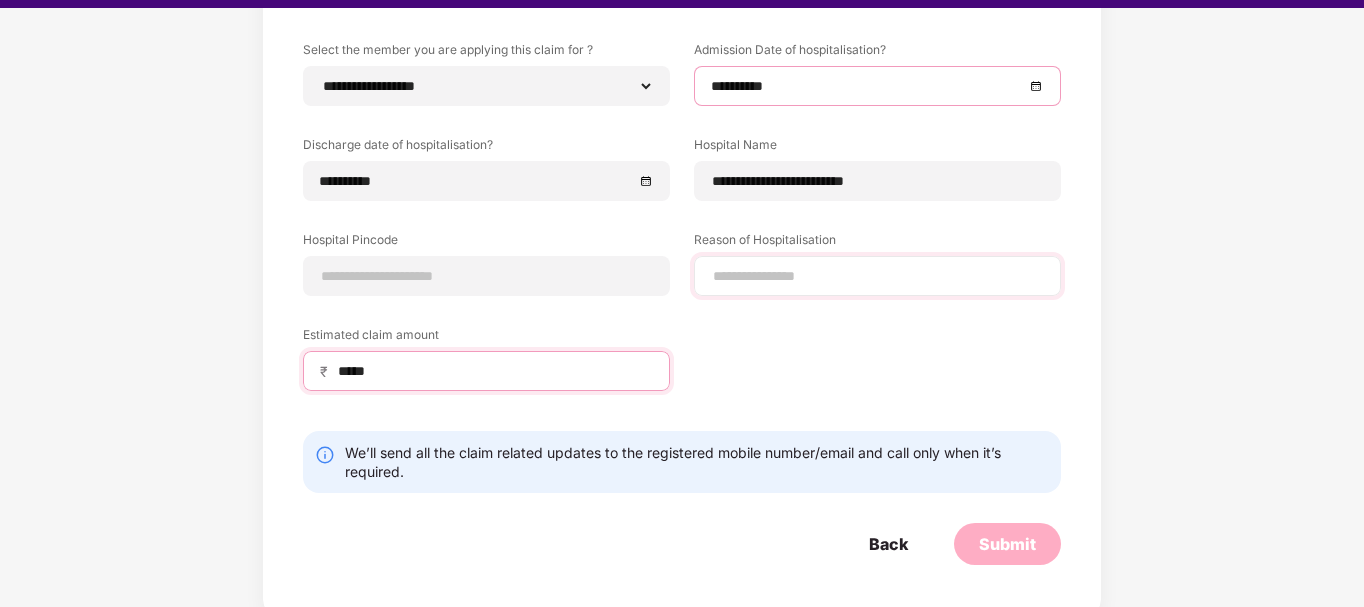 type on "*****" 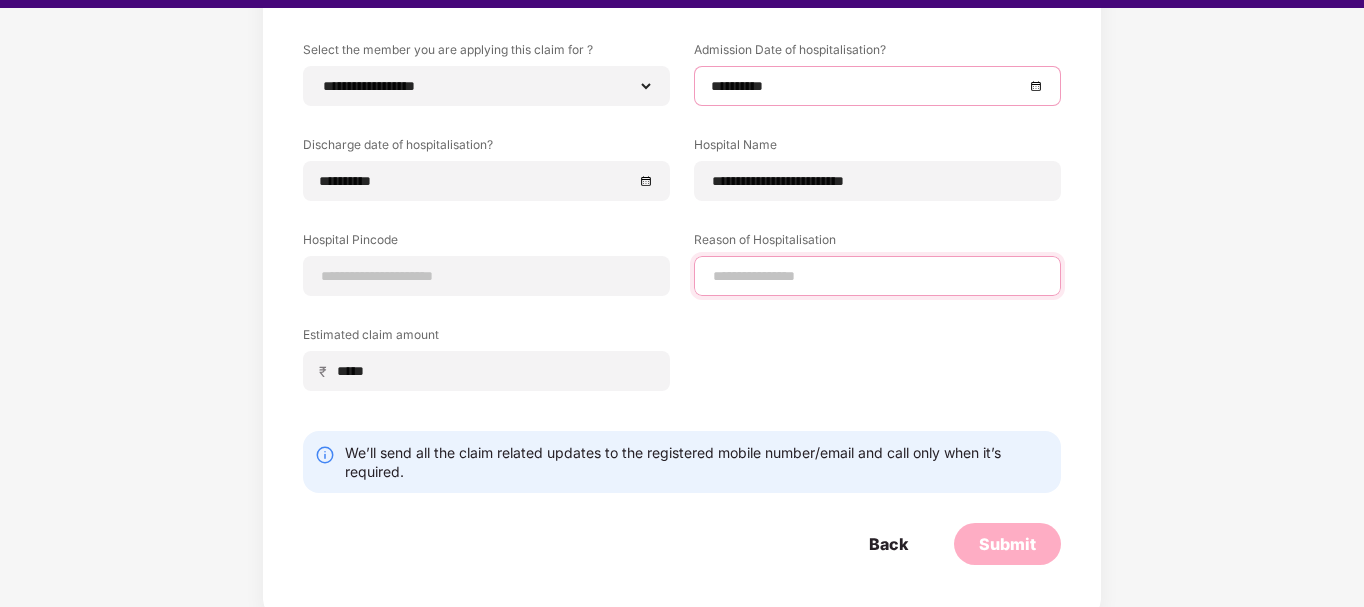 click at bounding box center [877, 276] 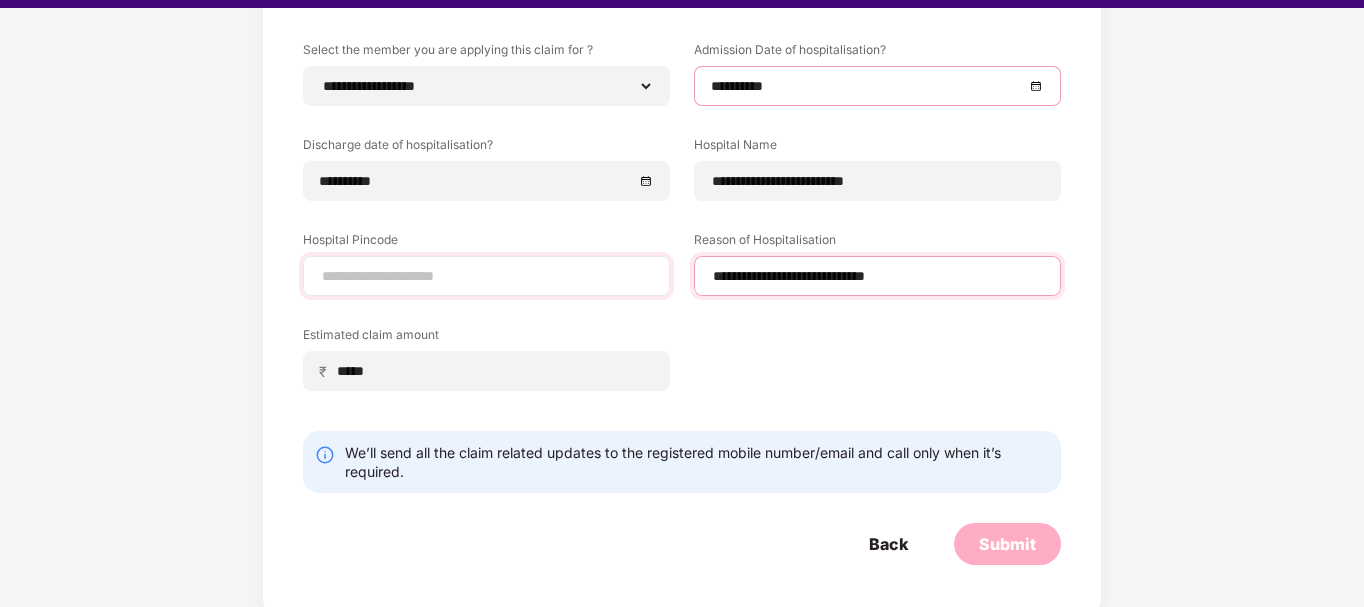 type on "**********" 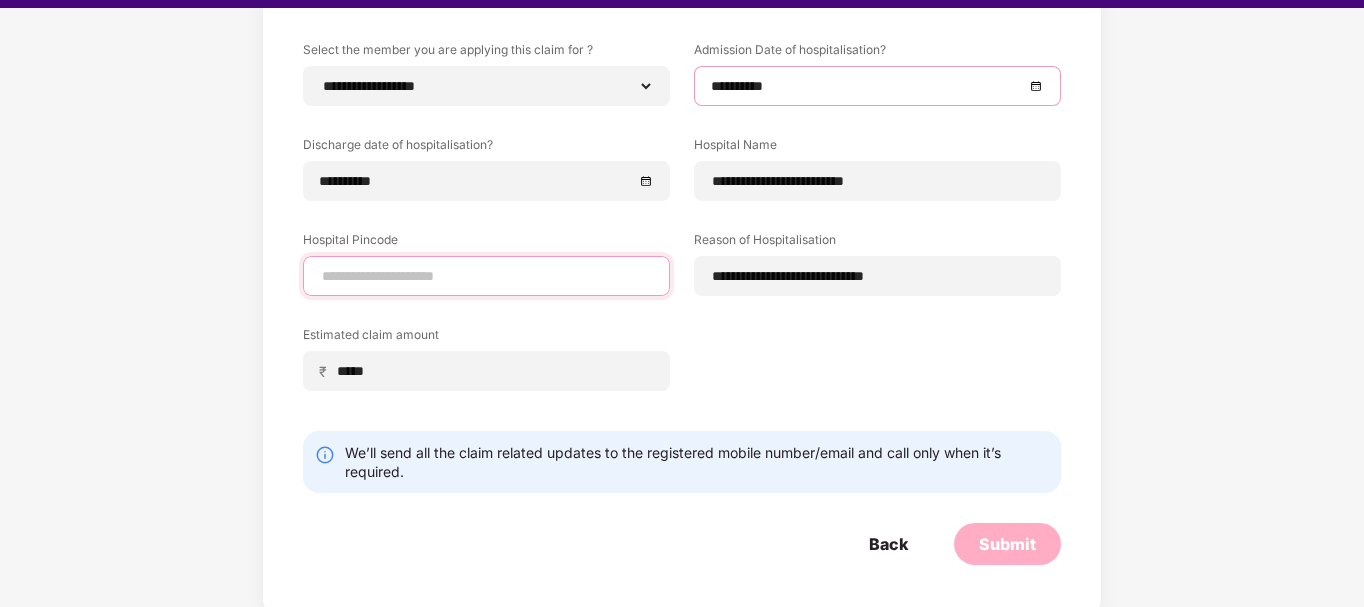 click at bounding box center [486, 276] 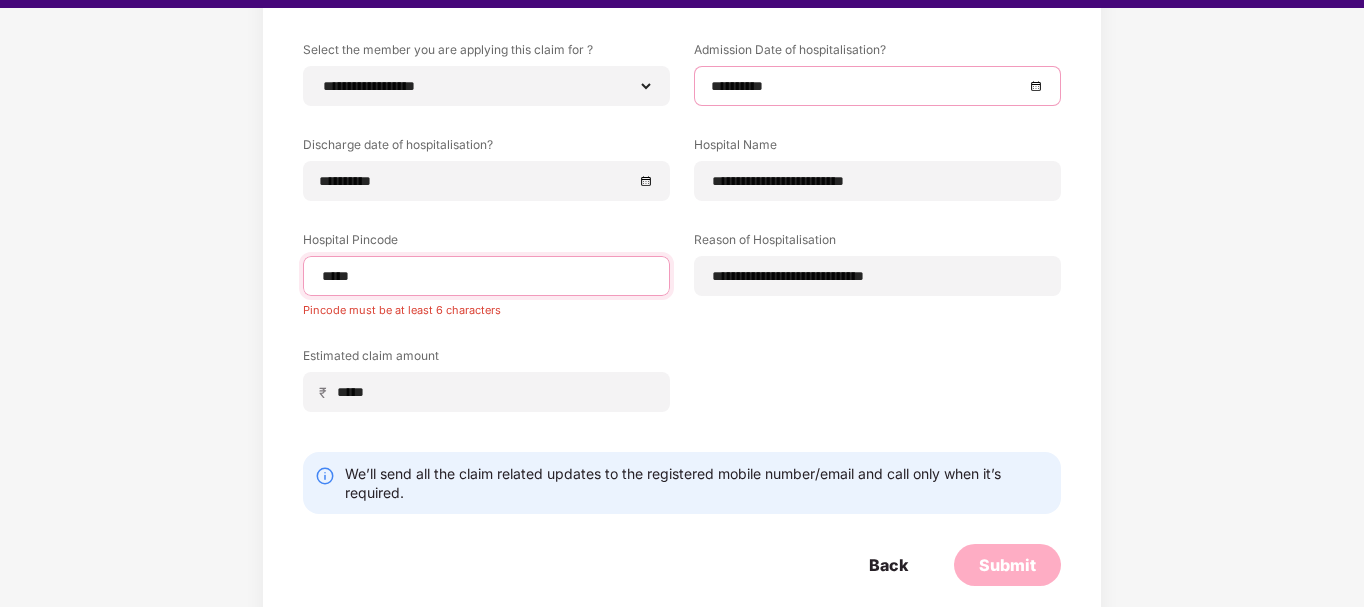 type on "******" 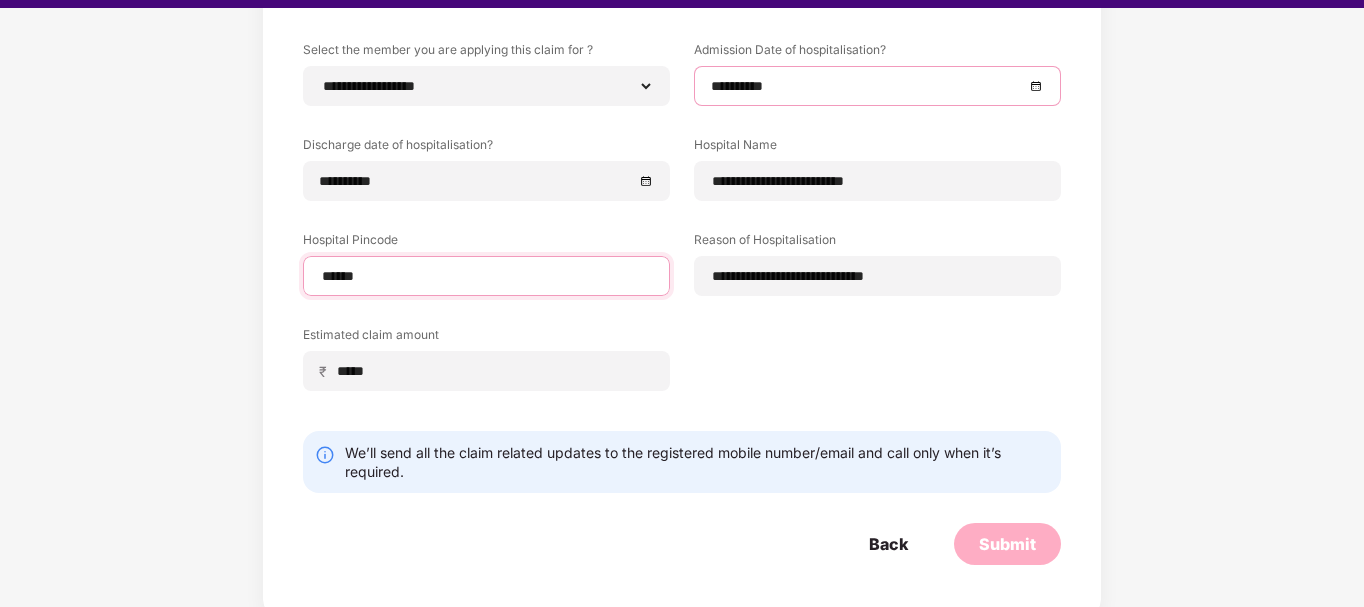 select on "****" 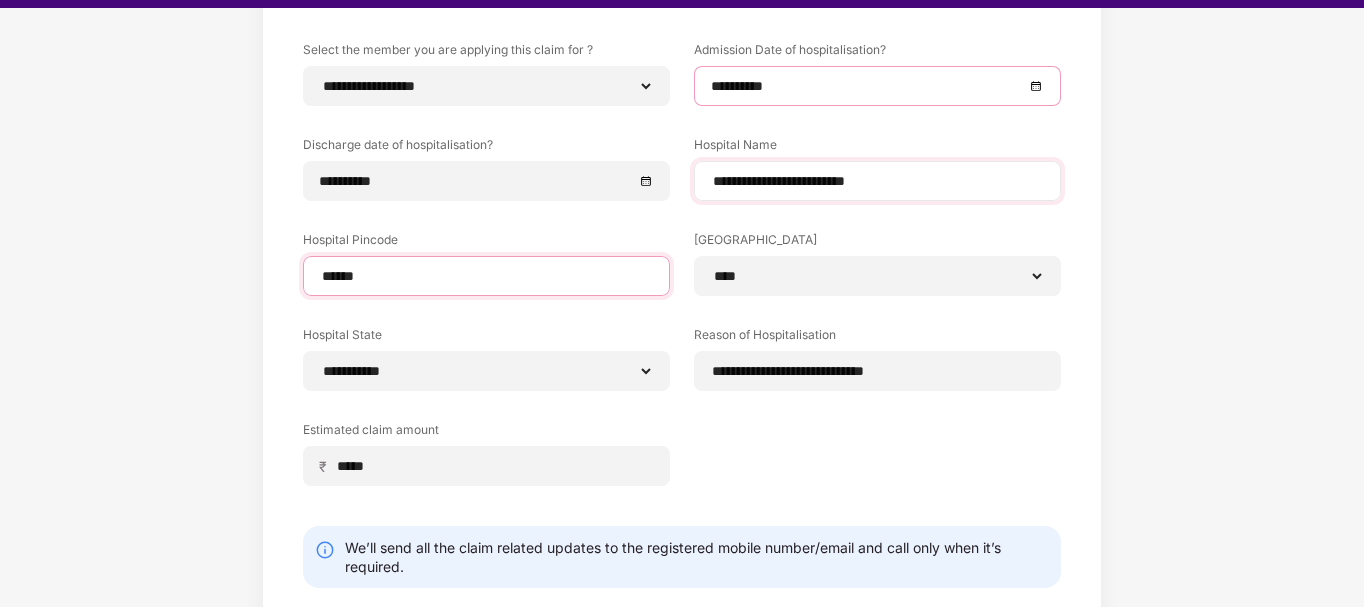 type on "******" 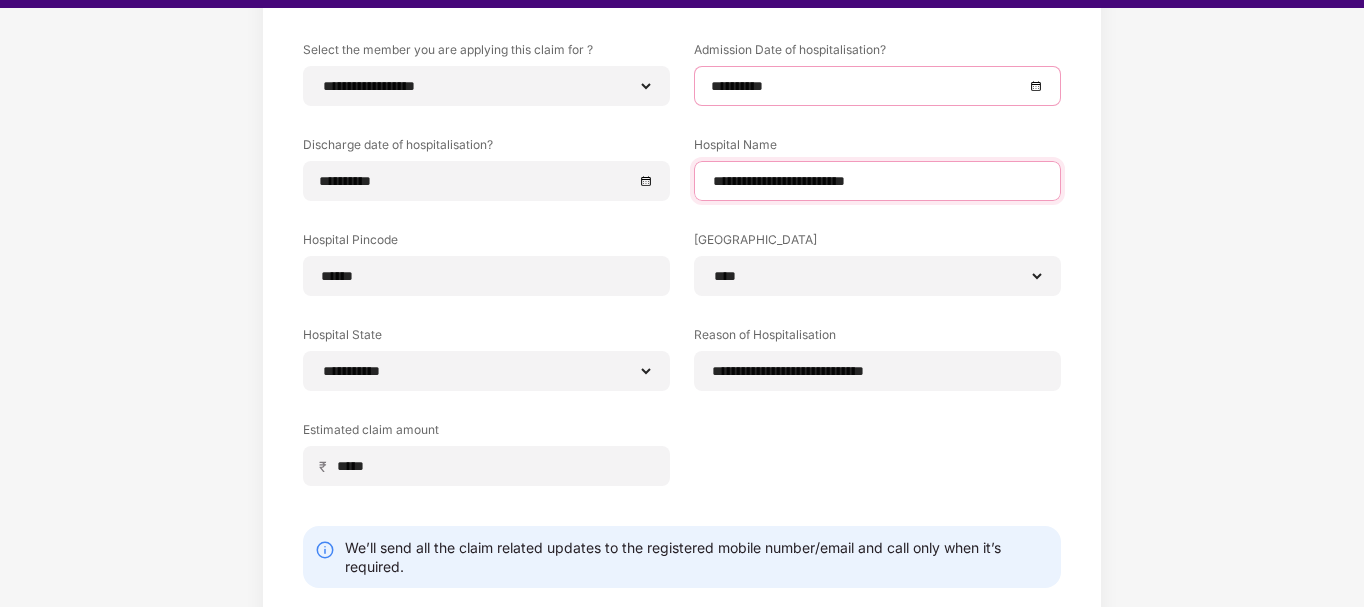 click on "**********" at bounding box center (877, 181) 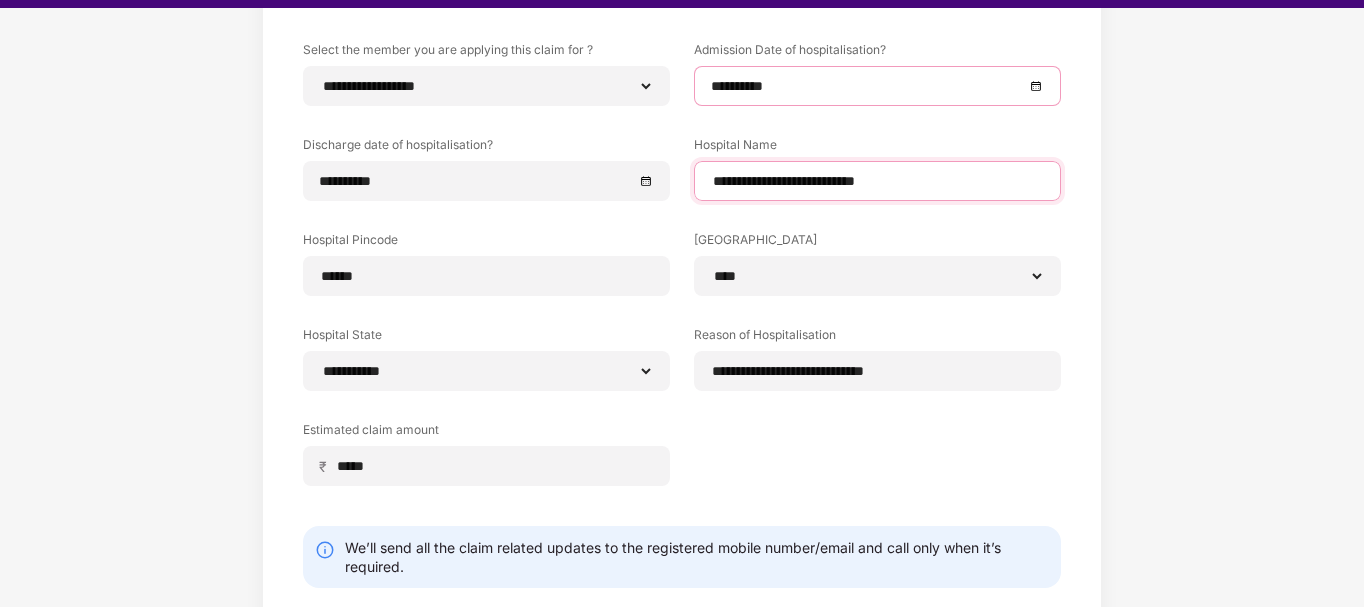 scroll, scrollTop: 304, scrollLeft: 0, axis: vertical 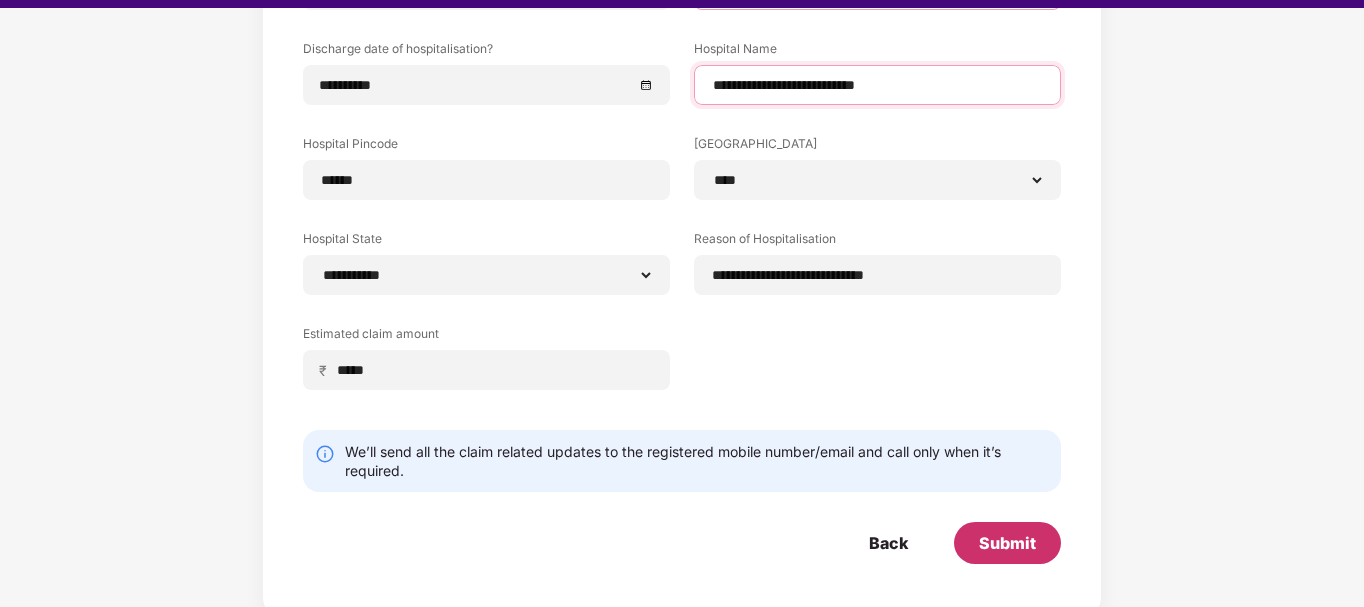 type on "**********" 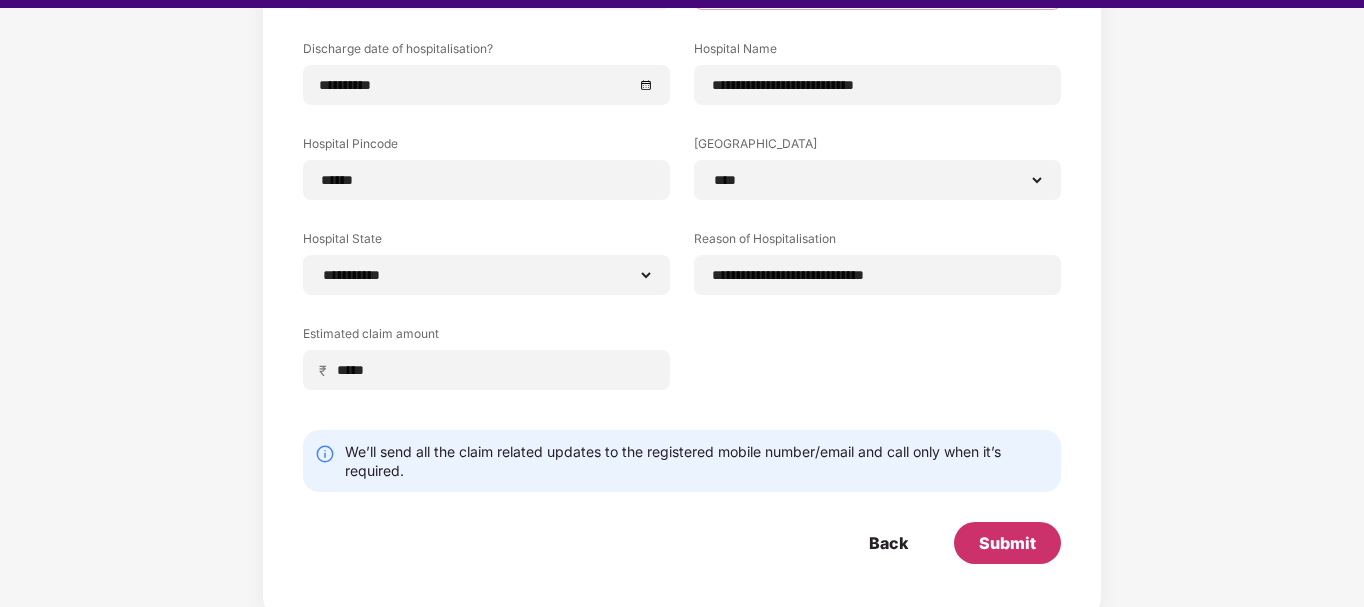 click on "Submit" at bounding box center (1007, 543) 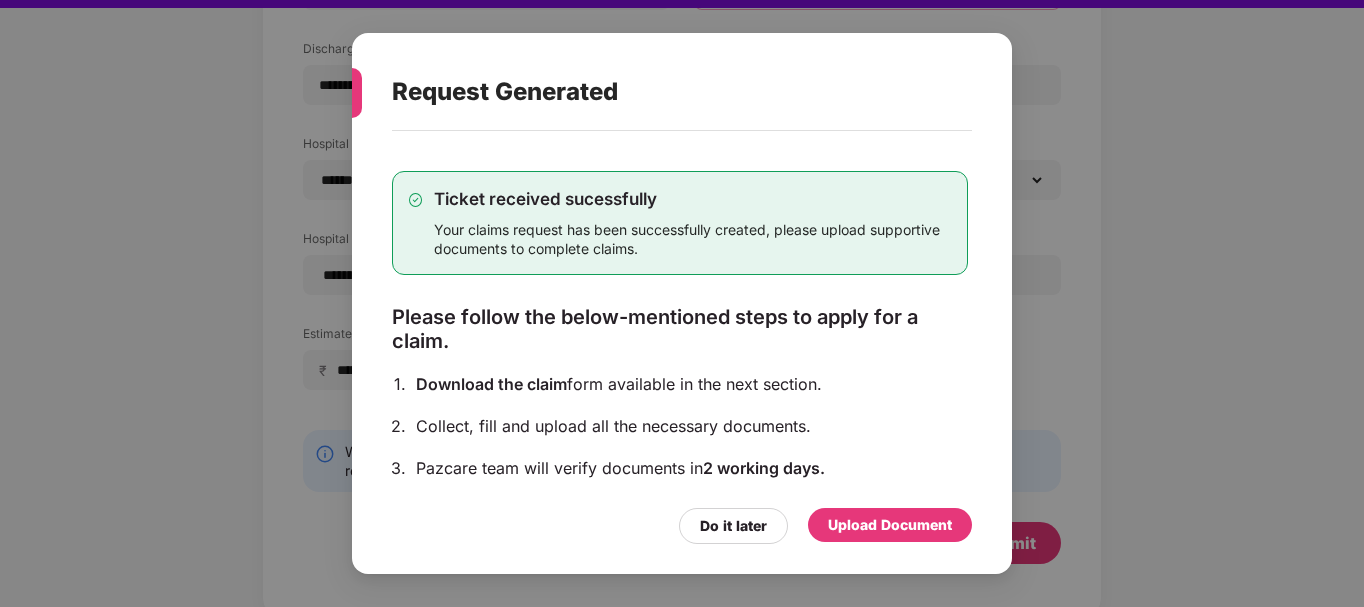 click on "Upload Document" at bounding box center (890, 525) 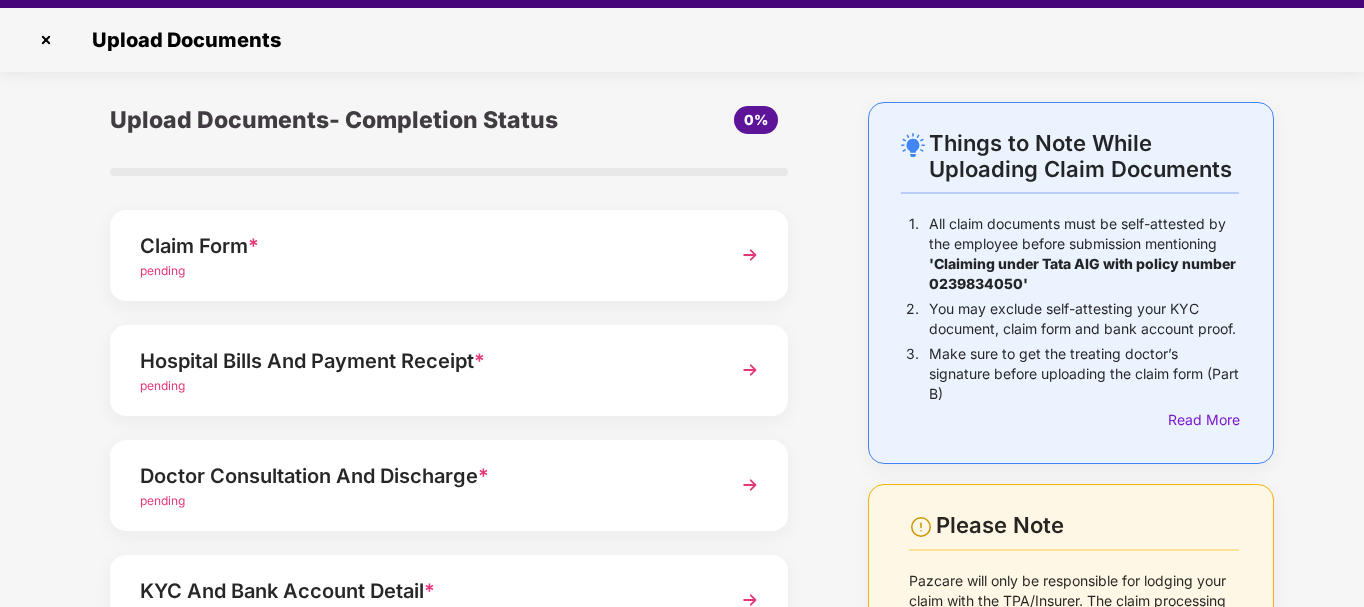 click at bounding box center (750, 255) 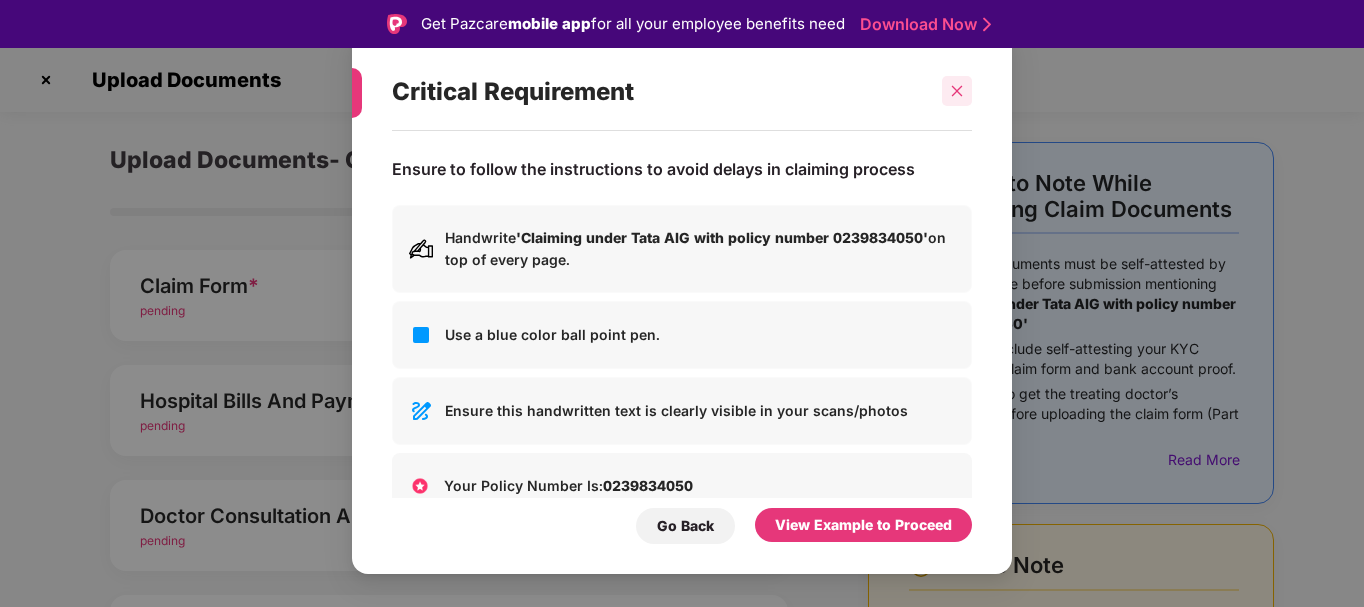 click 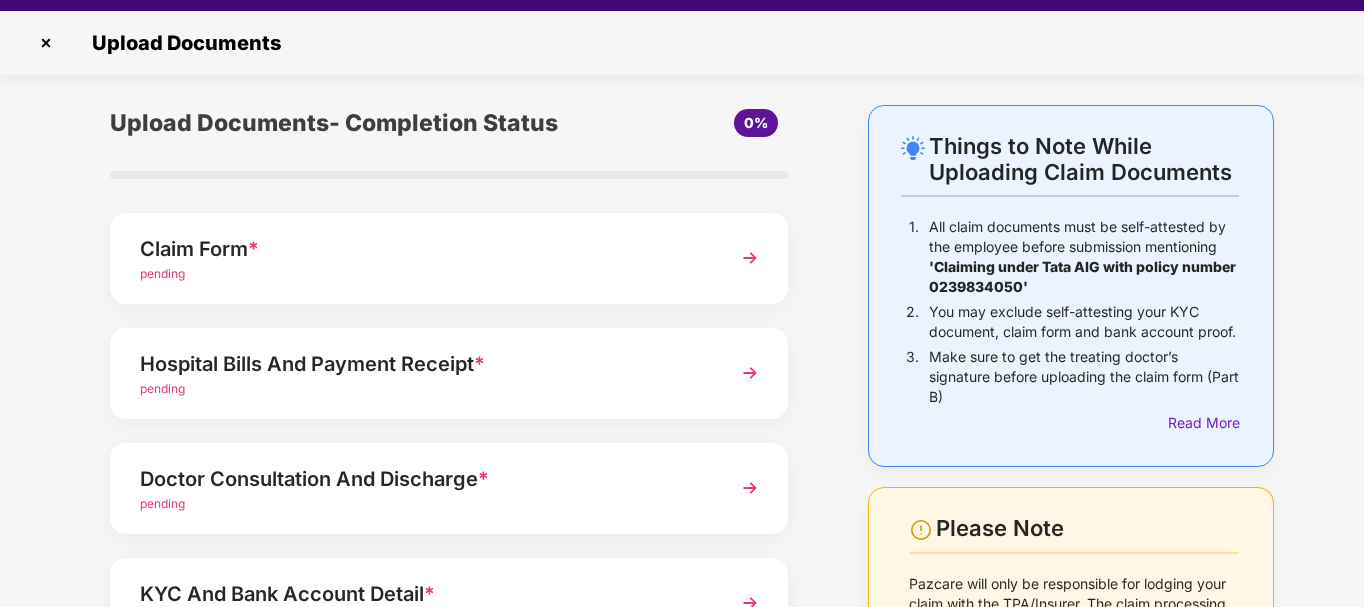 scroll, scrollTop: 48, scrollLeft: 0, axis: vertical 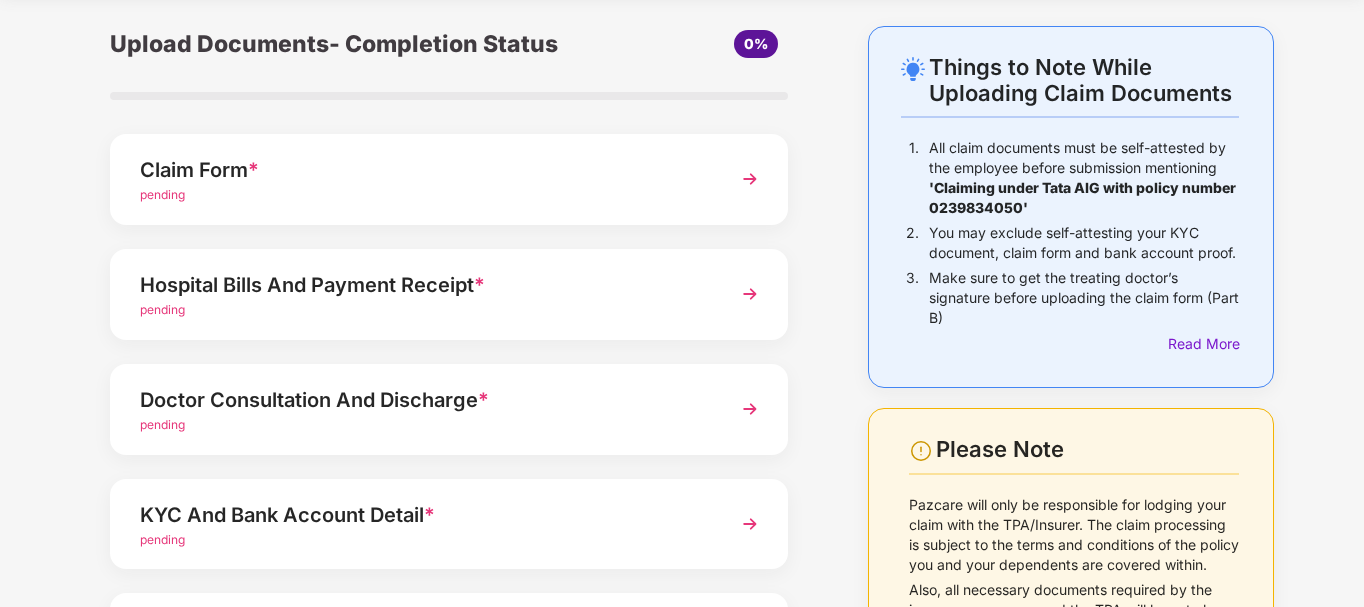 click on "Hospital Bills And Payment Receipt *" at bounding box center [423, 285] 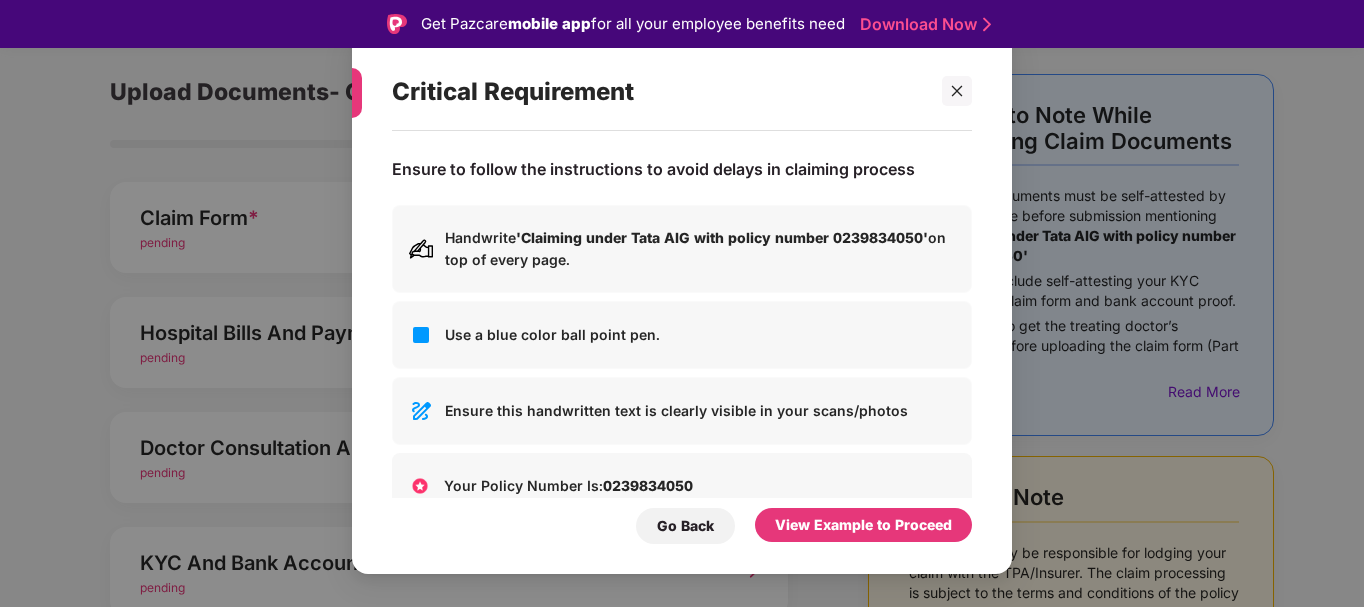 click on "Use a blue color ball point pen." at bounding box center (700, 335) 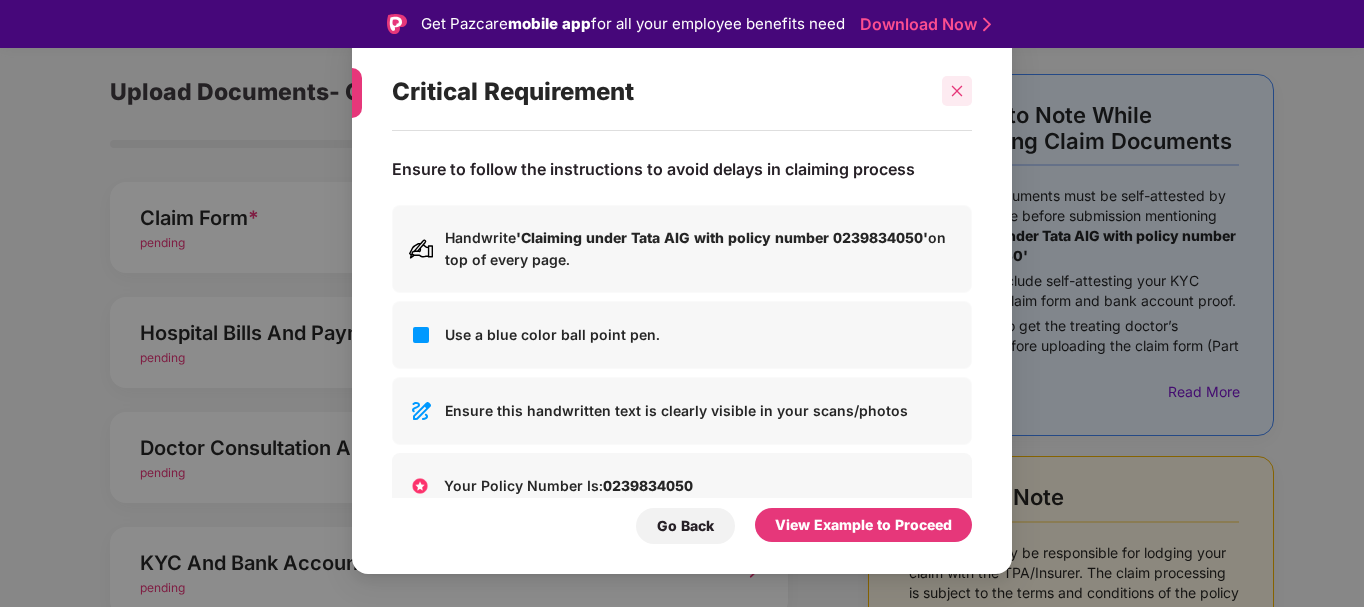 click 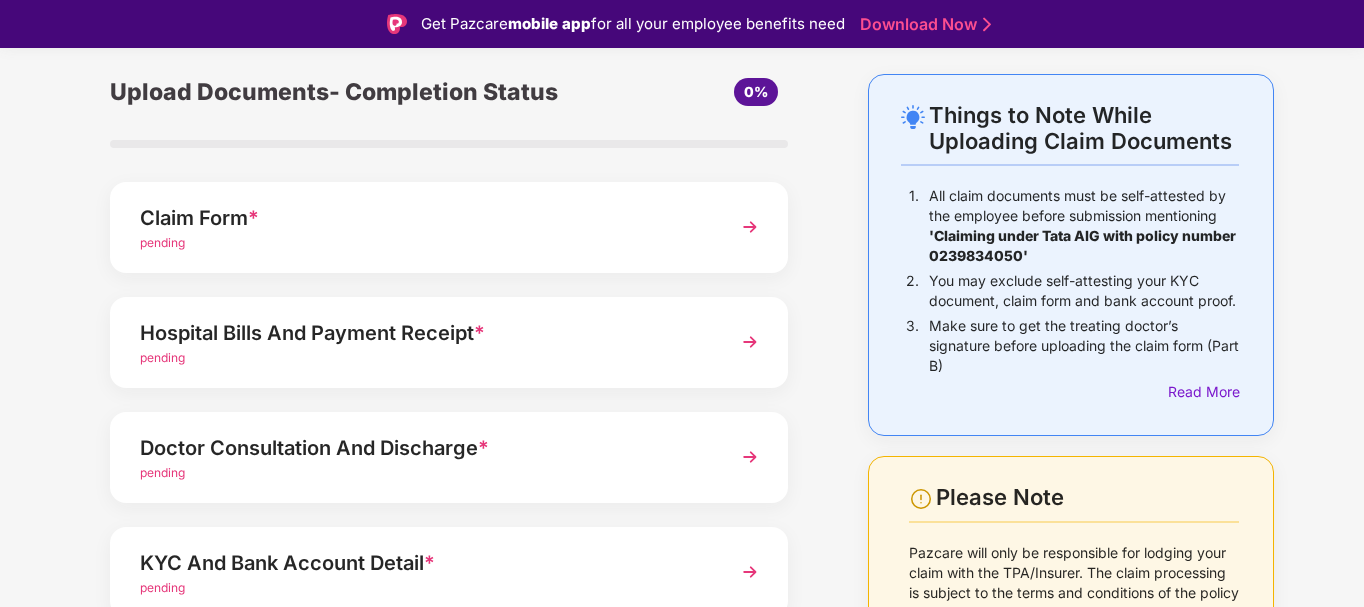 scroll, scrollTop: 48, scrollLeft: 0, axis: vertical 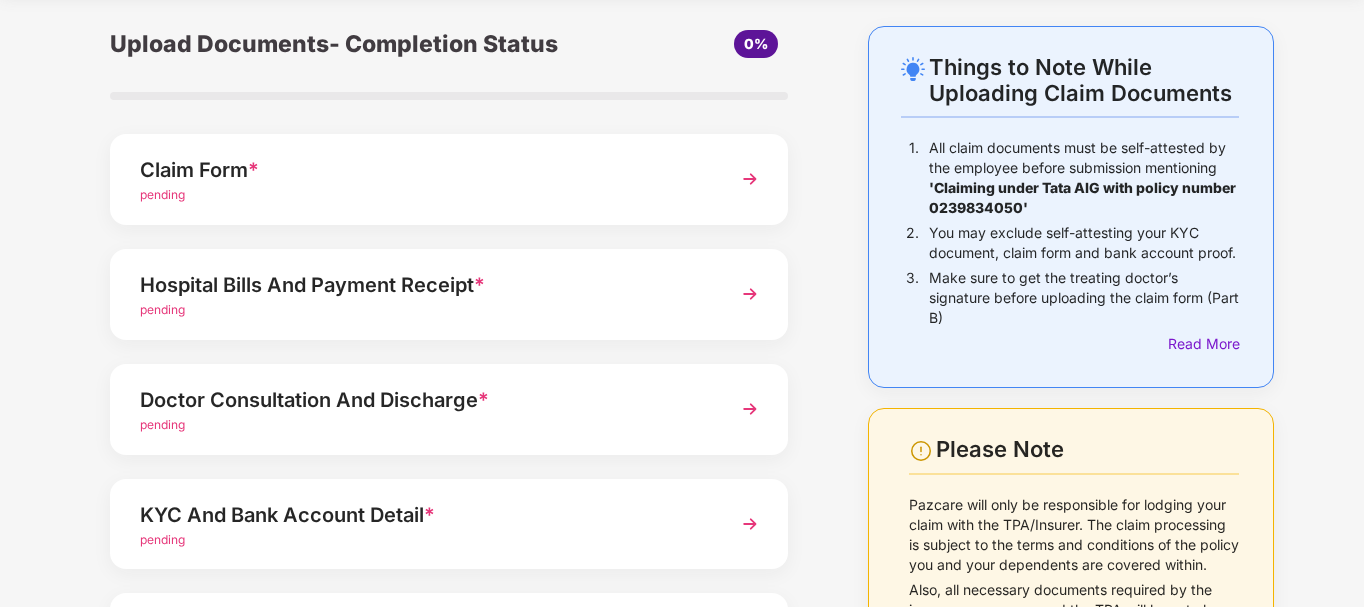 click on "Doctor Consultation And Discharge *" at bounding box center [423, 400] 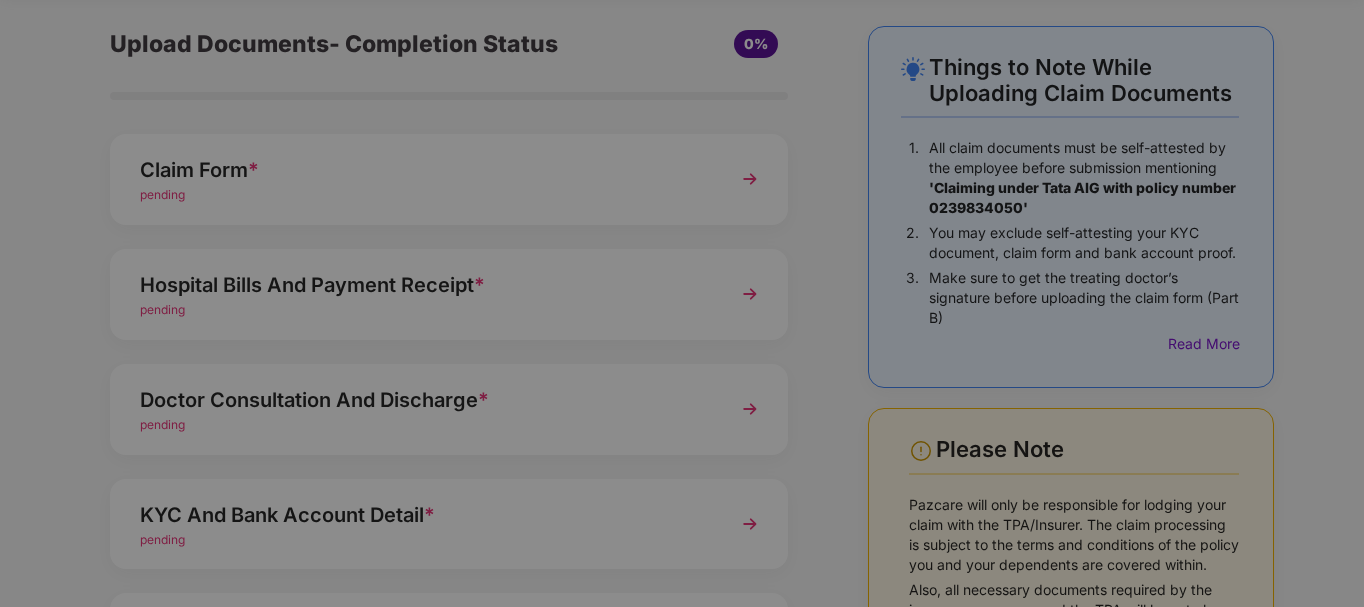 scroll, scrollTop: 0, scrollLeft: 0, axis: both 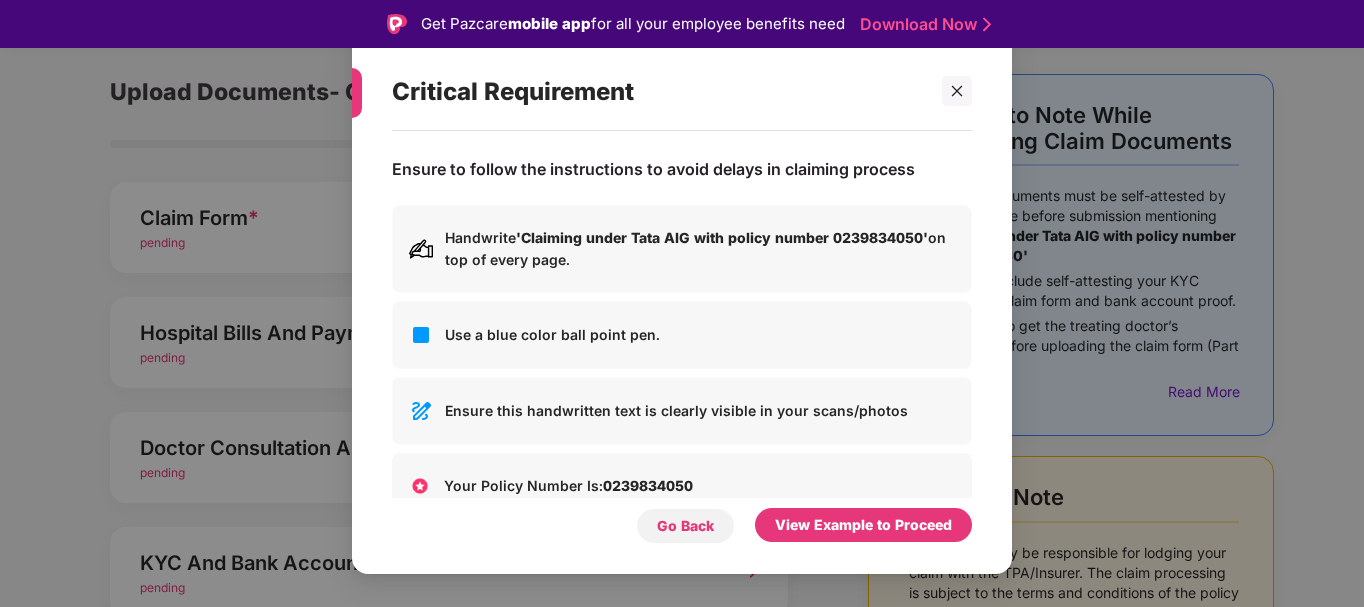 click on "Go Back" at bounding box center [685, 526] 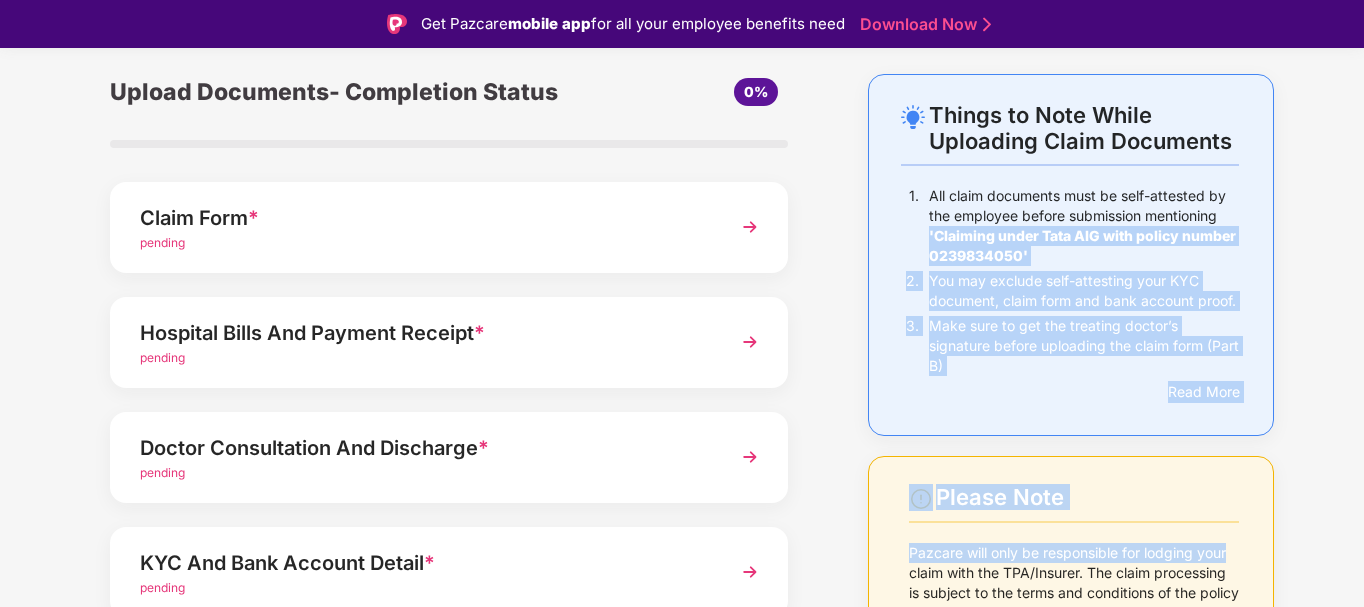 drag, startPoint x: 1361, startPoint y: 218, endPoint x: 1363, endPoint y: 541, distance: 323.0062 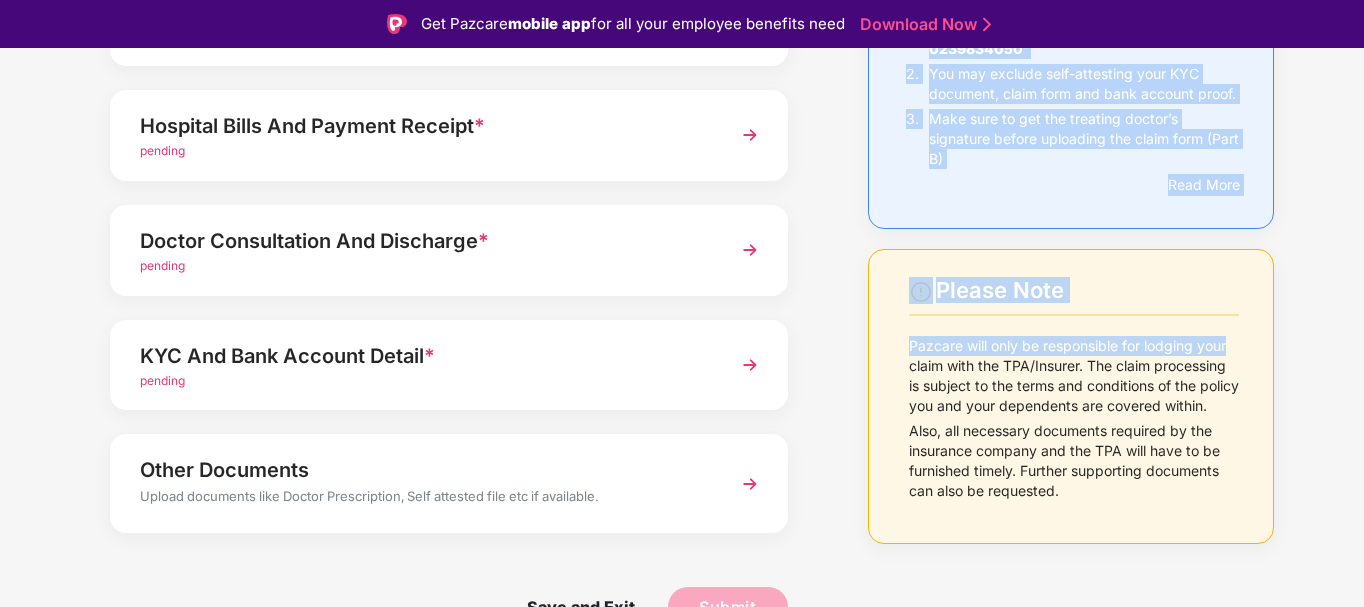 scroll, scrollTop: 277, scrollLeft: 0, axis: vertical 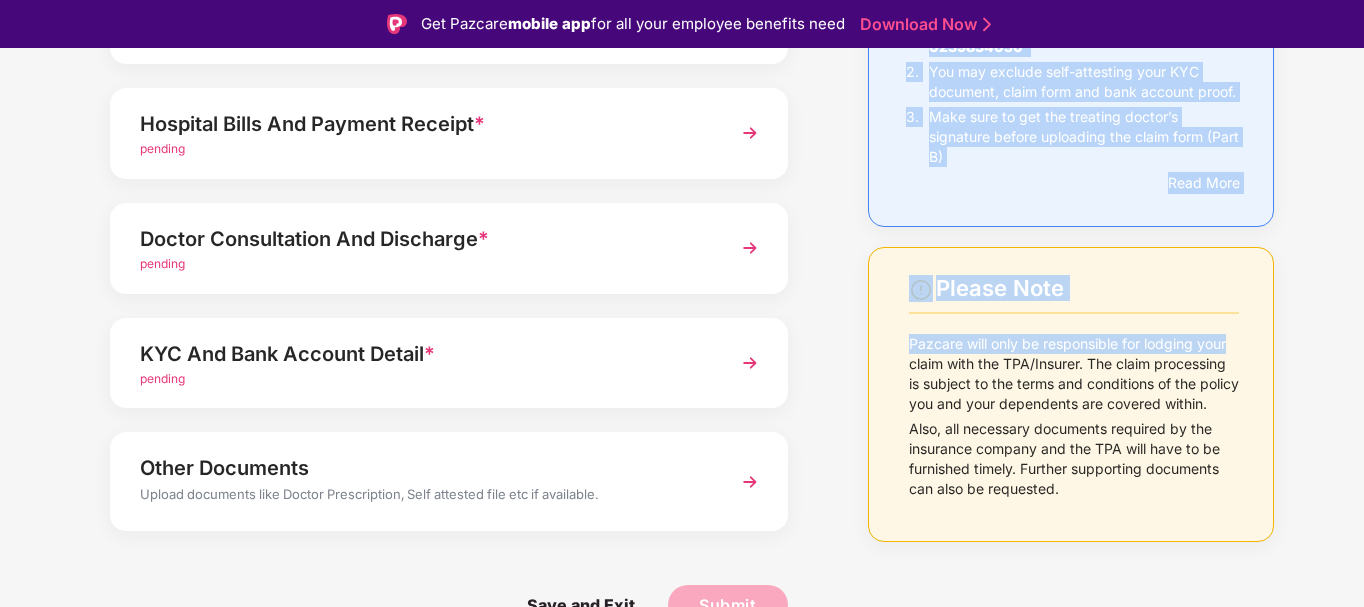 click on "Things to Note While Uploading Claim Documents 1.  All claim documents must be self-attested by the employee before submission mentioning   'Claiming under Tata AIG with policy number 0239834050' 2.  You may exclude self-attesting your KYC document, claim form and bank account proof. 3.   Make sure to get the treating doctor’s signature before uploading the claim form (Part B) Read More Please Note Pazcare will only be responsible for lodging your claim with the TPA/Insurer. The claim processing is subject to the terms and conditions of the policy you and your dependents are covered within. Also, all necessary documents required by the insurance company and the TPA will have to be furnished timely. Further supporting documents can also be requested. Upload Documents- Completion Status 0% Claim Form * pending  Hospital Bills And Payment Receipt * pending  Doctor Consultation And Discharge * pending  KYC And Bank Account Detail * pending  Other Documents   Save and Exit  Submit" at bounding box center [682, 260] 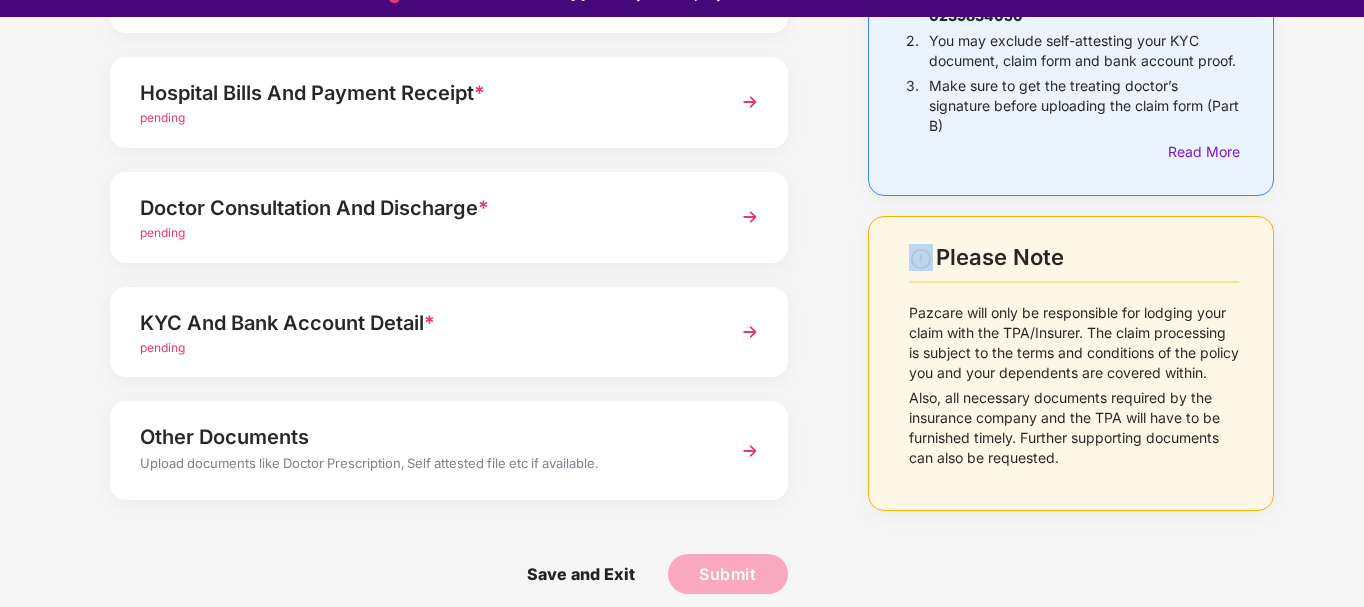 scroll, scrollTop: 48, scrollLeft: 0, axis: vertical 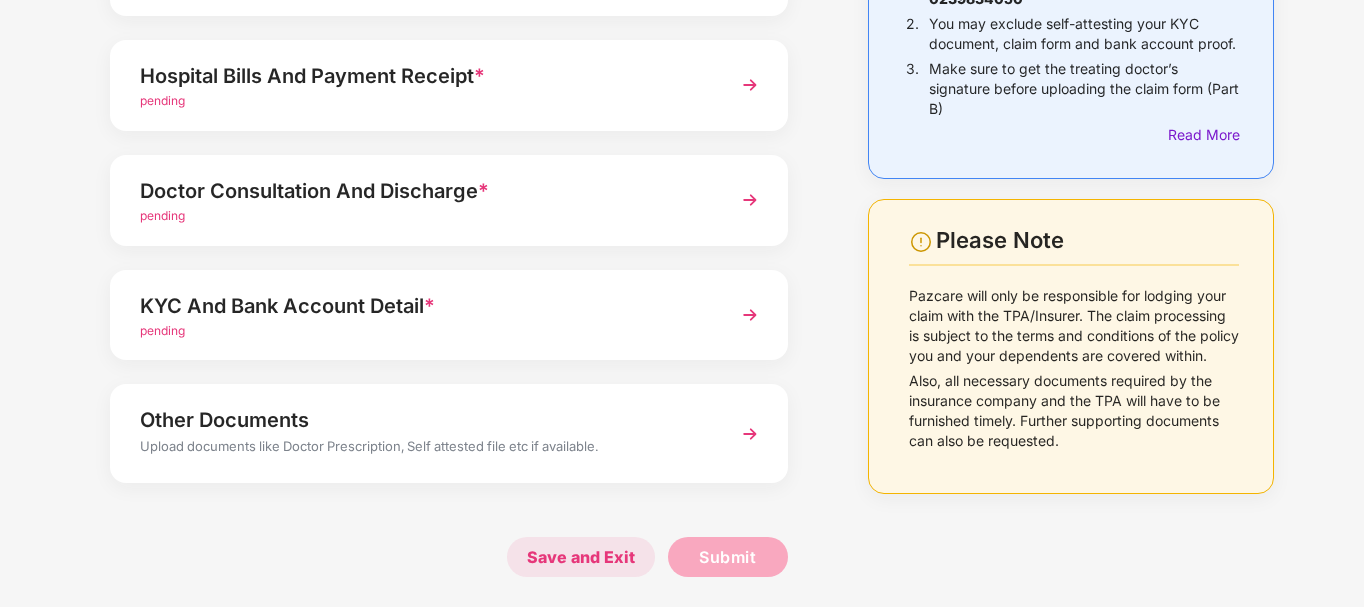 click on "Save and Exit" at bounding box center [581, 557] 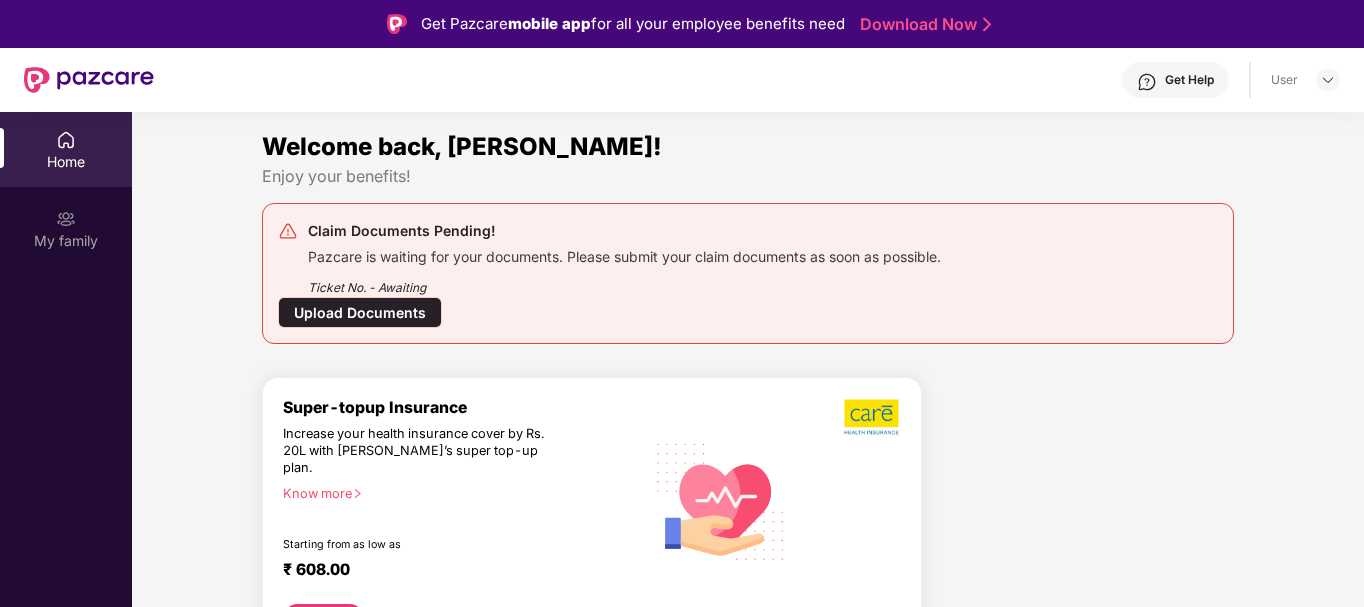 scroll, scrollTop: 0, scrollLeft: 0, axis: both 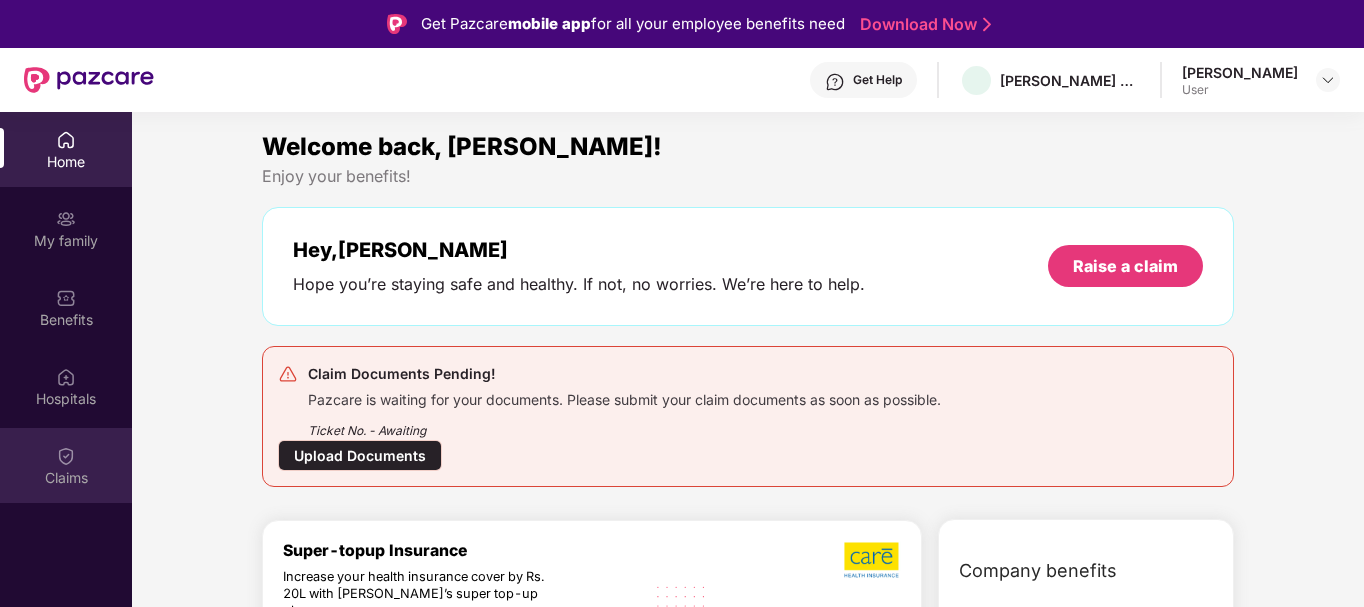 click on "Claims" at bounding box center (66, 465) 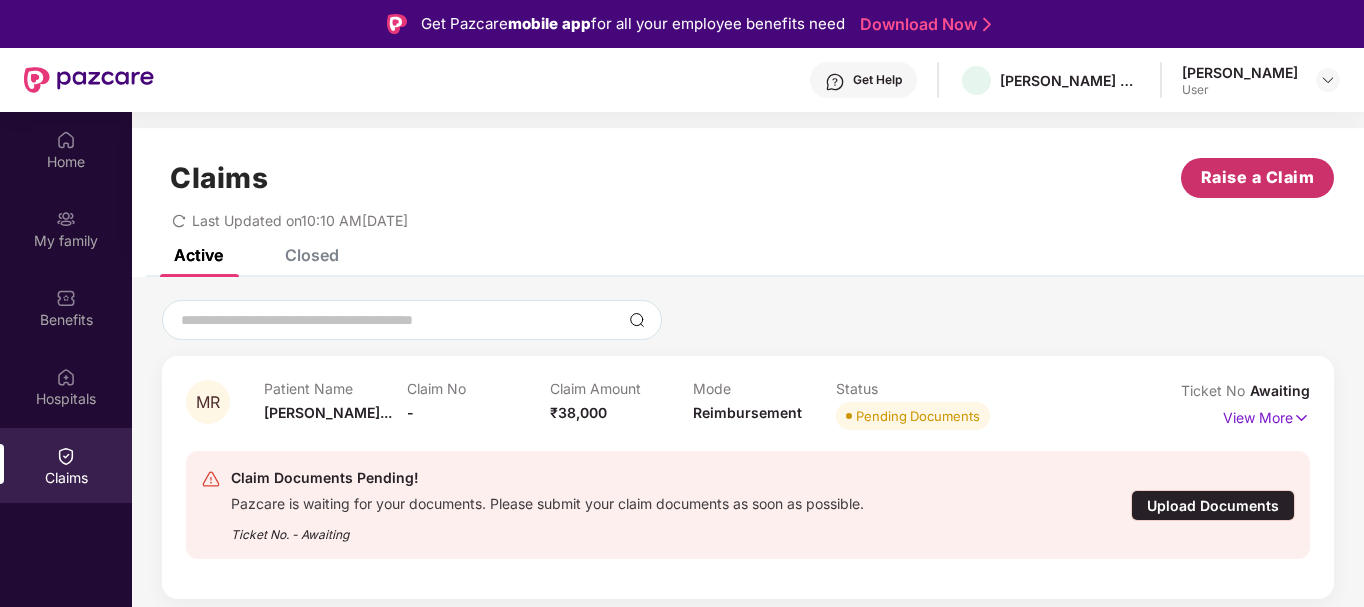 click on "Raise a Claim" at bounding box center [1258, 177] 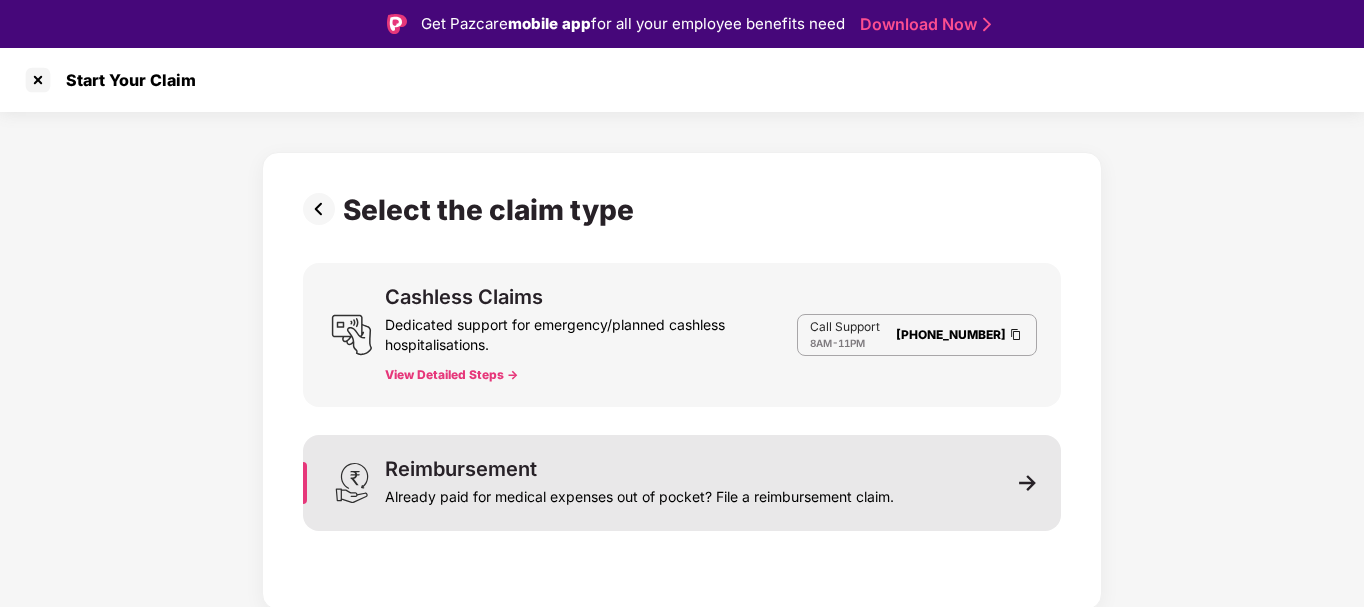 click on "Already paid for medical expenses out of pocket? File a reimbursement claim." at bounding box center [639, 493] 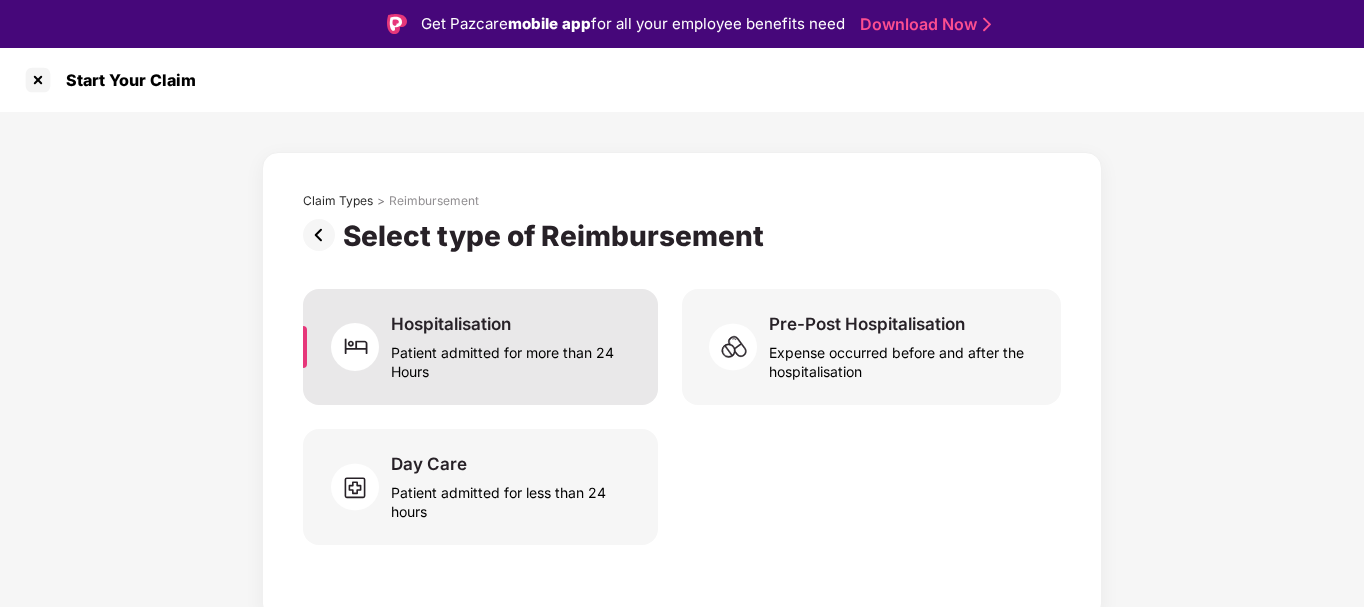 click on "Patient admitted for more than 24 Hours" at bounding box center (512, 358) 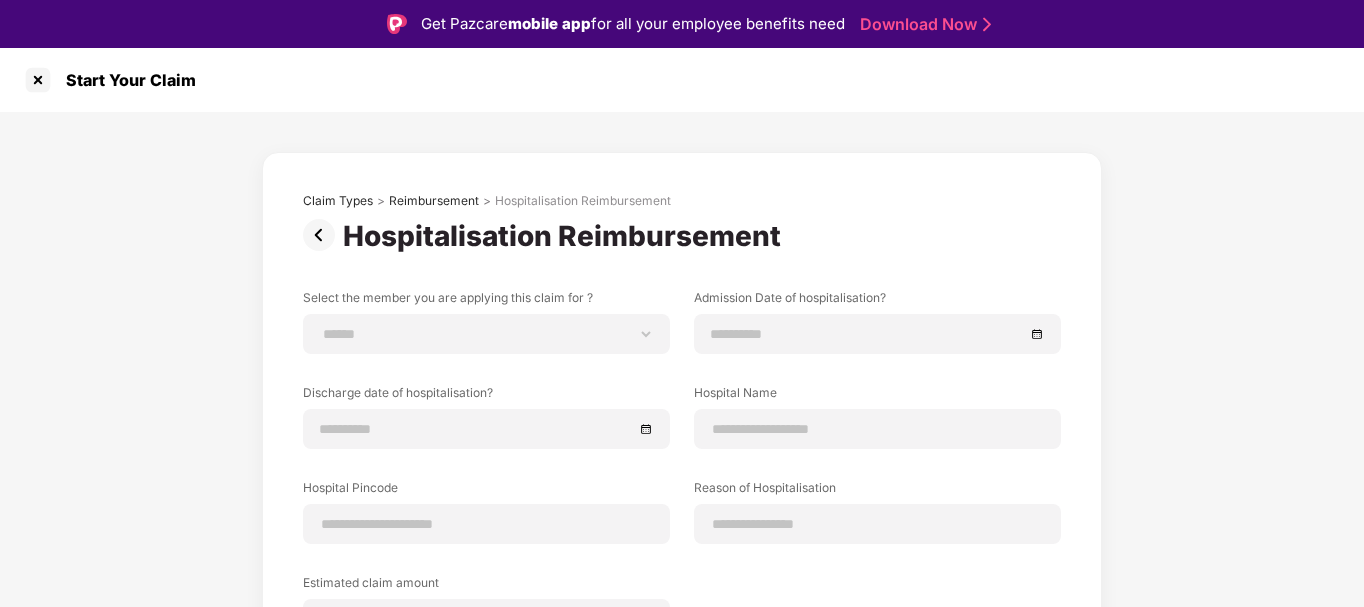 scroll, scrollTop: 48, scrollLeft: 0, axis: vertical 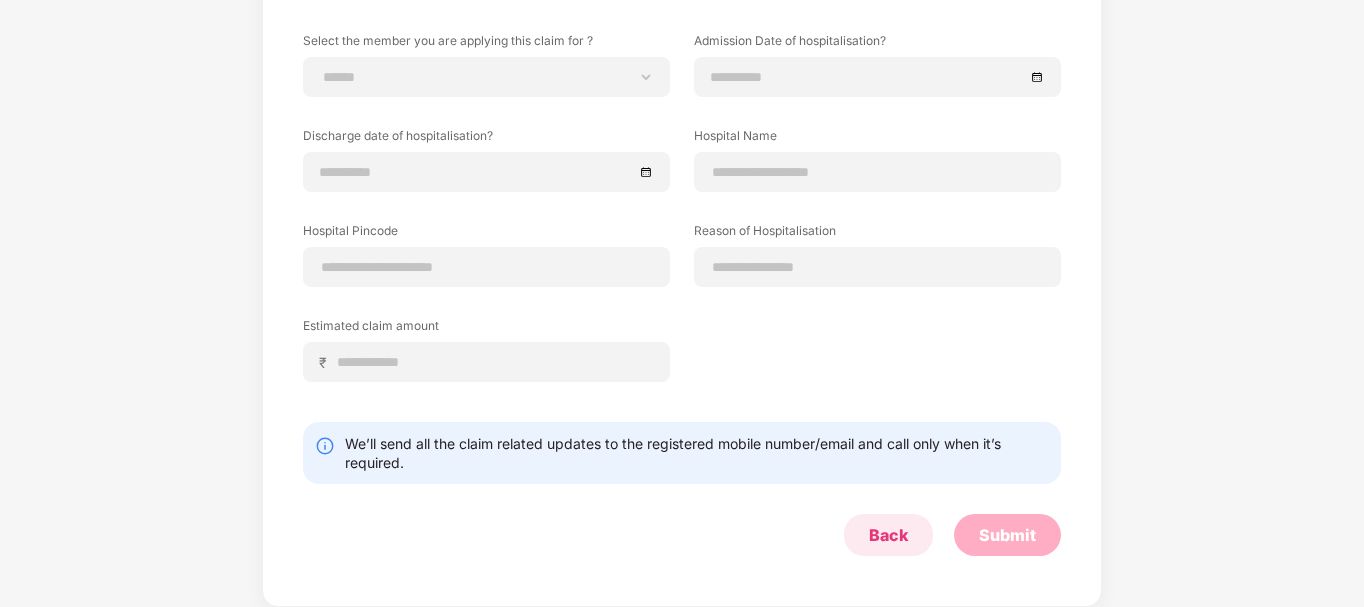 click on "Back" at bounding box center [888, 535] 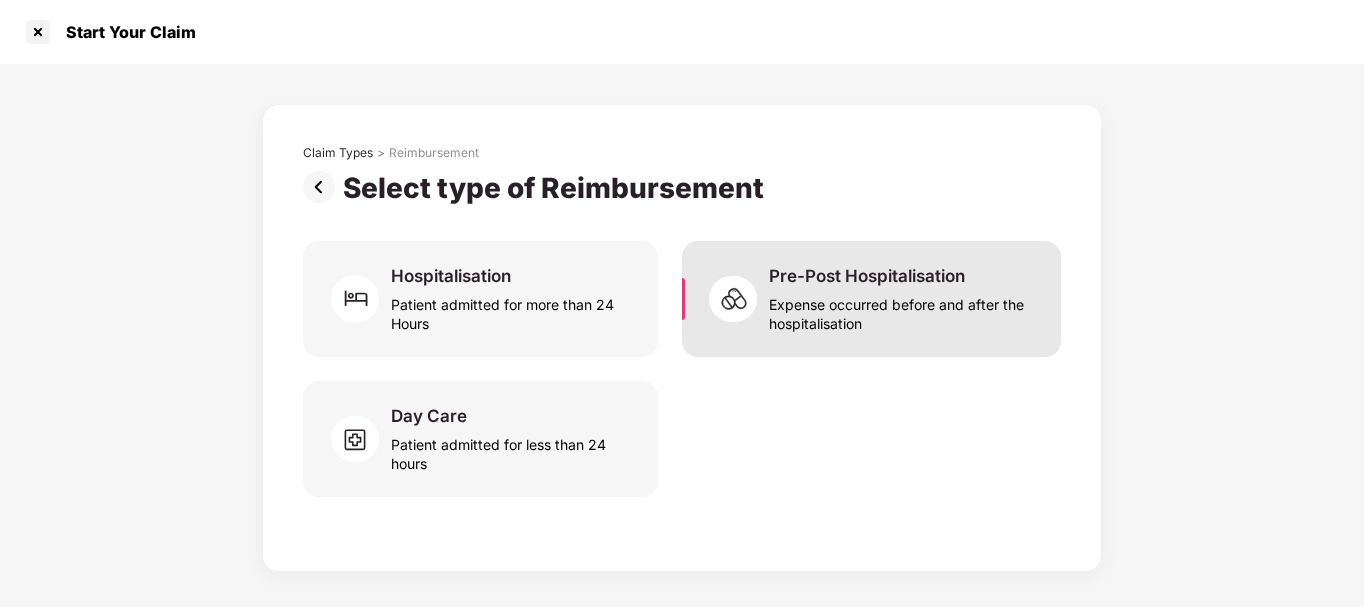 click on "Expense occurred before and after the hospitalisation" at bounding box center (903, 310) 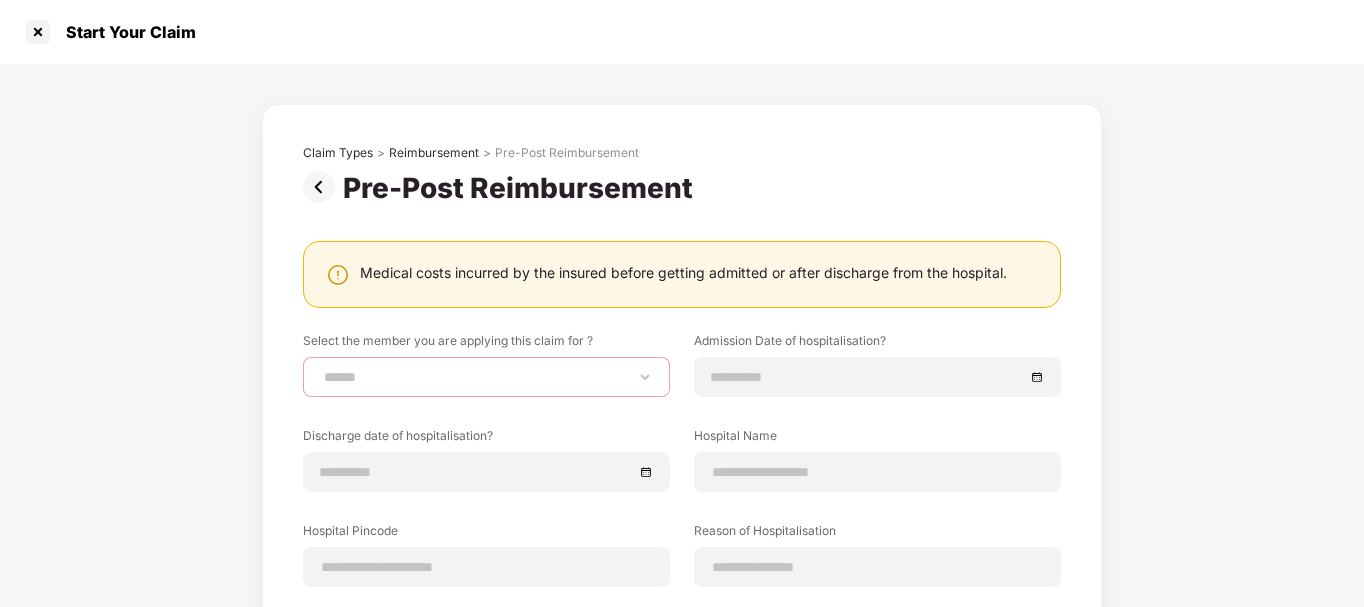 click on "**********" at bounding box center (486, 377) 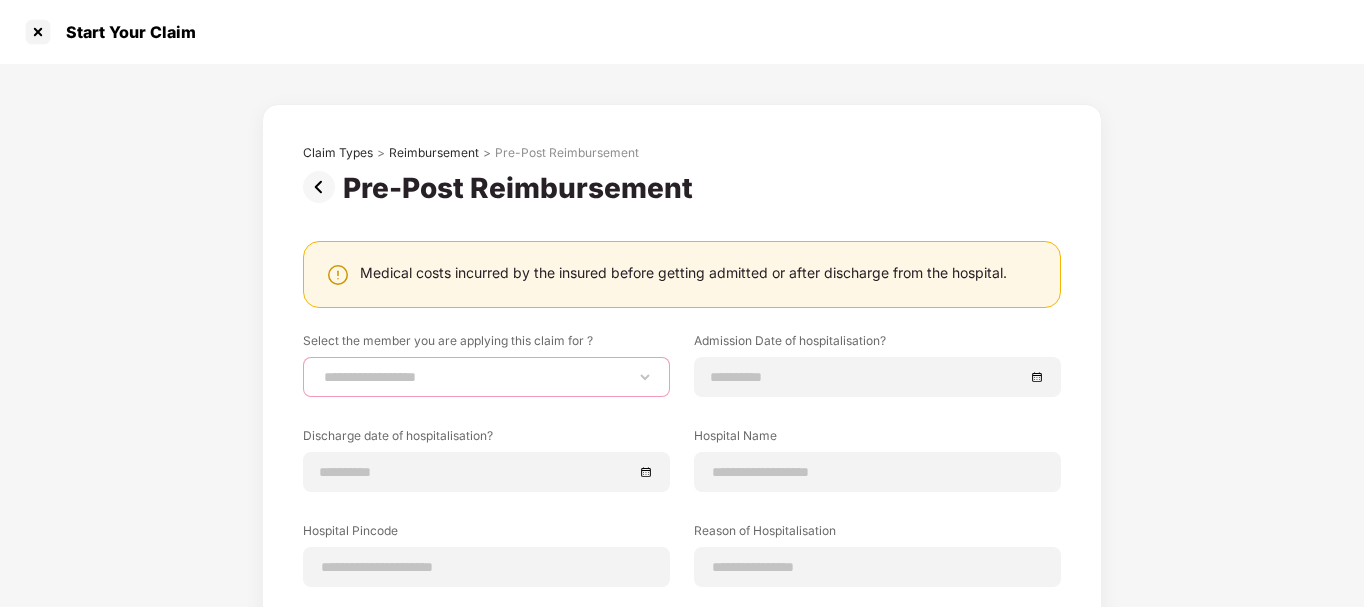 click on "**********" at bounding box center [486, 377] 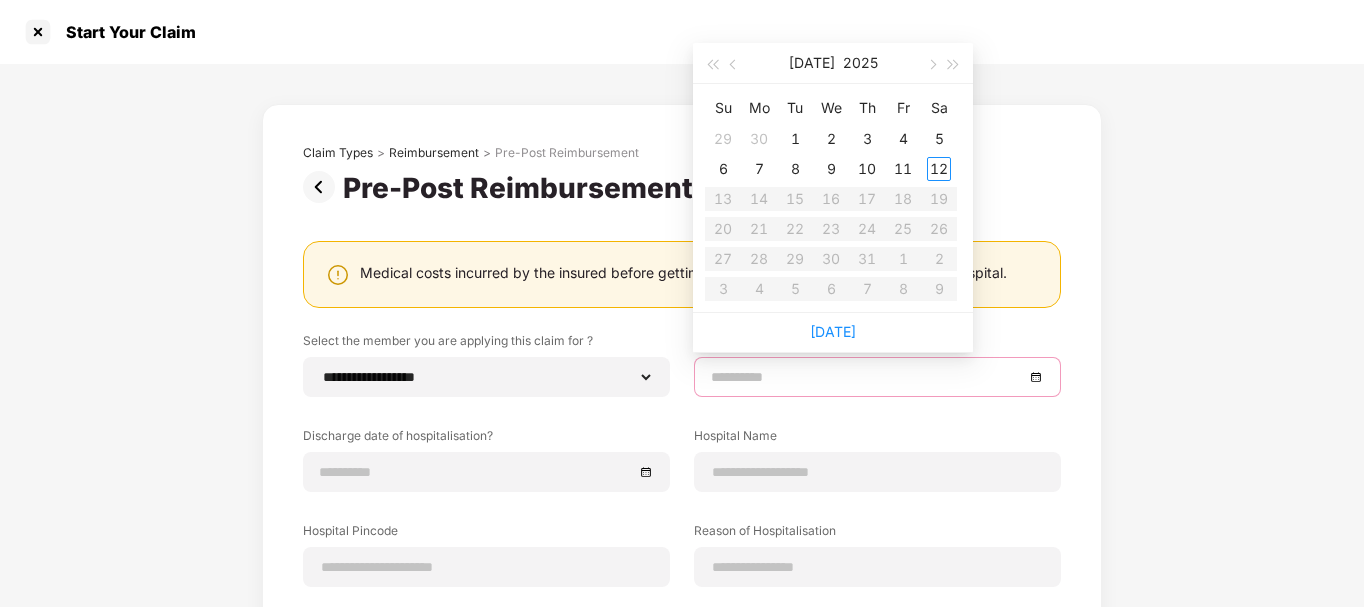 click at bounding box center (867, 377) 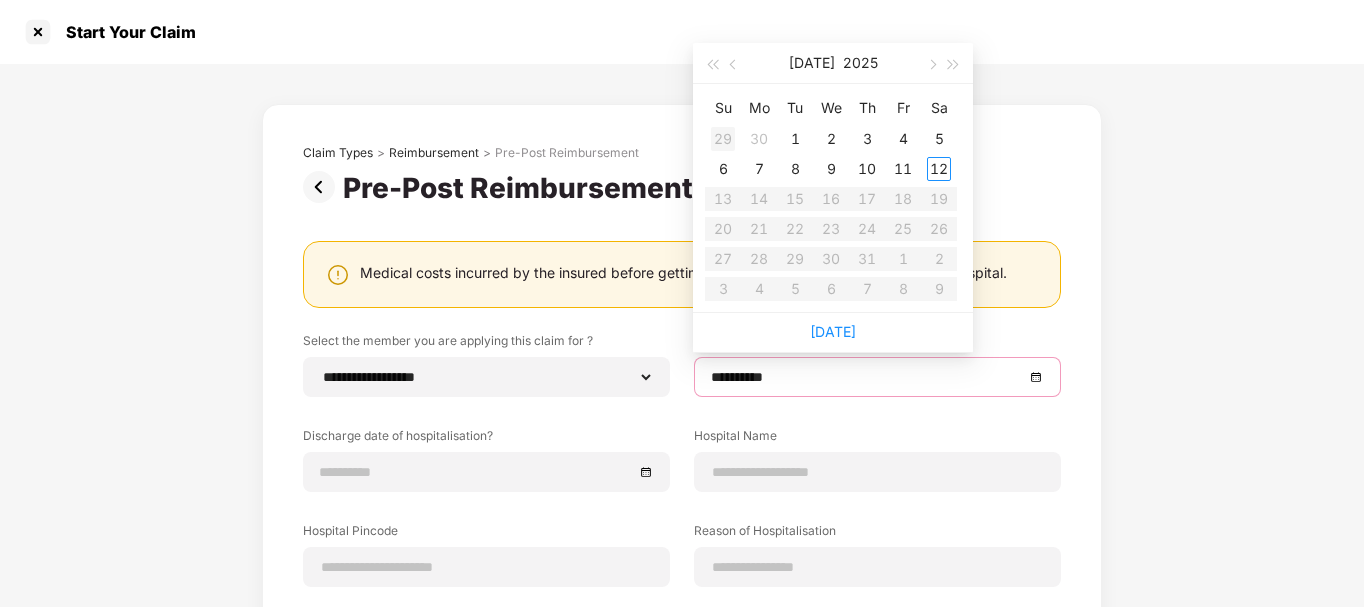 type on "**********" 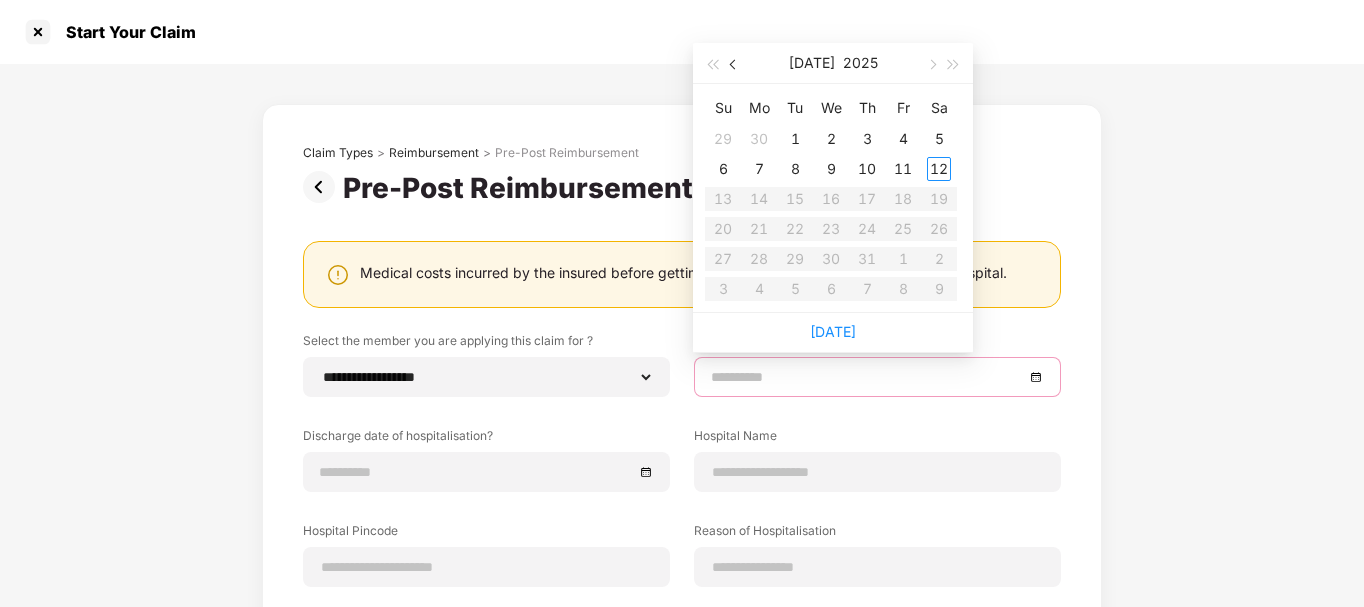 click at bounding box center (734, 63) 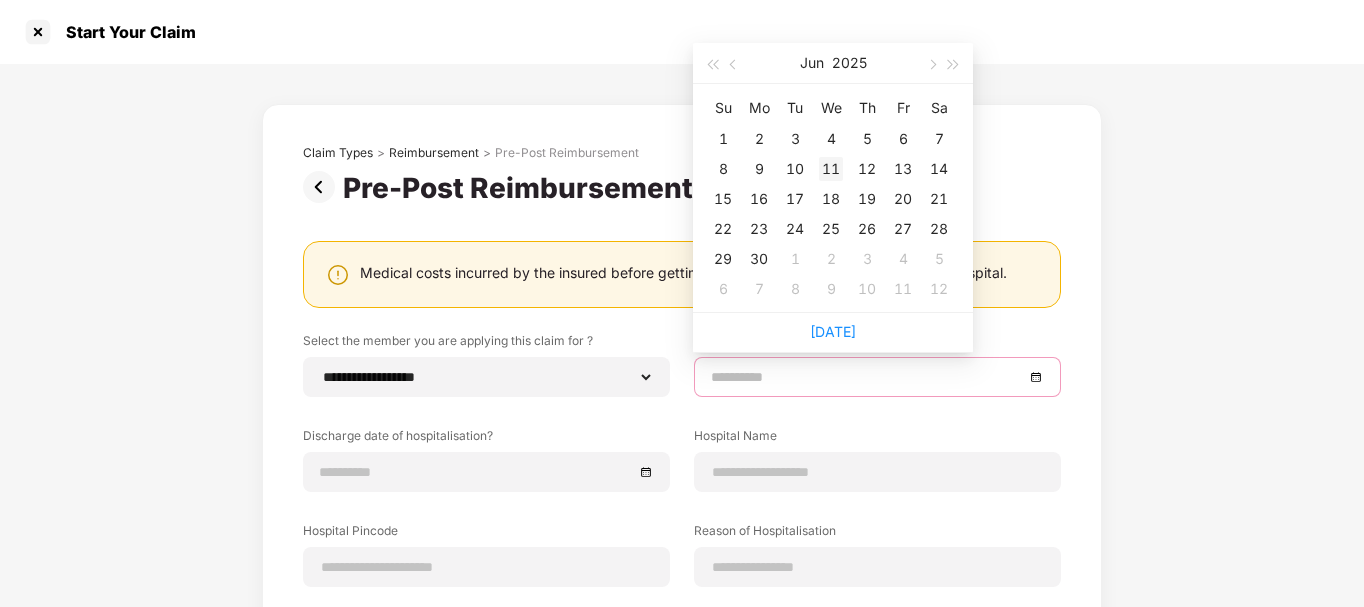 type on "**********" 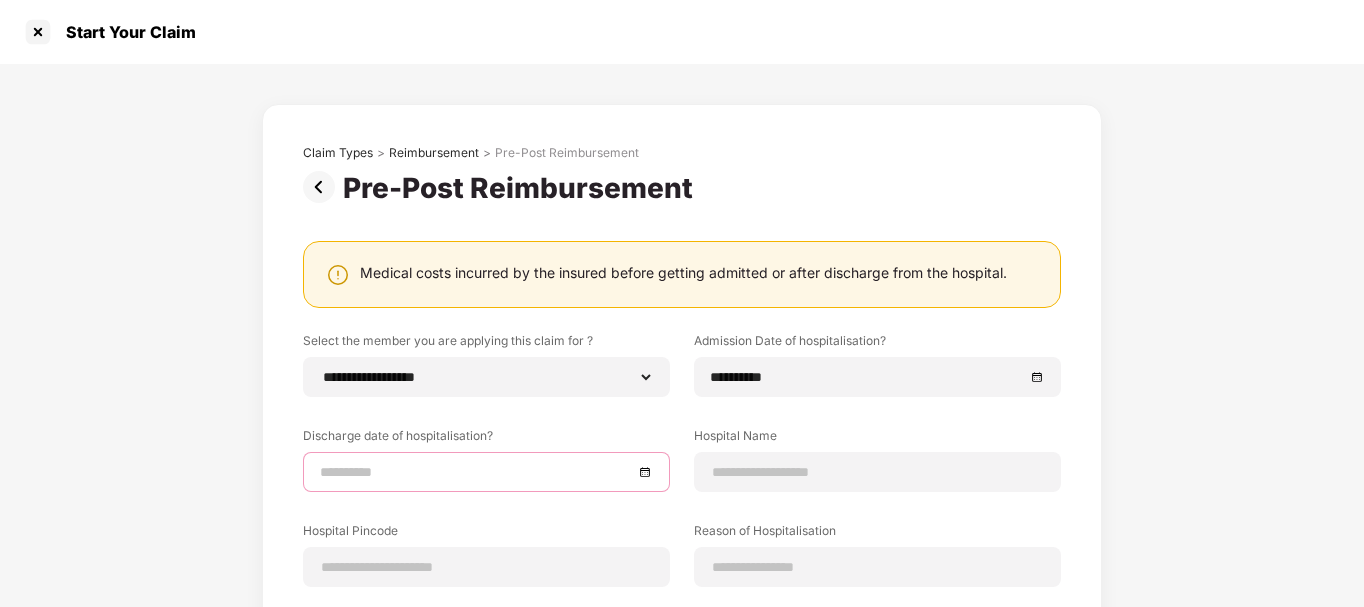 click at bounding box center [476, 472] 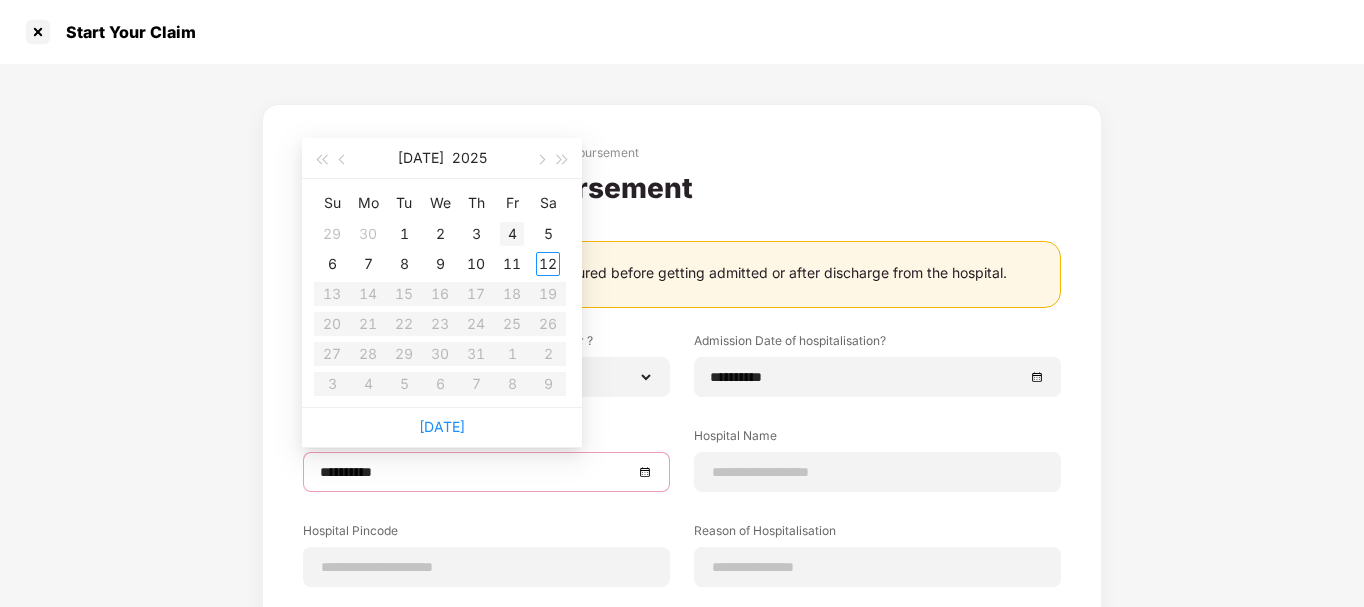type on "**********" 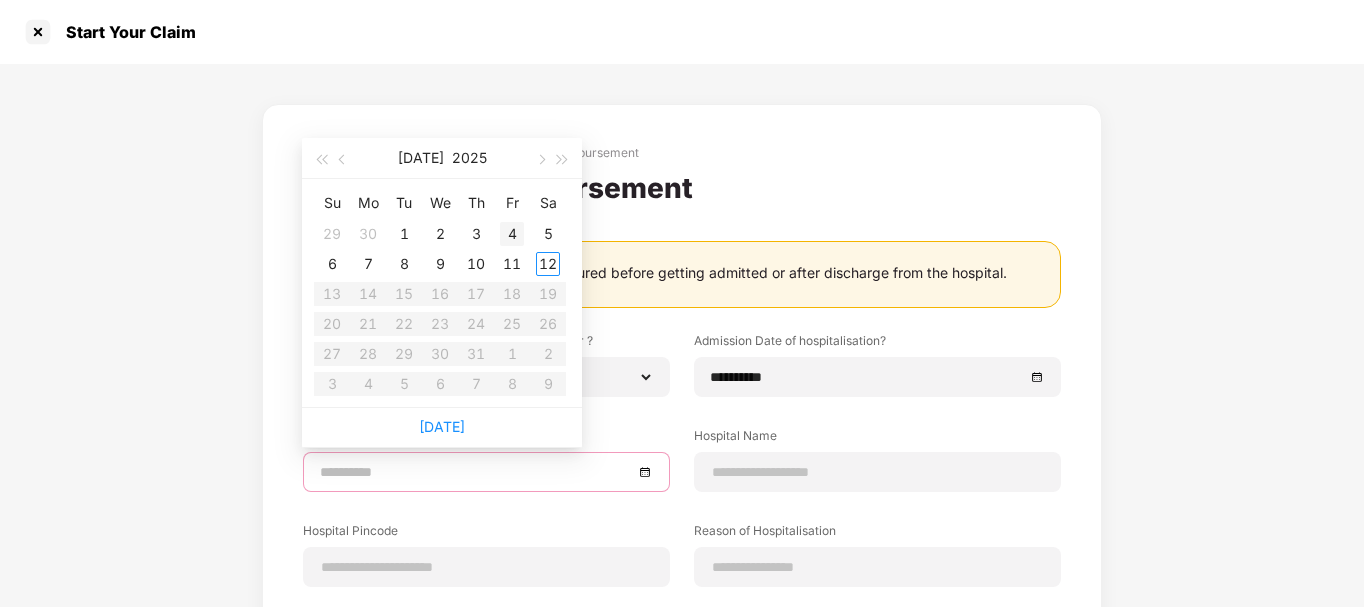 type on "**********" 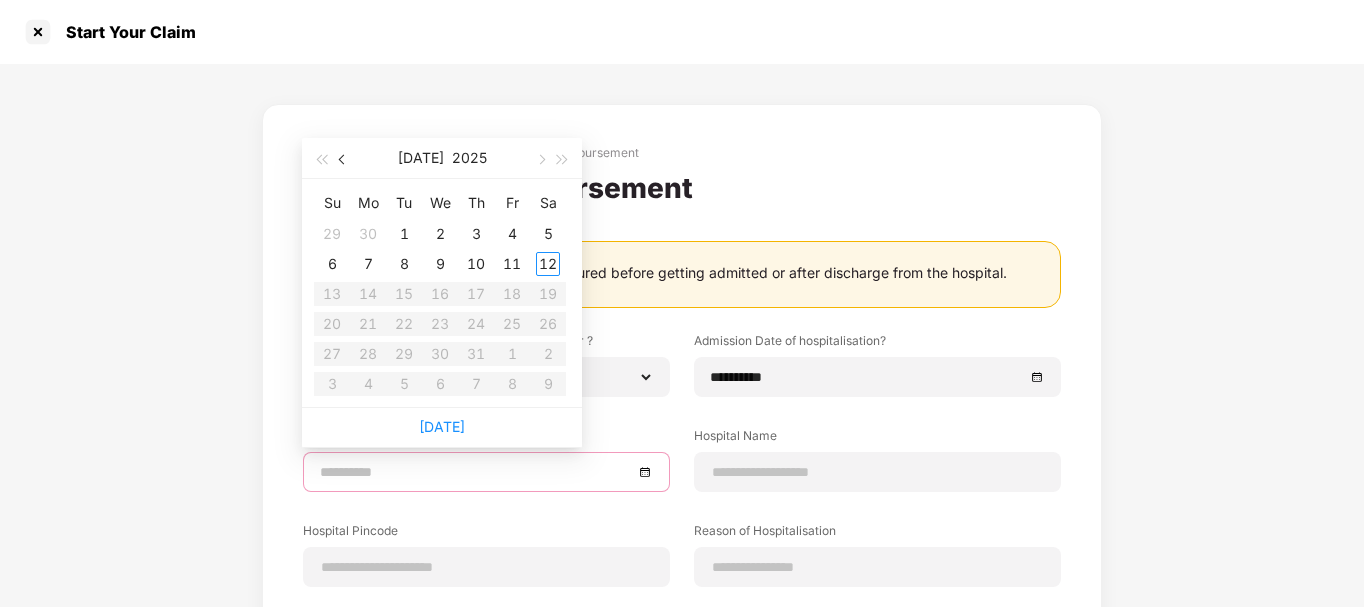 click at bounding box center (344, 160) 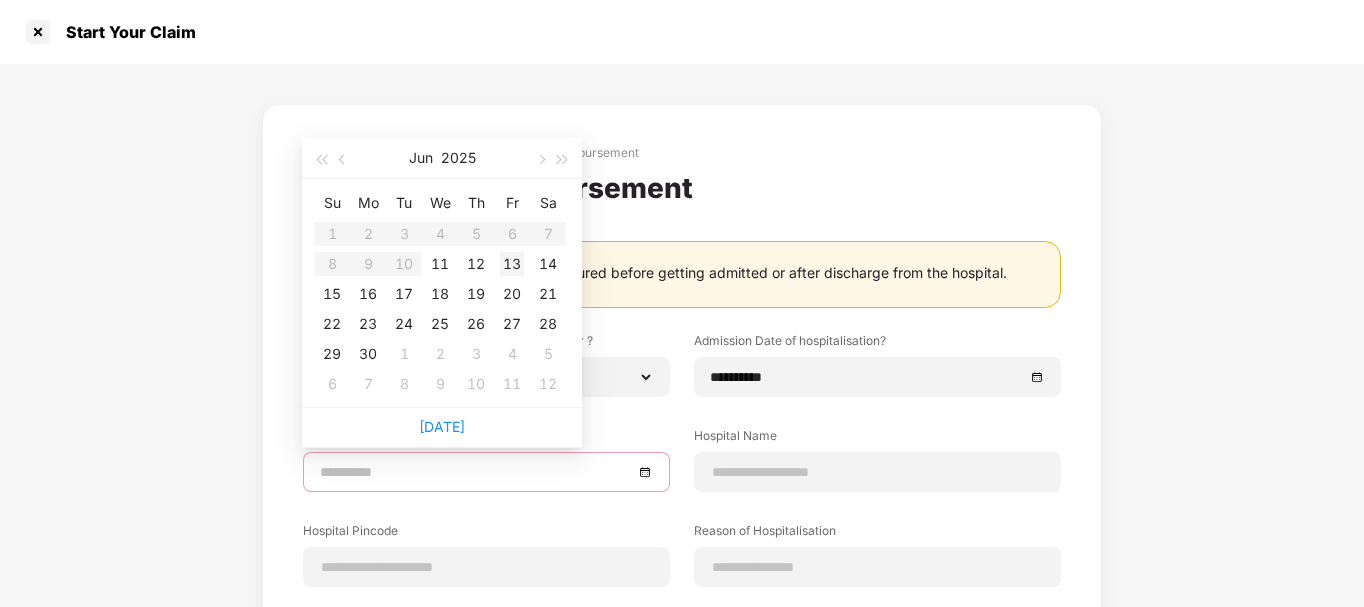 type on "**********" 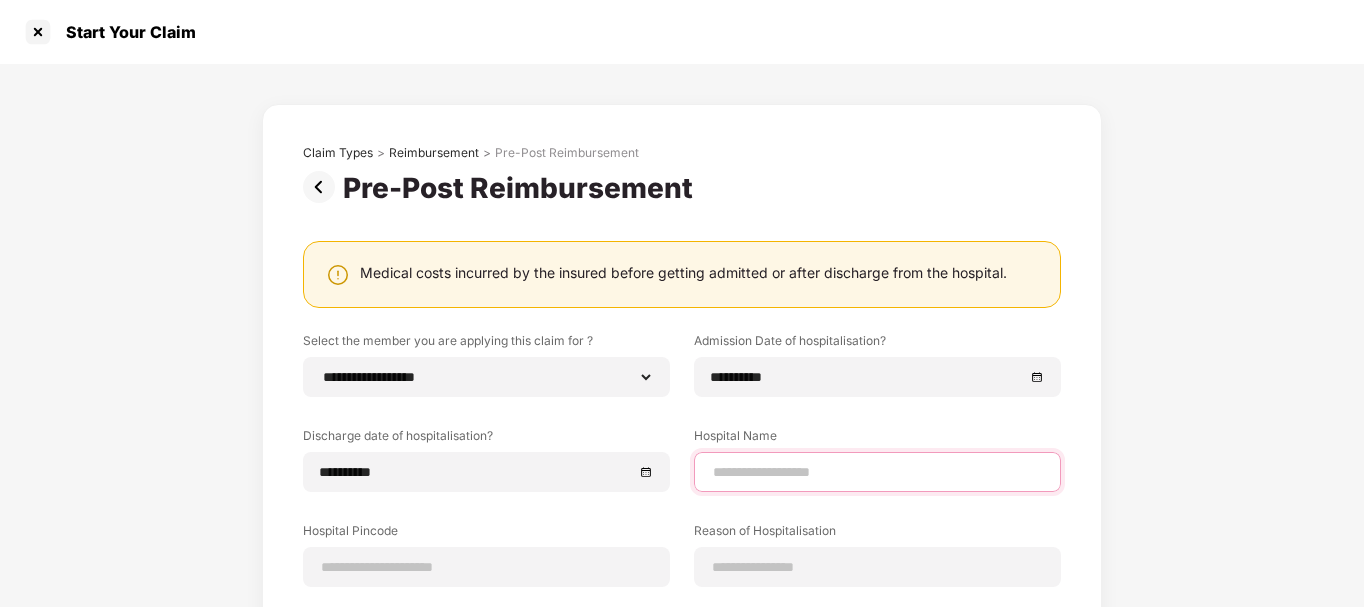 click at bounding box center (877, 472) 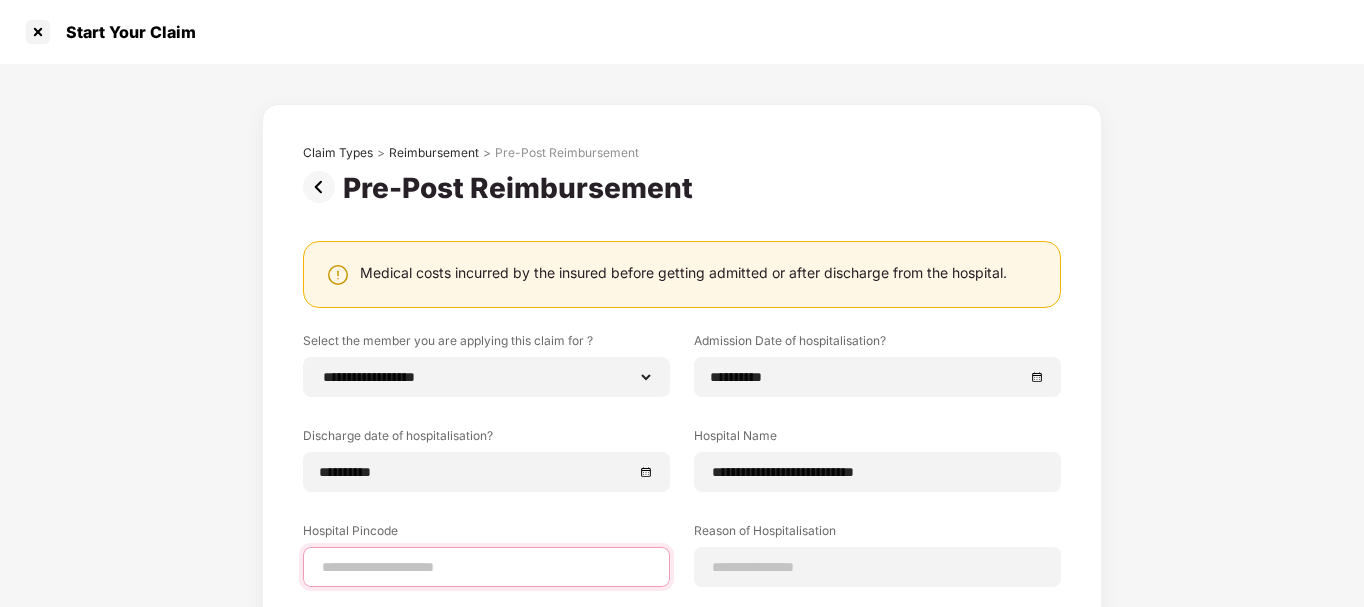 click at bounding box center [486, 567] 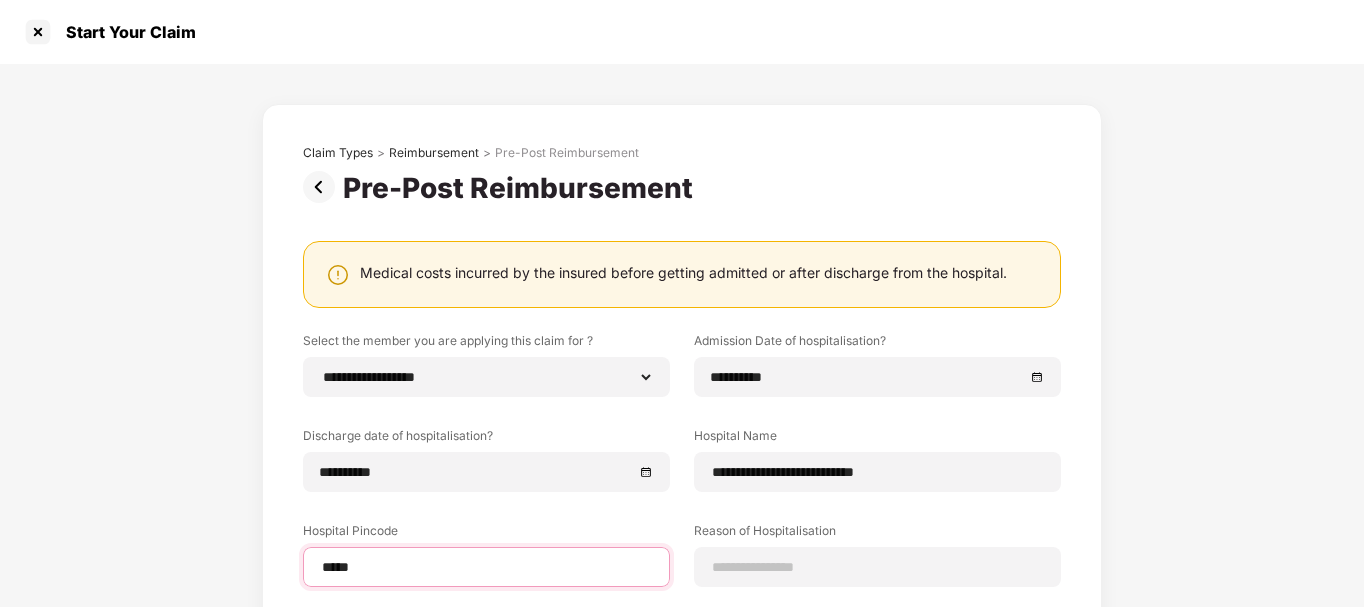 type on "******" 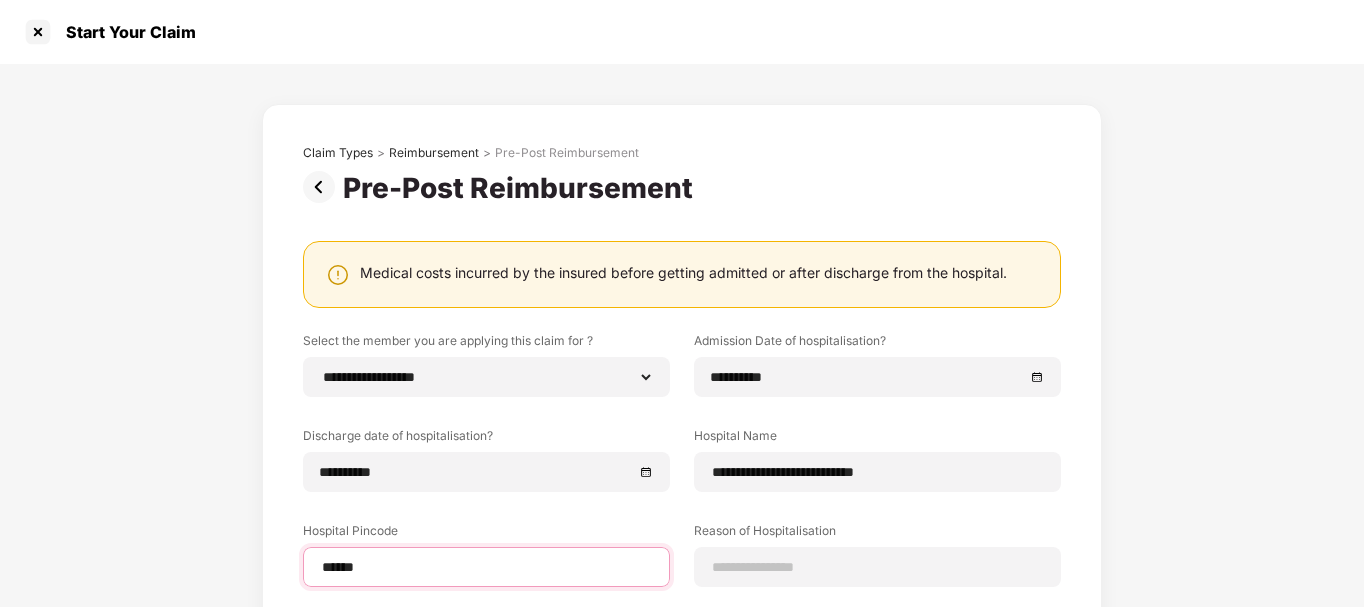 select on "****" 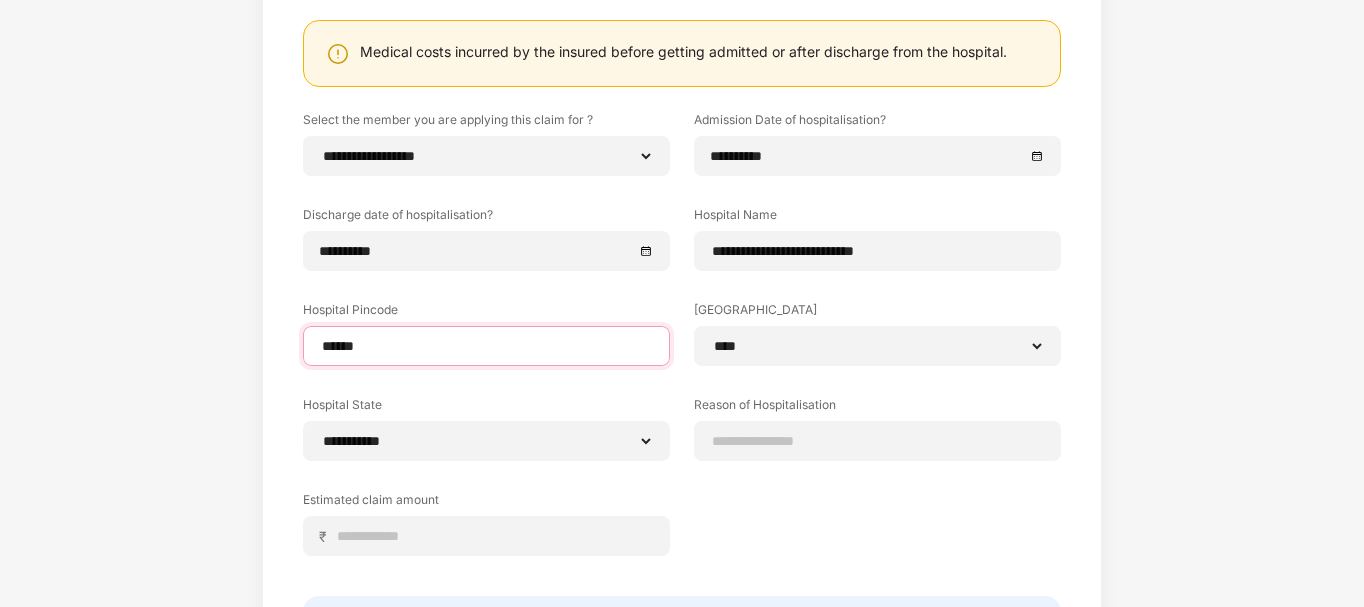 scroll, scrollTop: 230, scrollLeft: 0, axis: vertical 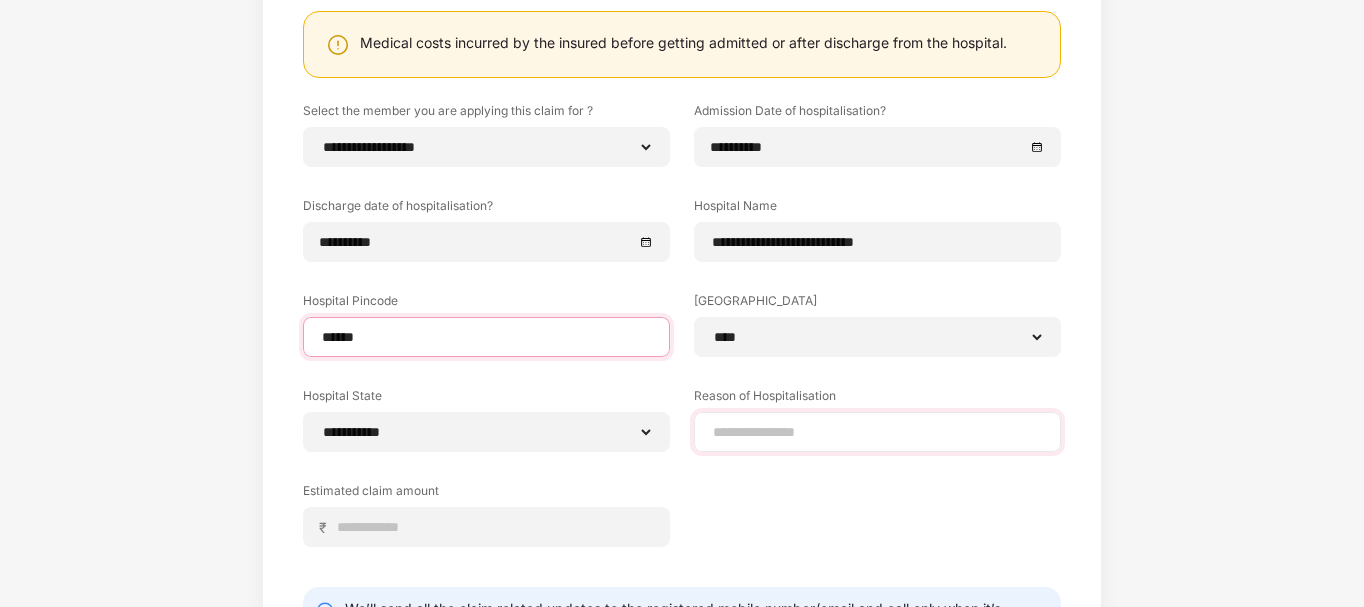 type on "******" 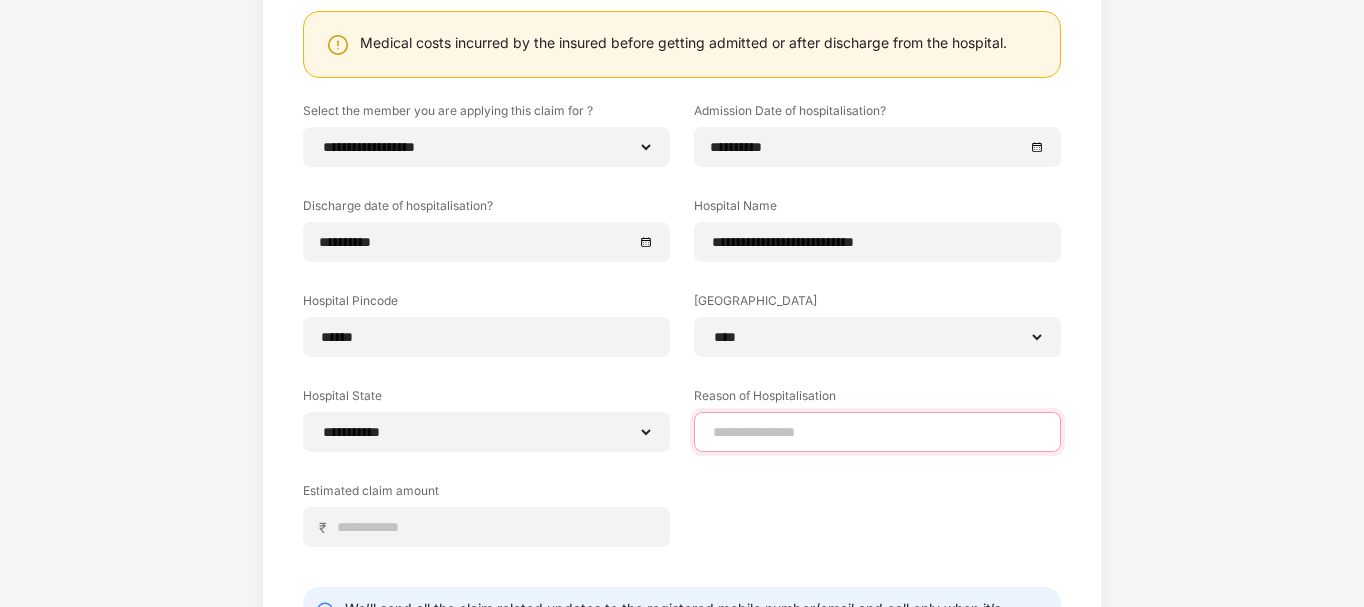click at bounding box center (877, 432) 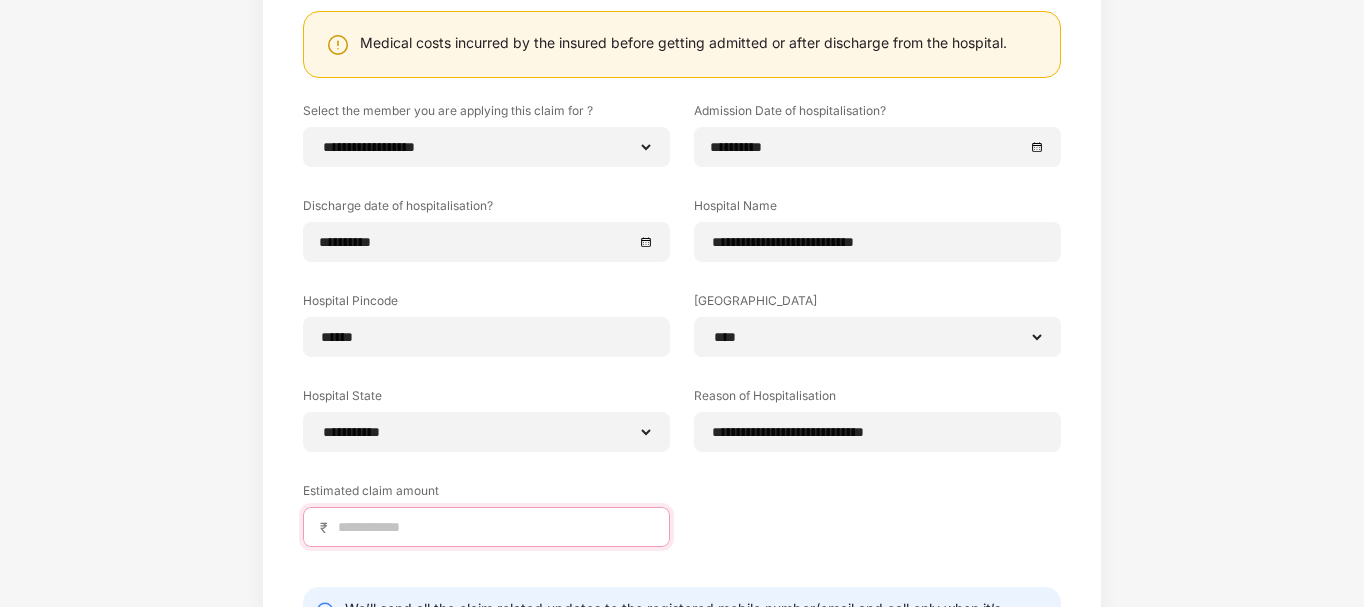 click at bounding box center (494, 527) 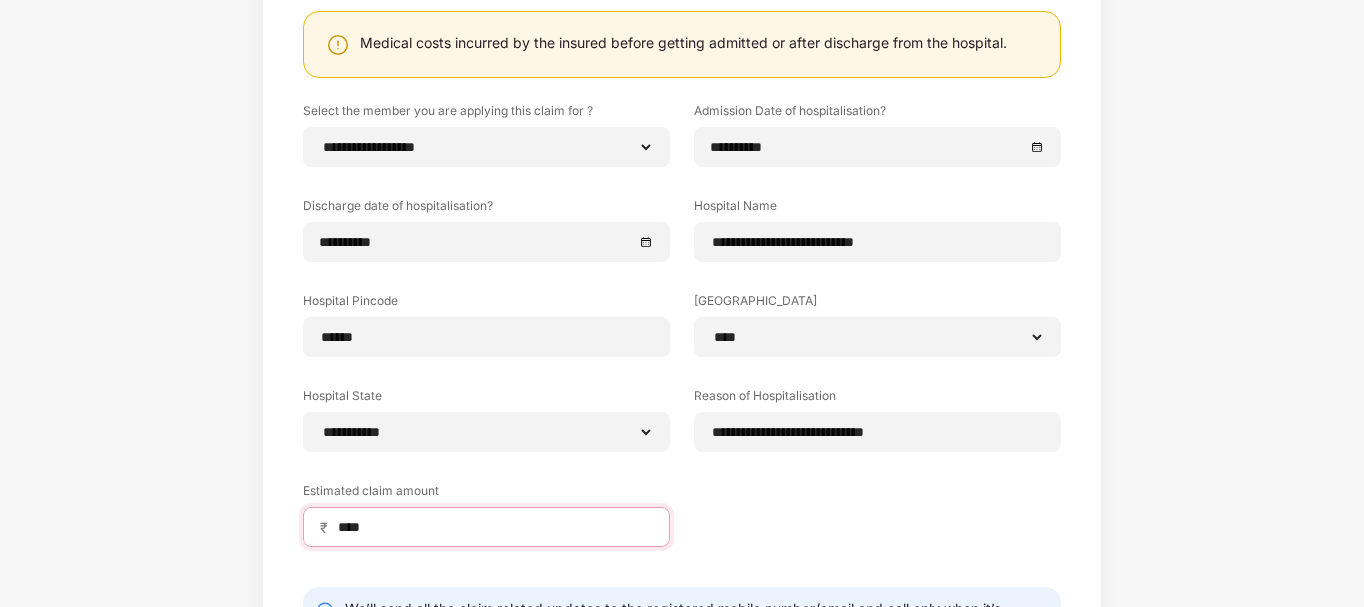 scroll, scrollTop: 395, scrollLeft: 0, axis: vertical 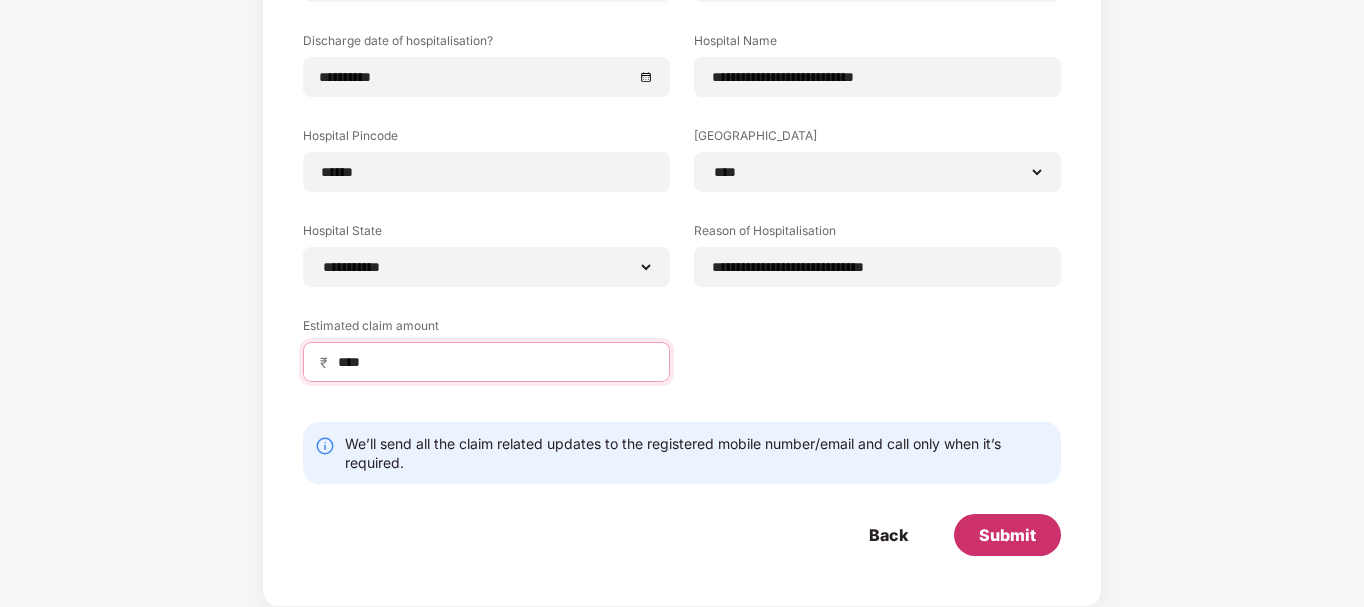type on "****" 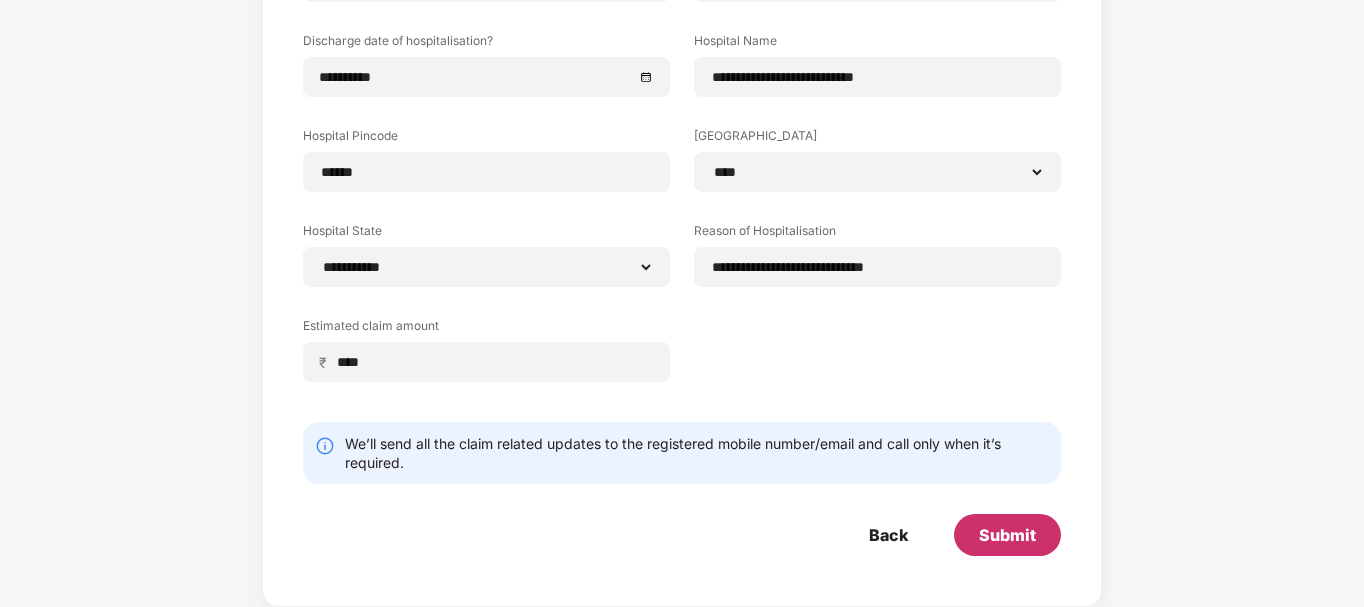 click on "Submit" at bounding box center [1007, 535] 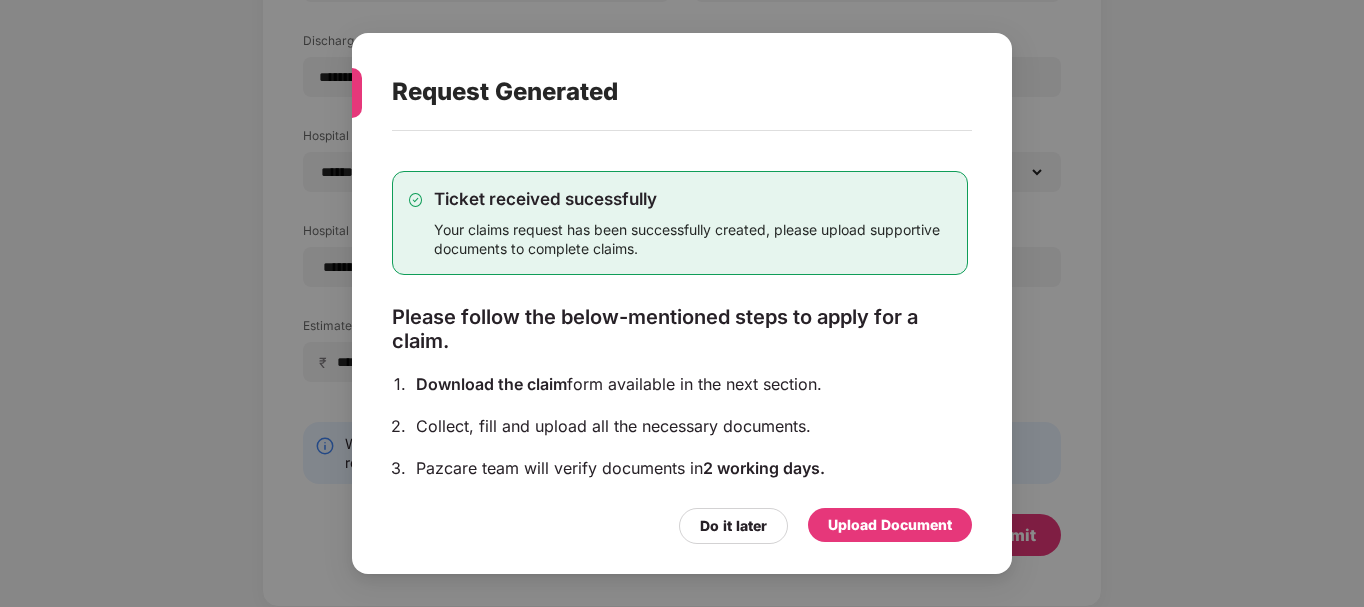 click on "Upload Document" at bounding box center [890, 525] 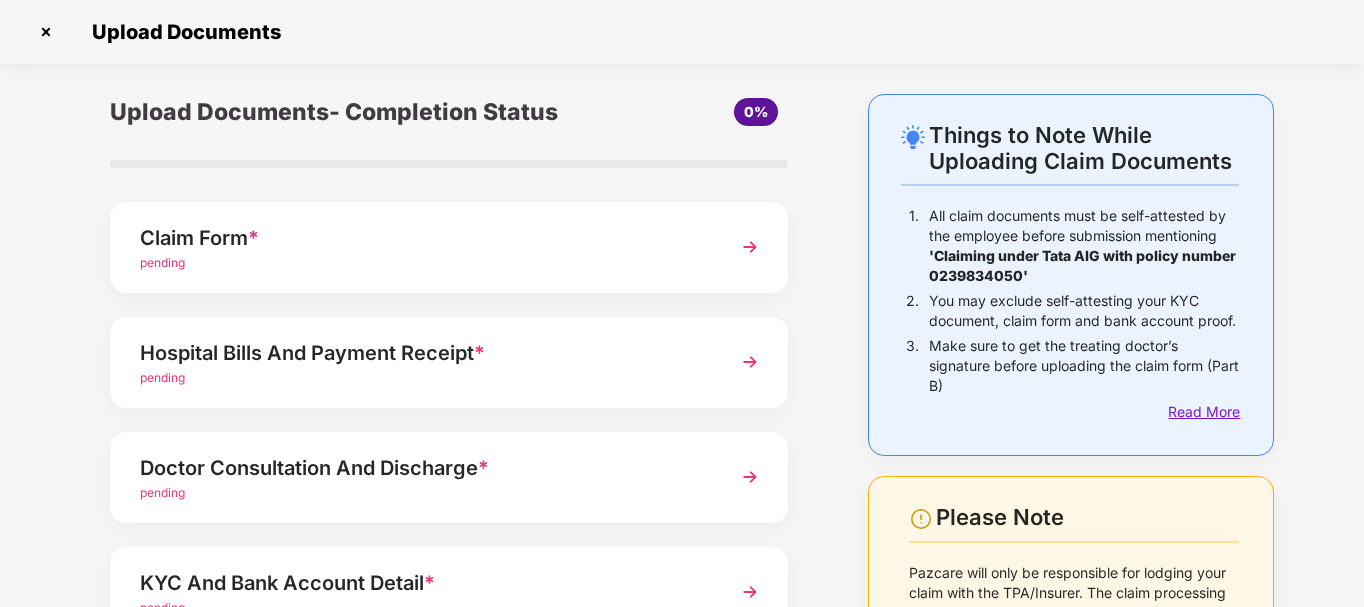 click on "Read More" at bounding box center [1203, 412] 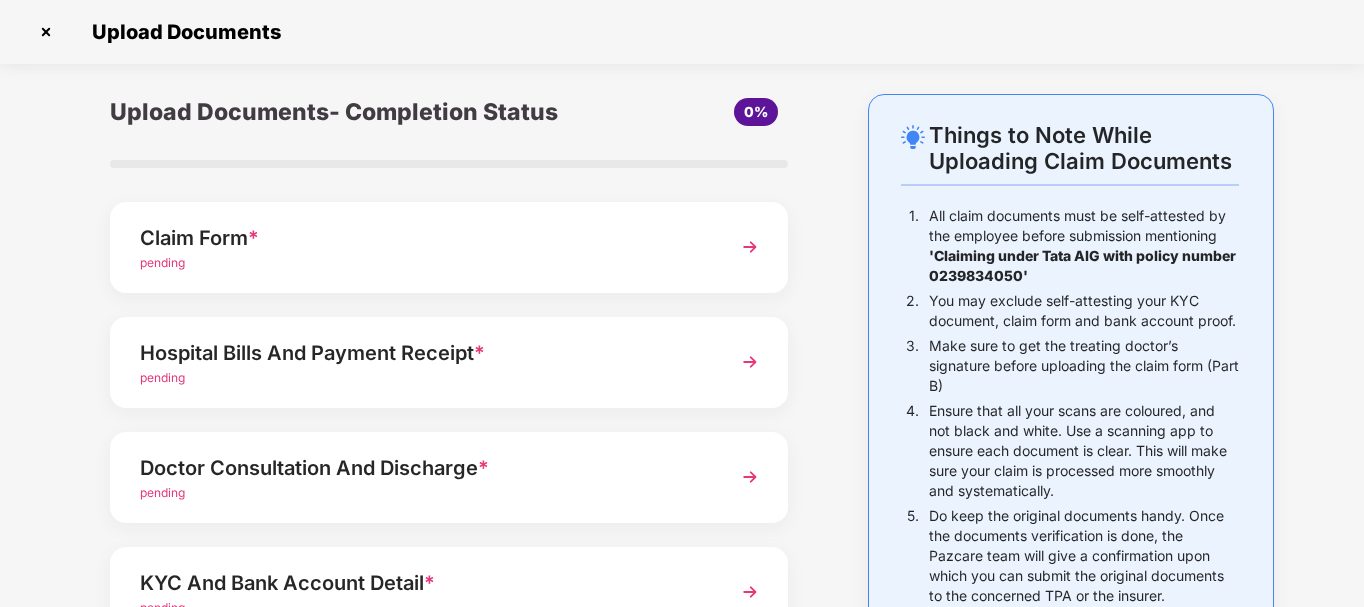 scroll, scrollTop: 0, scrollLeft: 0, axis: both 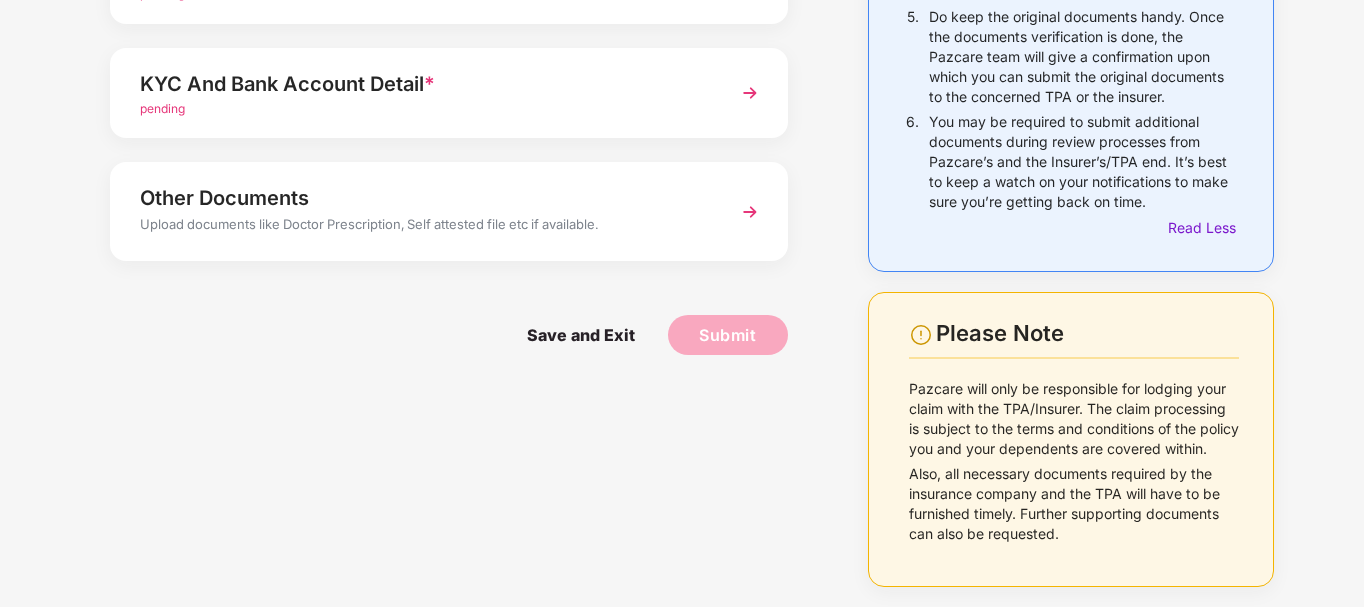 drag, startPoint x: 1361, startPoint y: 508, endPoint x: 1335, endPoint y: 428, distance: 84.118965 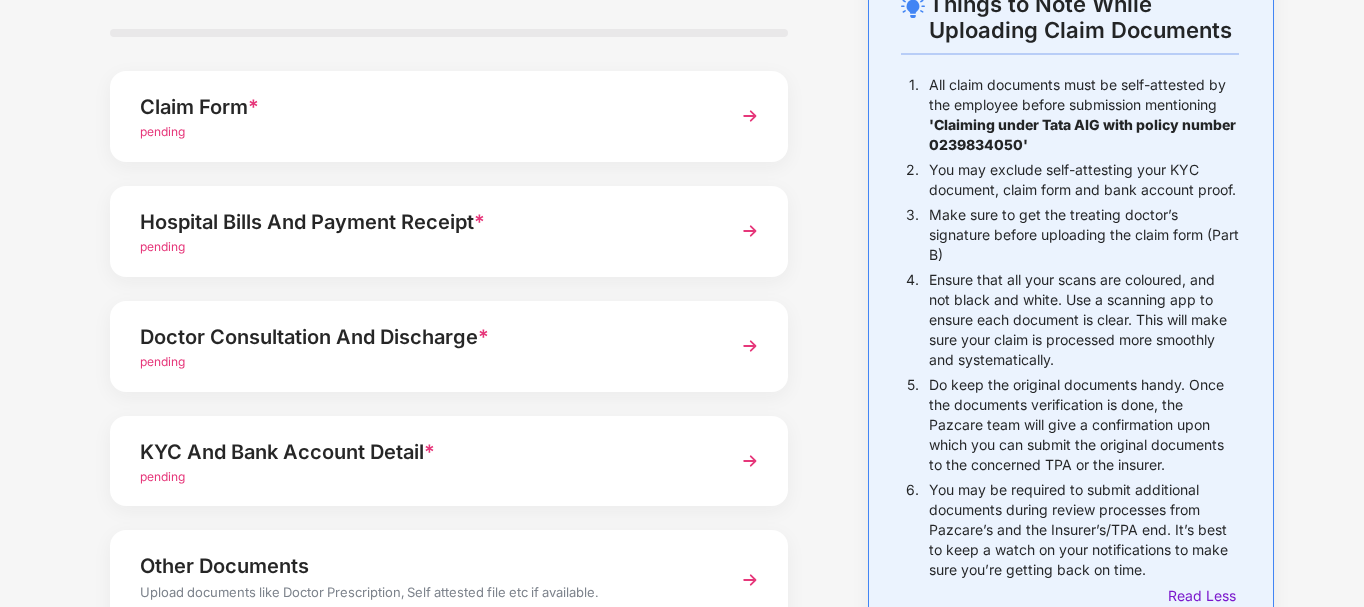 scroll, scrollTop: 0, scrollLeft: 0, axis: both 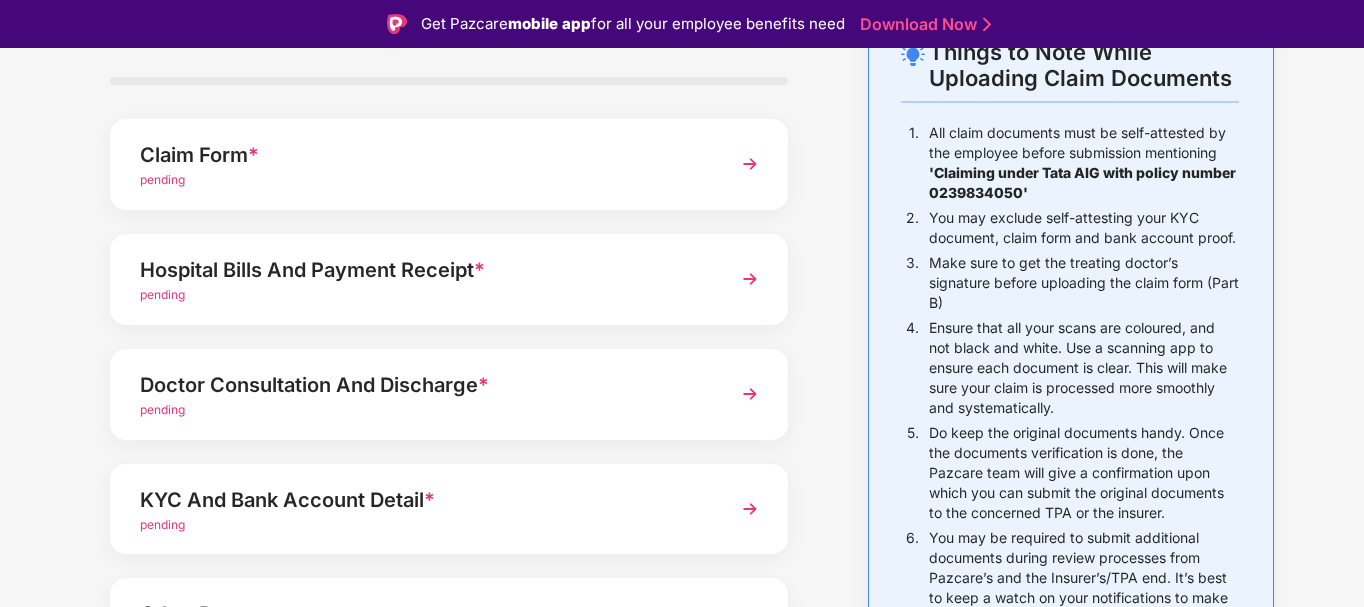 click at bounding box center (750, 164) 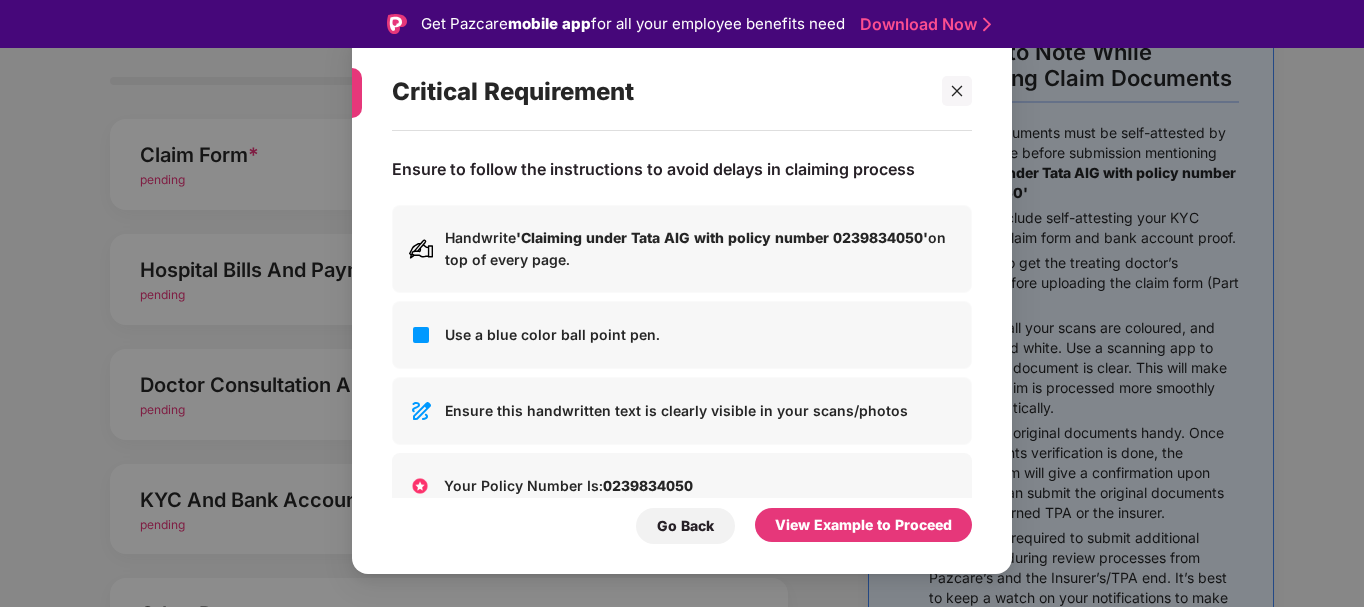 click on "Go Back View Example to Proceed" at bounding box center (682, 521) 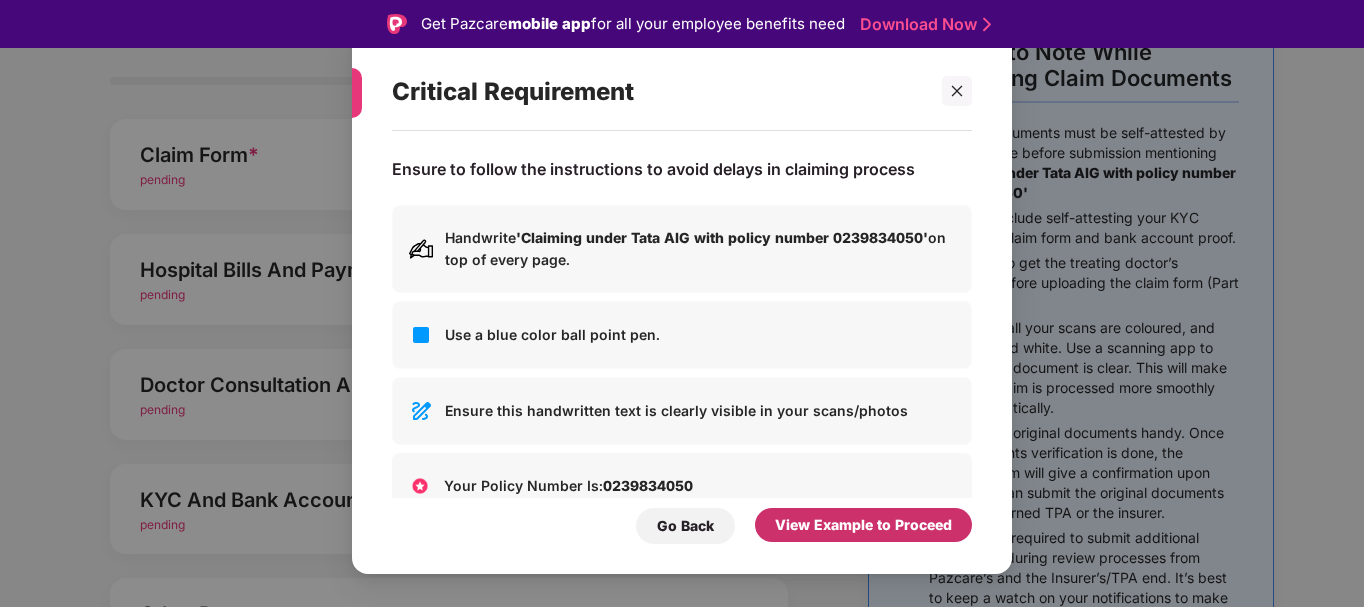 click on "View Example to Proceed" at bounding box center [863, 525] 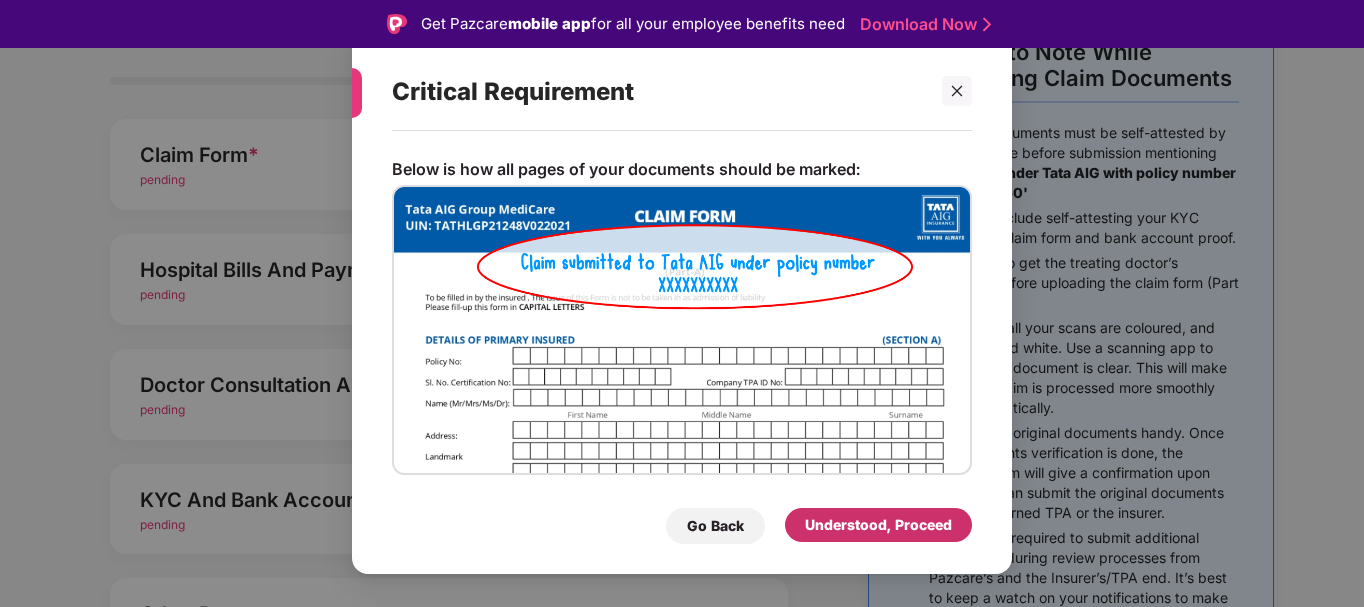 click on "Understood, Proceed" at bounding box center (878, 525) 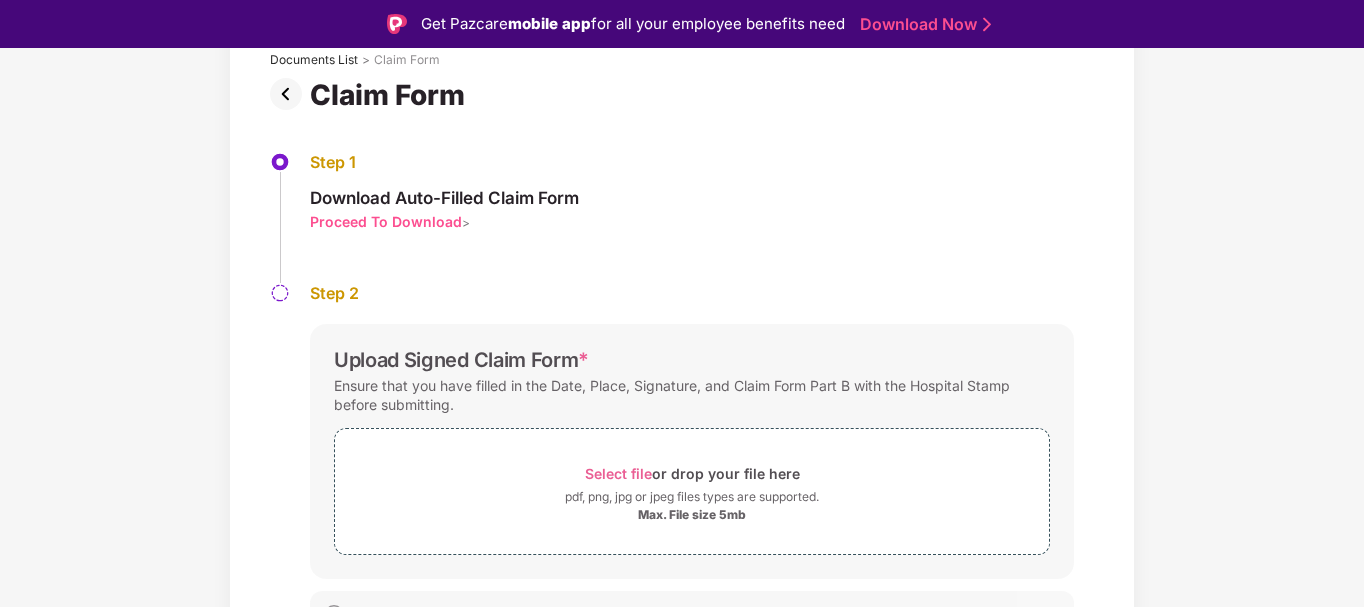 scroll, scrollTop: 37, scrollLeft: 0, axis: vertical 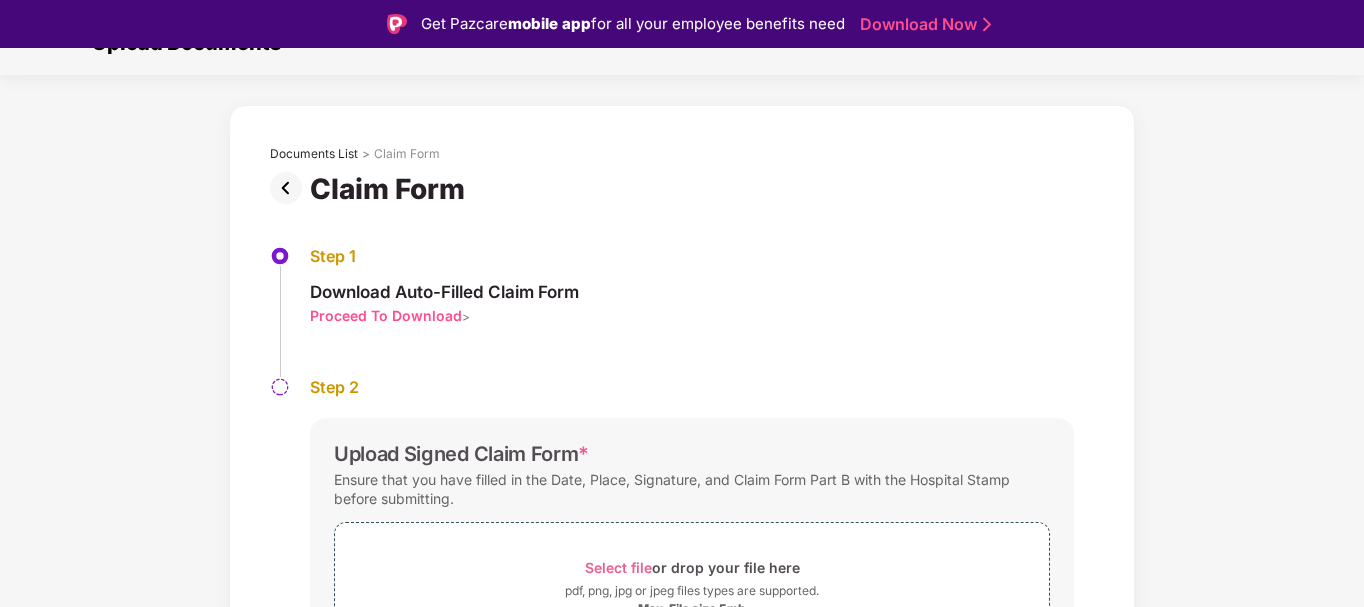 click on "Proceed To Download" at bounding box center [386, 315] 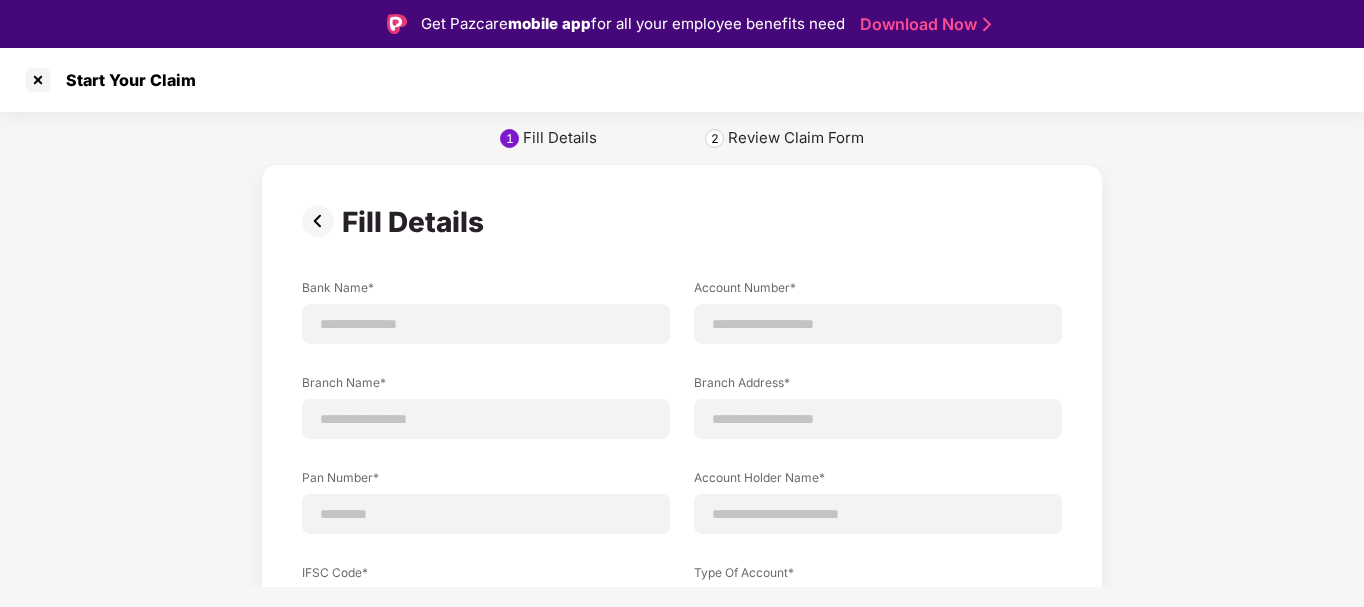scroll, scrollTop: 0, scrollLeft: 0, axis: both 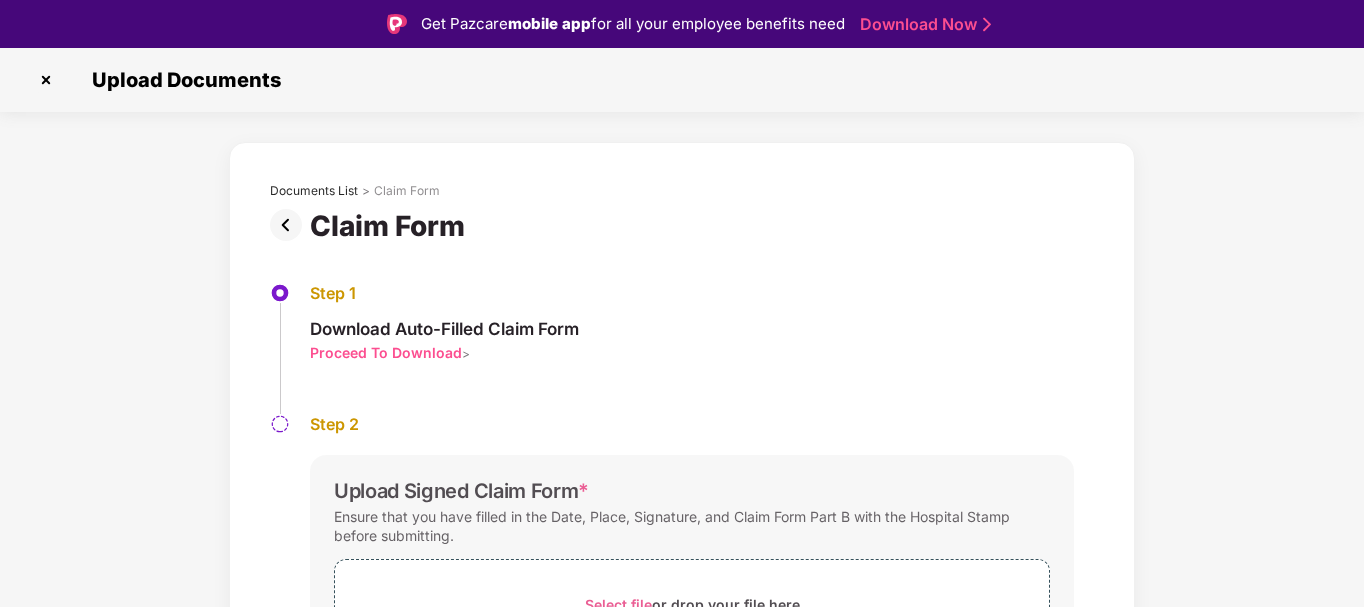 drag, startPoint x: 1361, startPoint y: 302, endPoint x: 1365, endPoint y: 388, distance: 86.09297 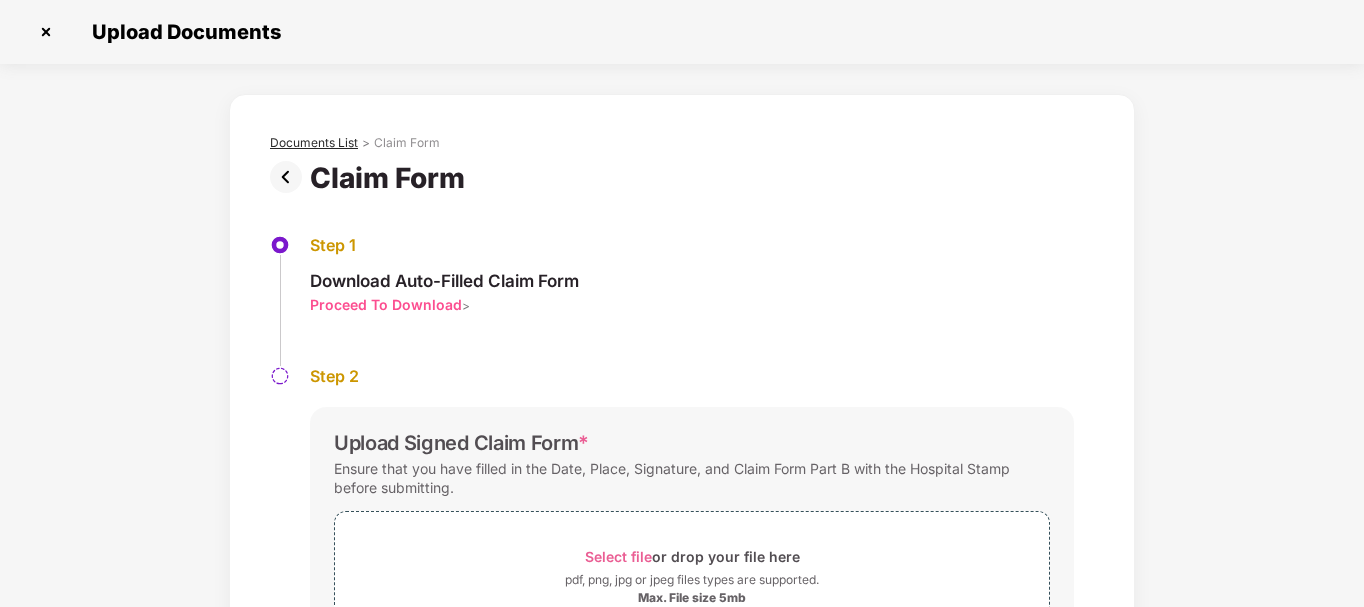 click on "Documents List" at bounding box center (314, 143) 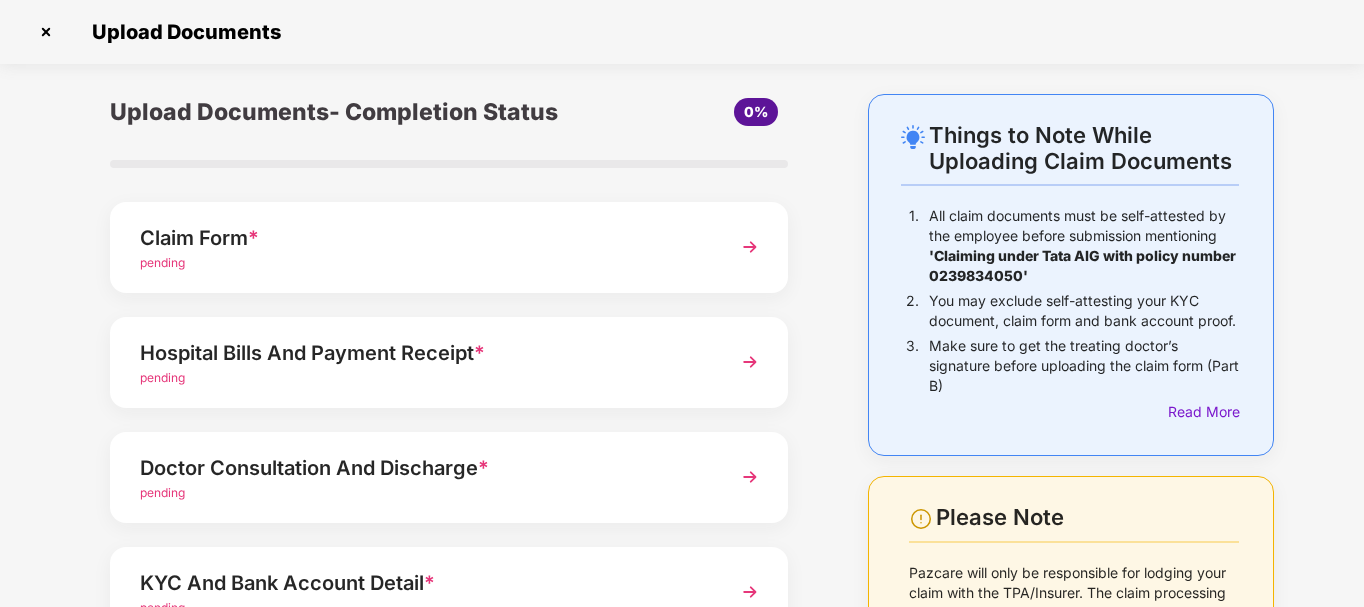 click on "Claim Form *" at bounding box center [423, 238] 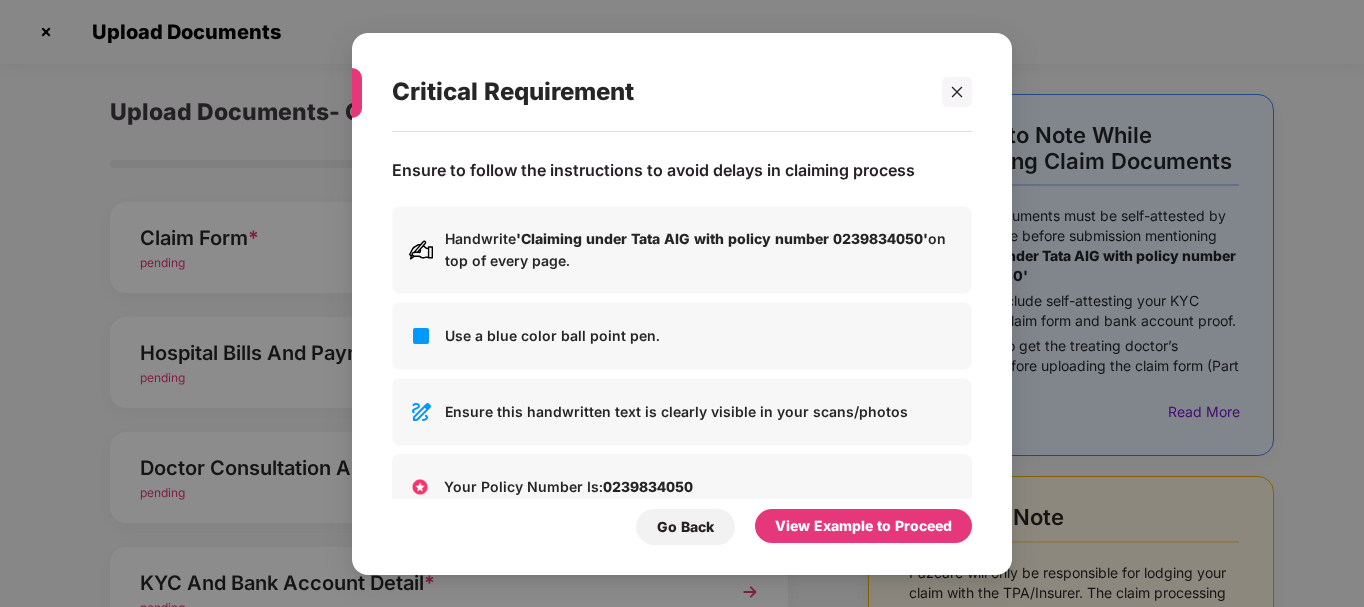 scroll, scrollTop: 0, scrollLeft: 0, axis: both 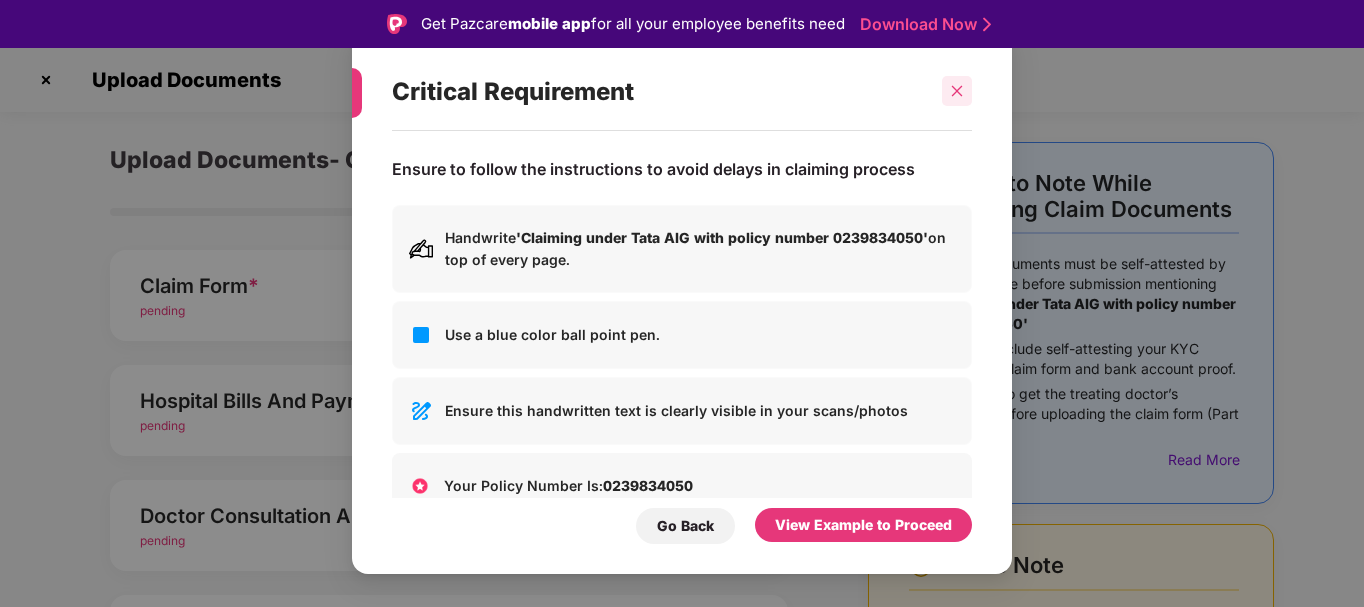 click 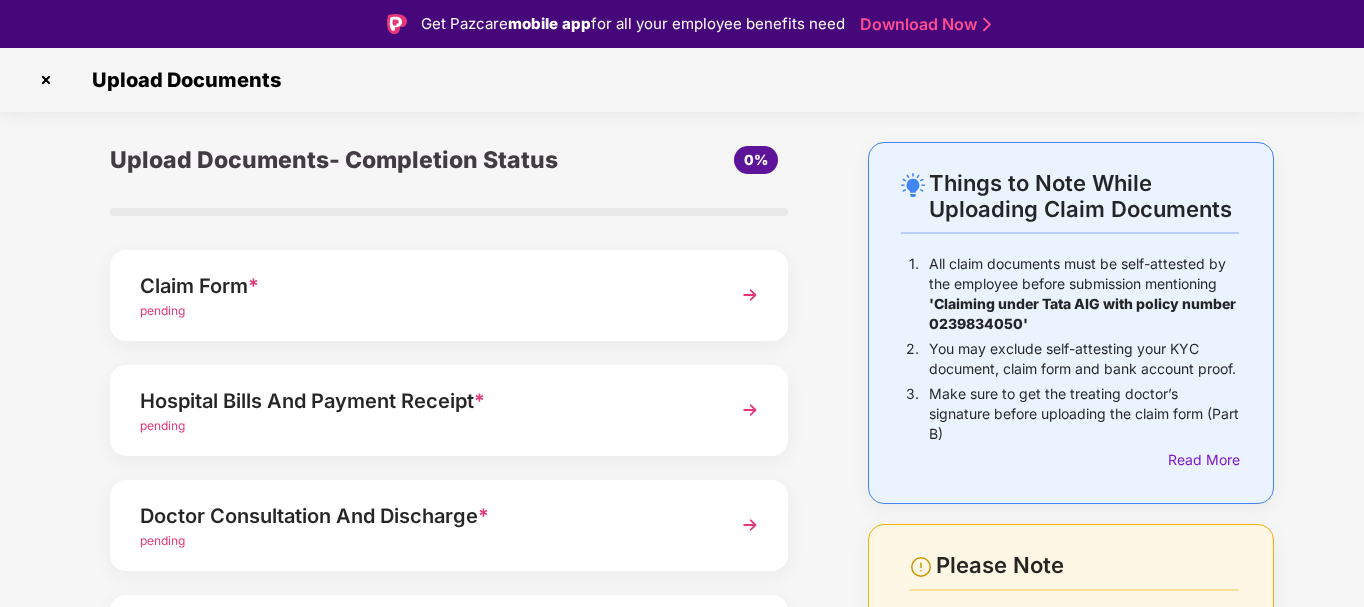 click on "Download Now" at bounding box center (922, 24) 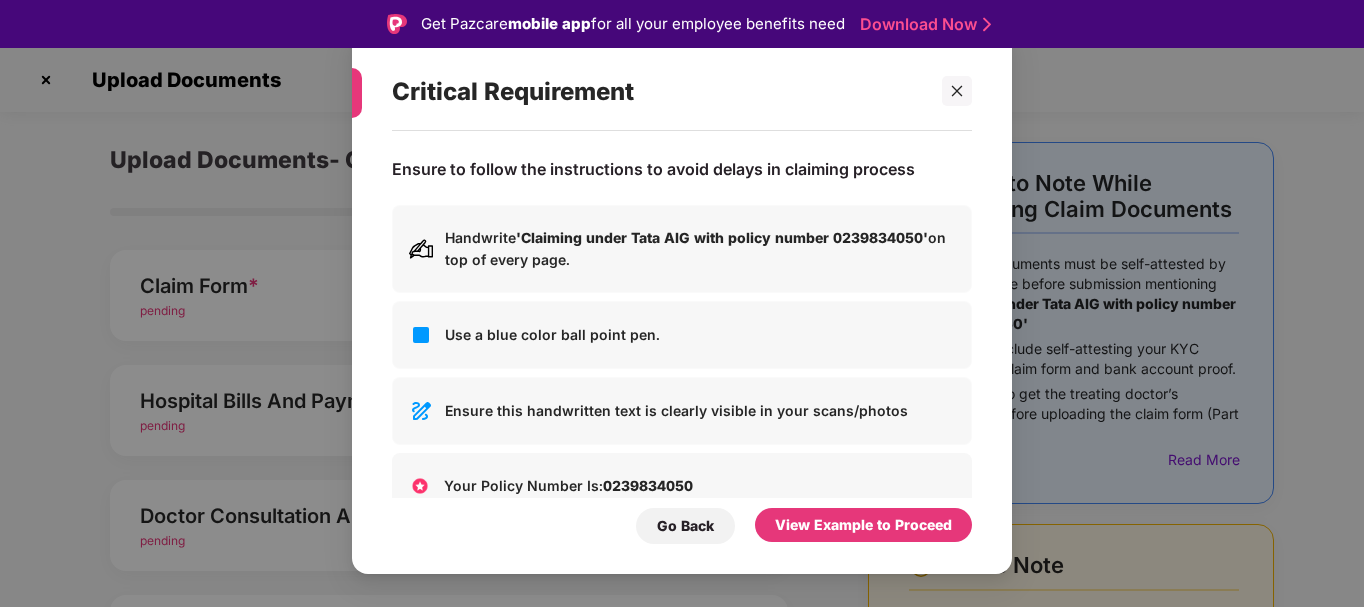 click on "Critical Requirement Ensure to follow the instructions to avoid delays in claiming process Handwrite  'Claiming under Tata AIG with policy number 0239834050'  on top of every page. Use a blue color ball point pen. Ensure this handwritten text is clearly visible in your scans/photos Your Policy Number Is:  0239834050 Your claim will not be processed if the instructions are not followed Go Back View Example to Proceed" at bounding box center [682, 304] 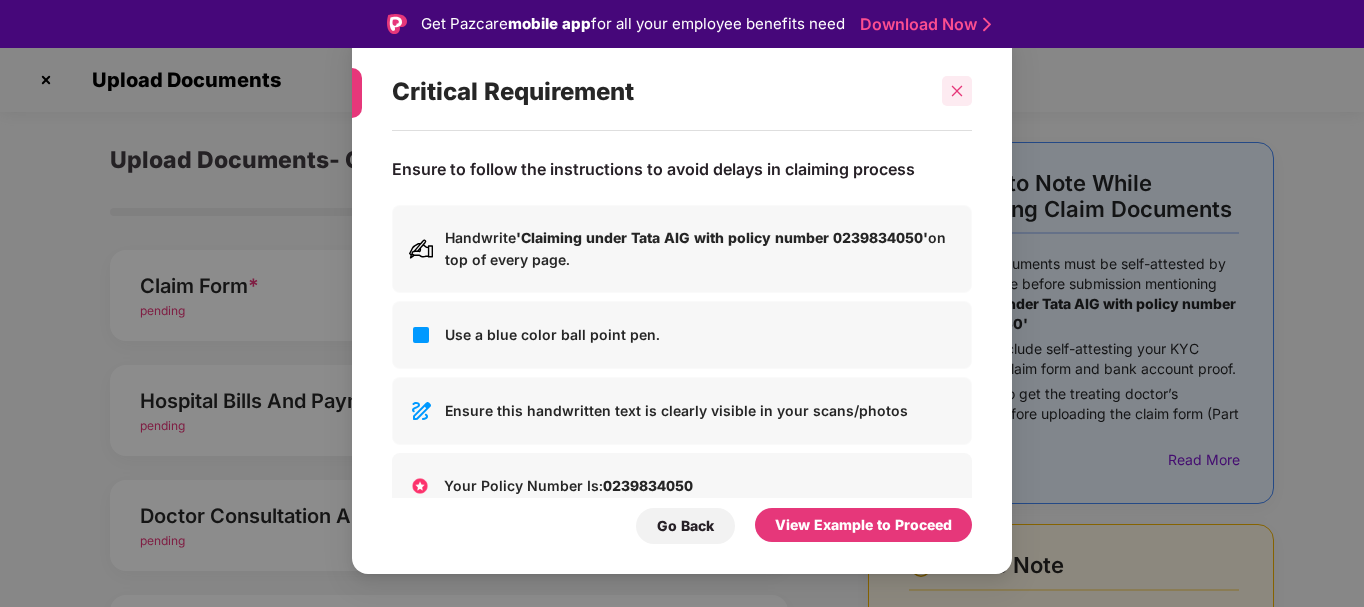 click 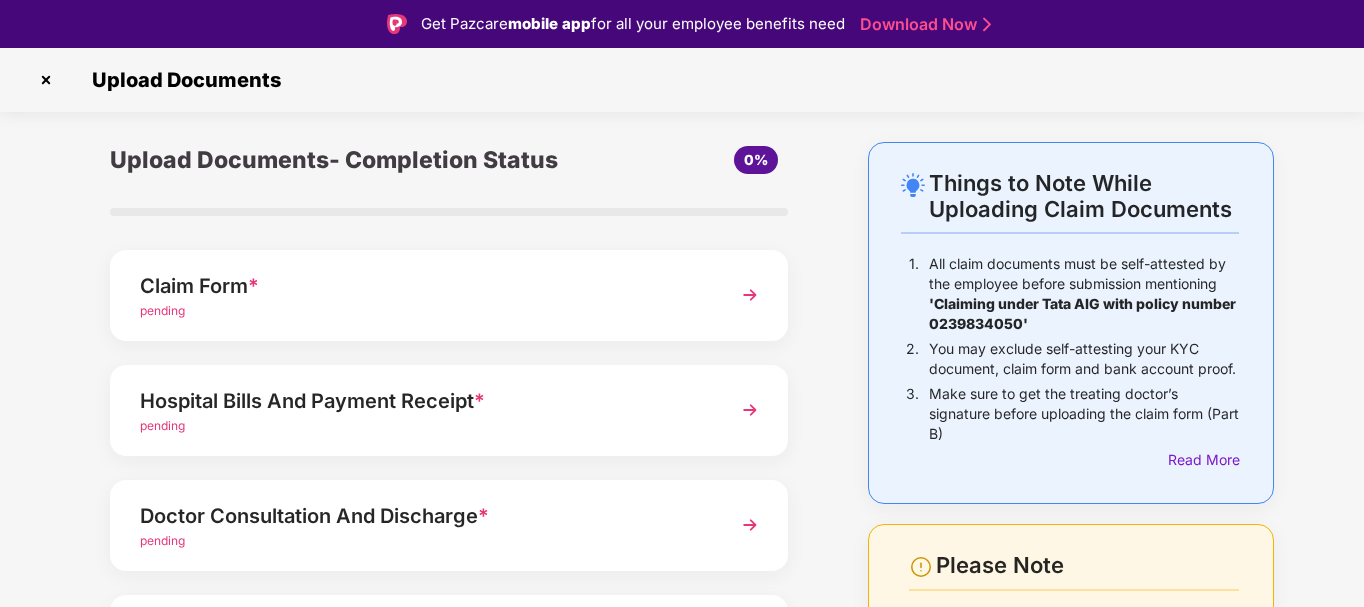 click on "All claim documents must be self-attested by the employee before submission mentioning   'Claiming under Tata AIG with policy number 0239834050'" at bounding box center (1084, 294) 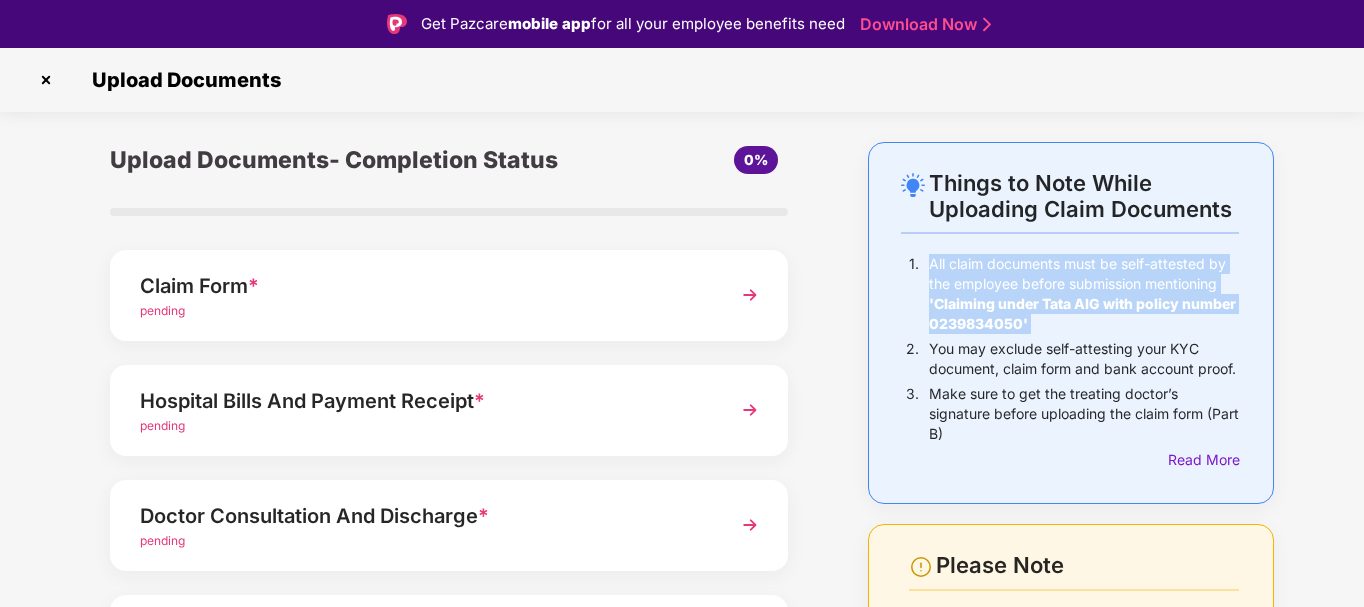 click on "All claim documents must be self-attested by the employee before submission mentioning   'Claiming under Tata AIG with policy number 0239834050'" at bounding box center [1084, 294] 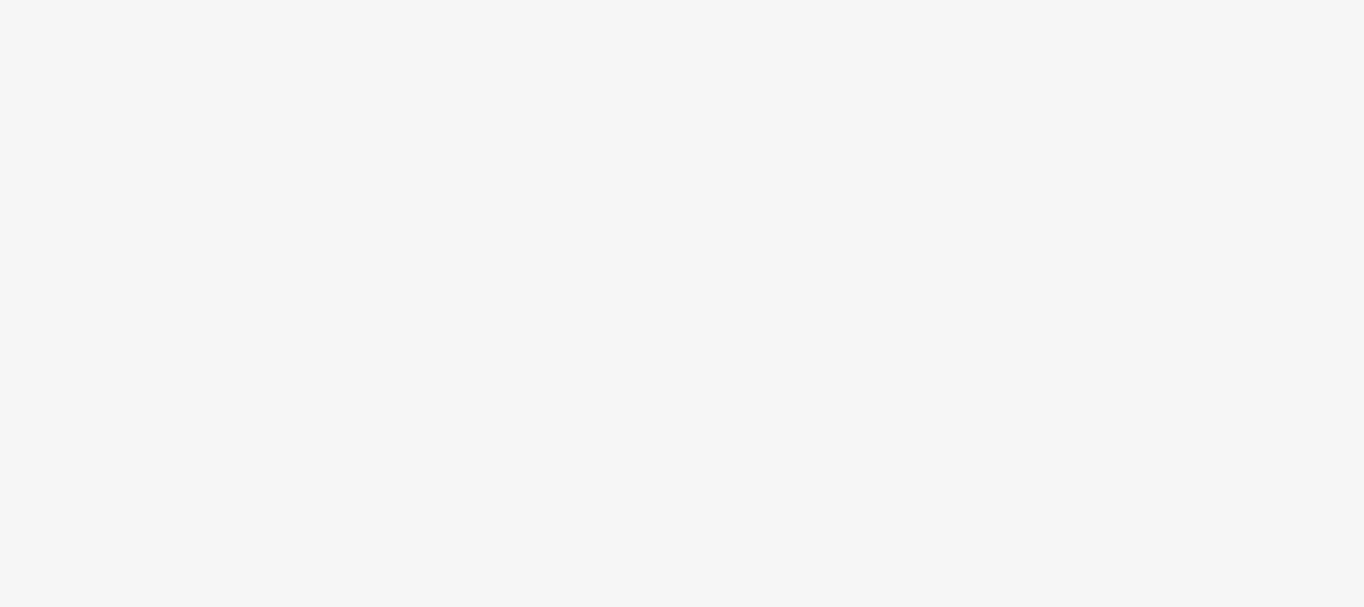scroll, scrollTop: 0, scrollLeft: 0, axis: both 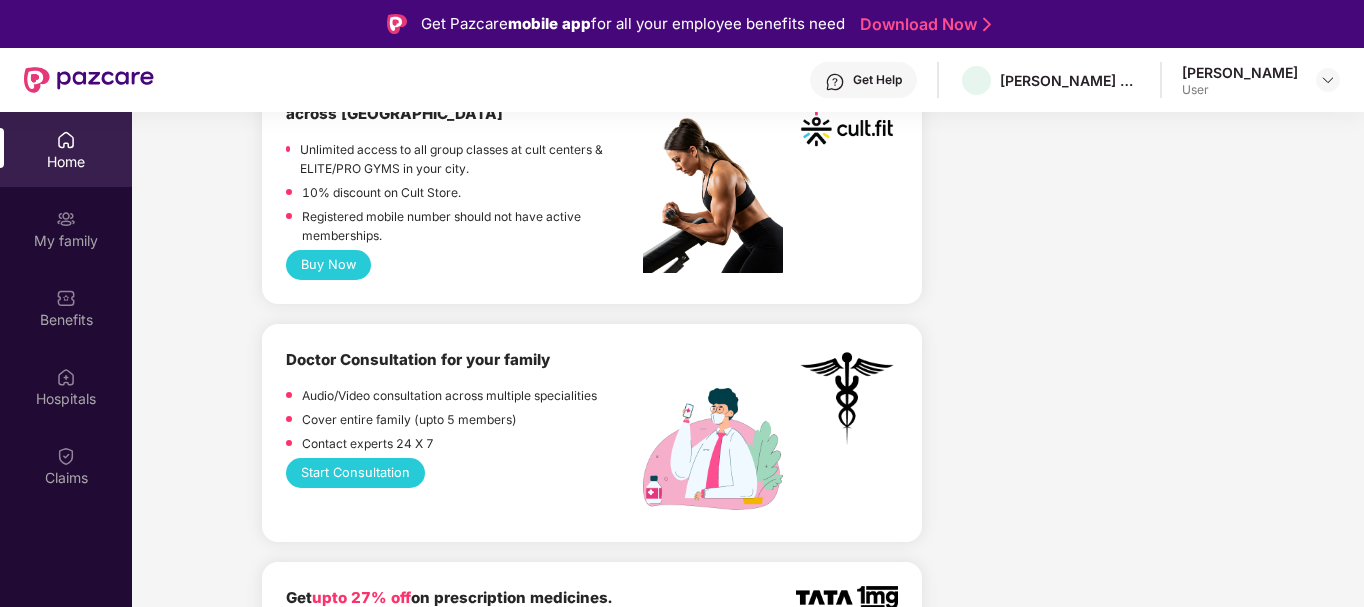 click on "Get Help" at bounding box center (877, 80) 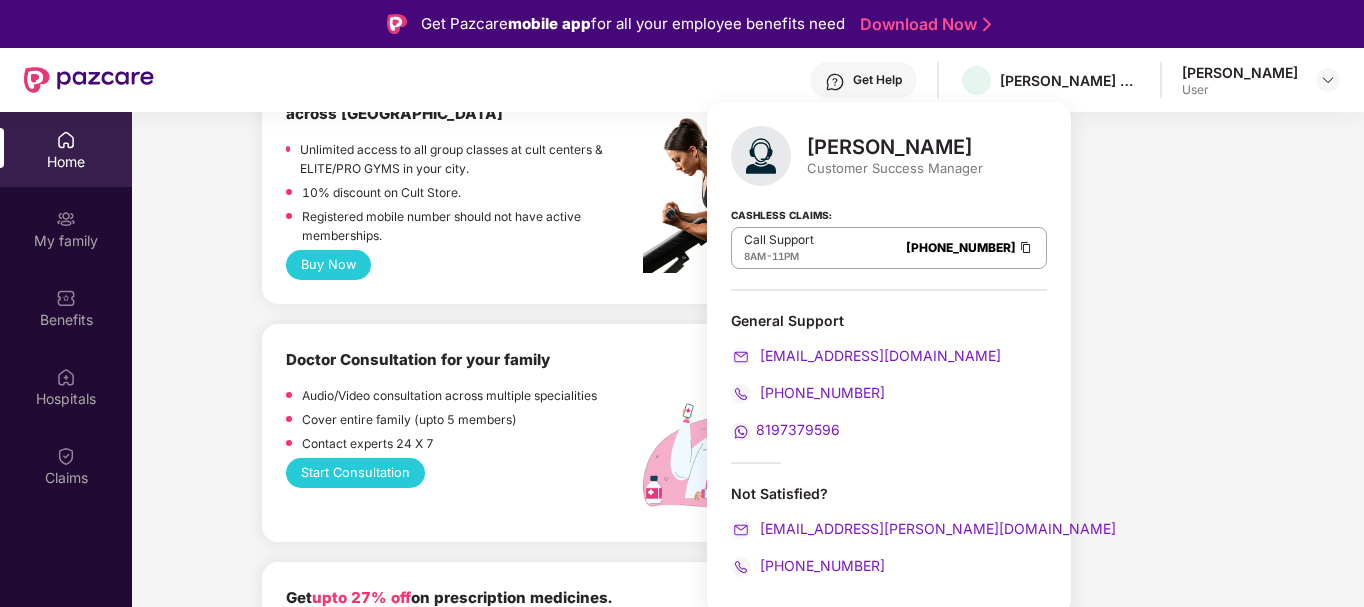 click on "080-3783-4753" at bounding box center [820, 392] 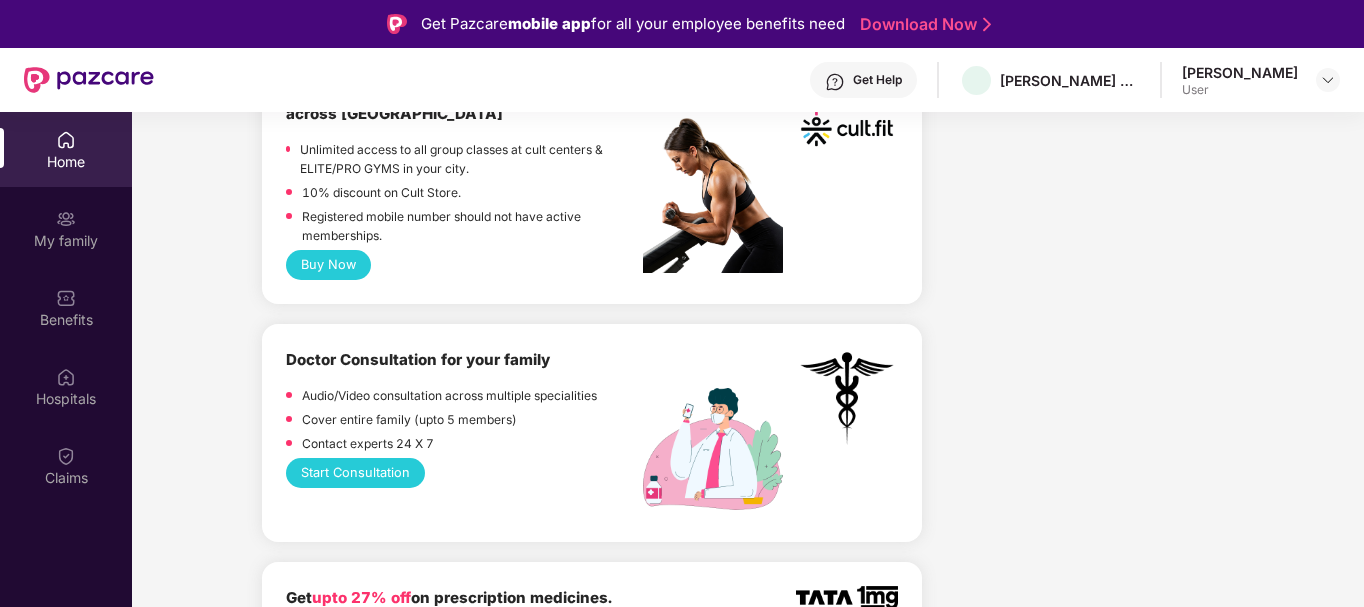 drag, startPoint x: 1361, startPoint y: 302, endPoint x: 1365, endPoint y: 398, distance: 96.0833 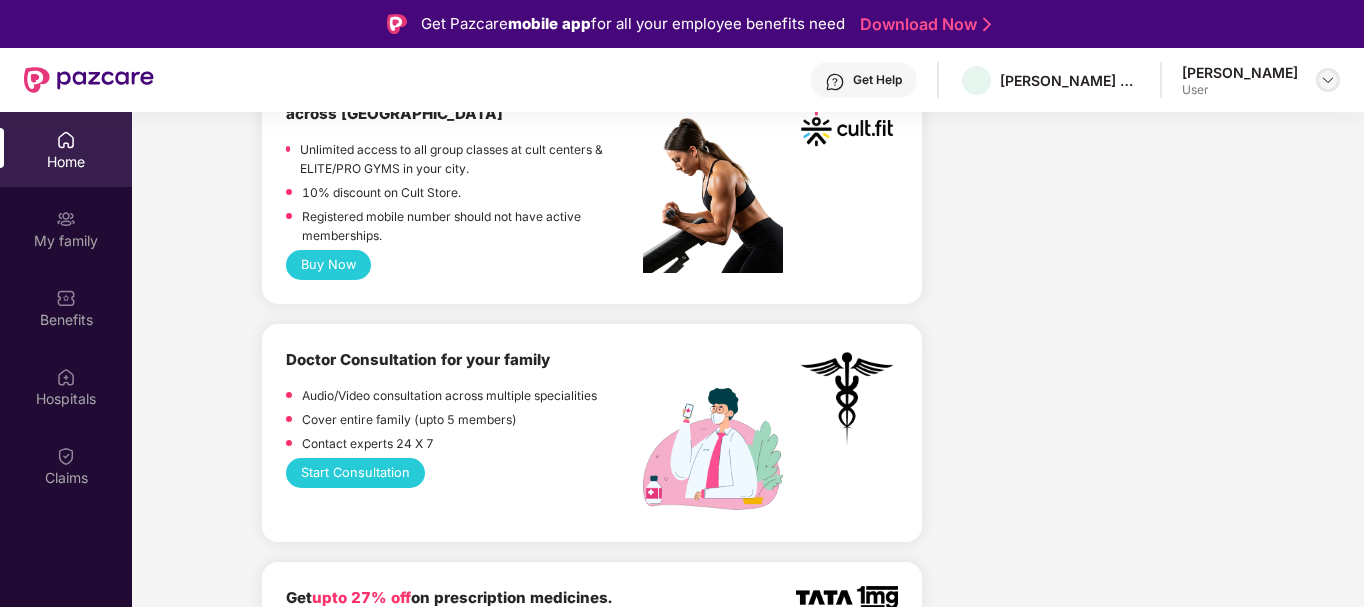click at bounding box center (1328, 80) 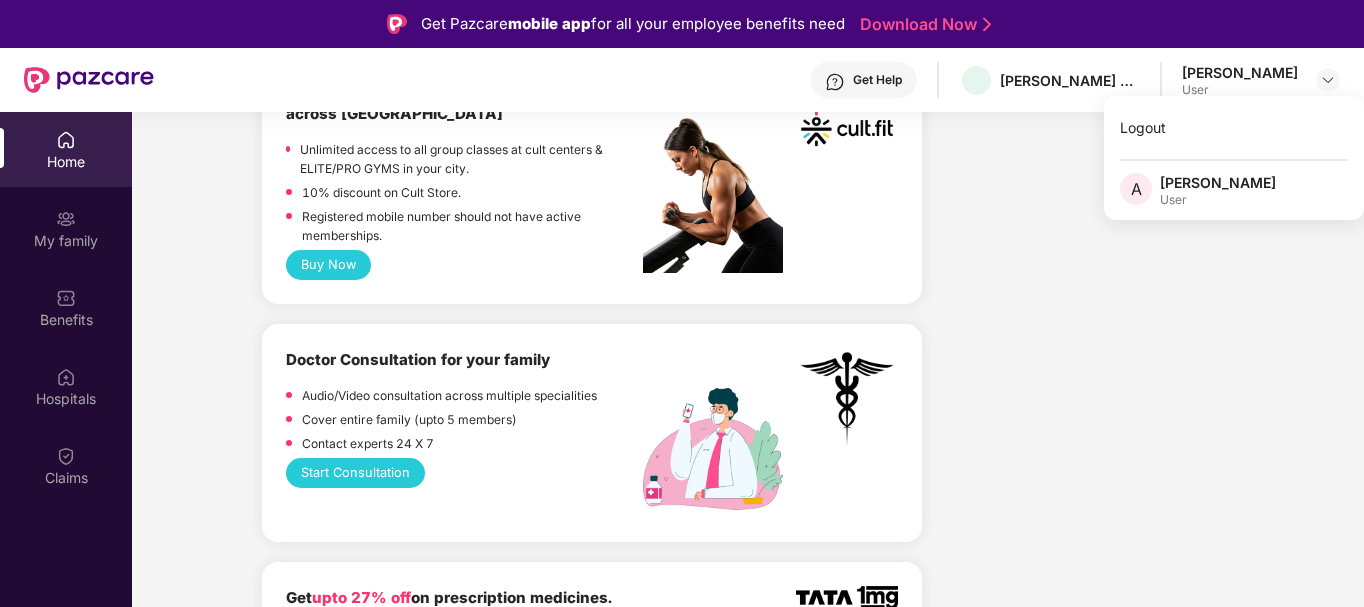 click on "Company benefits GROUP HEALTH INSURANCE Cover ₹2 Lakhs    Policy issued 19 Nov 2024 Policy Expiry 18 Nov 2025 View details" at bounding box center (1086, 1768) 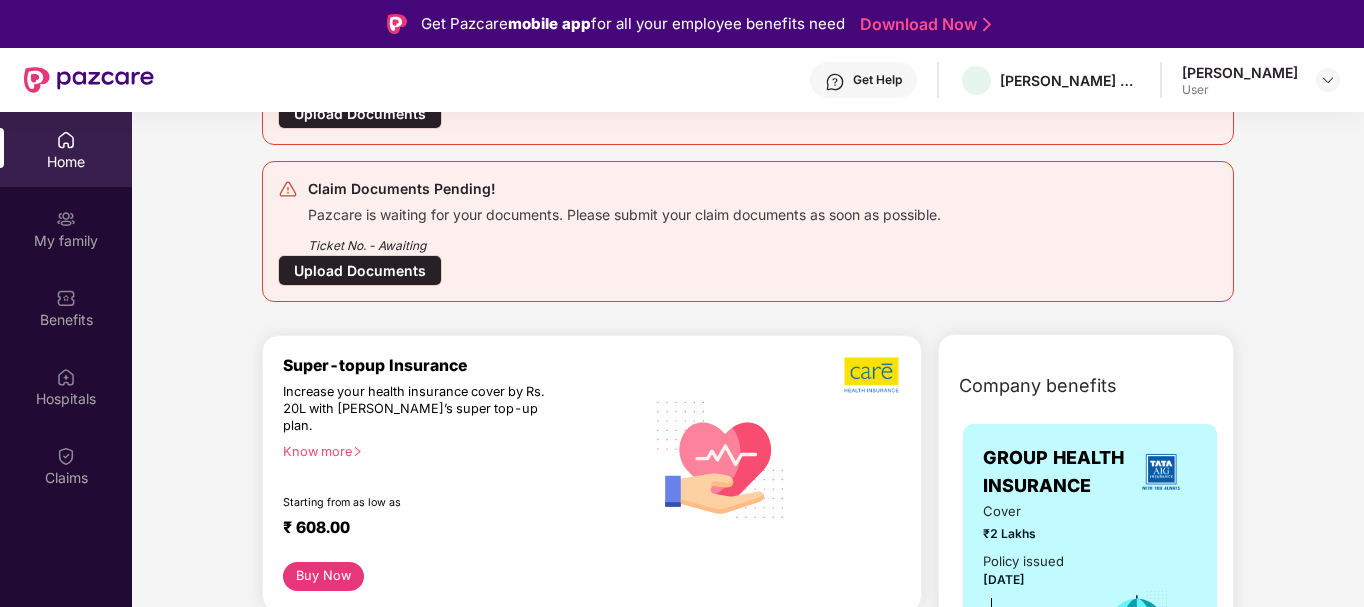 scroll, scrollTop: 106, scrollLeft: 0, axis: vertical 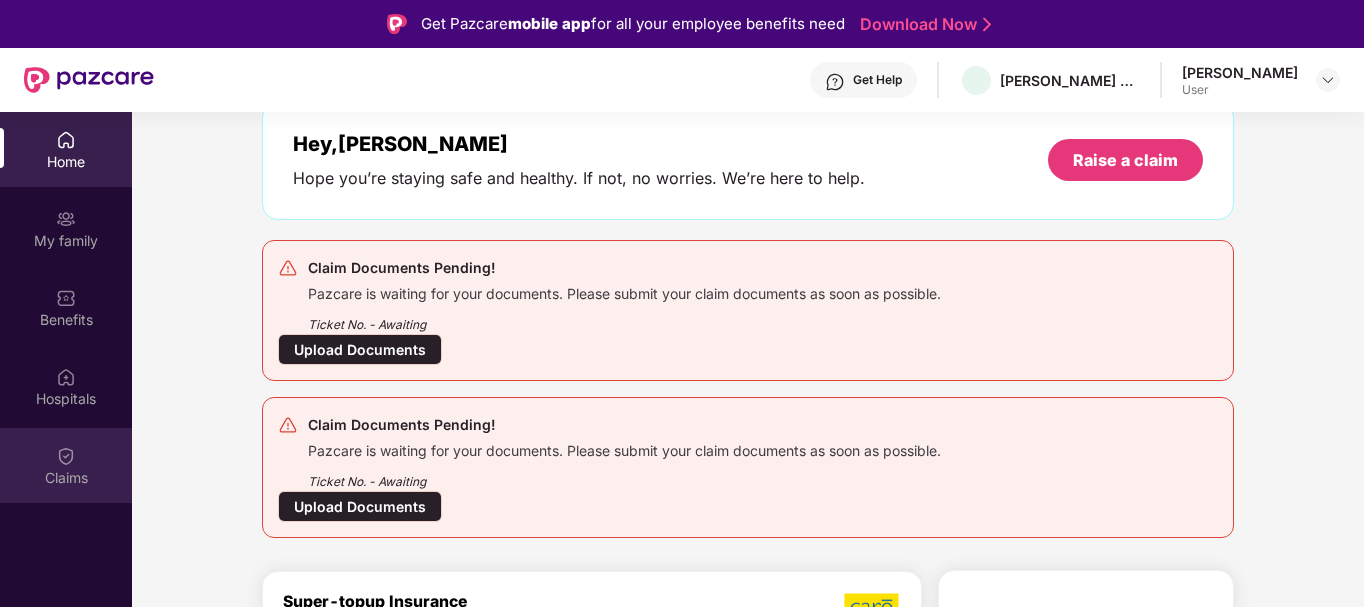 click on "Claims" at bounding box center (66, 478) 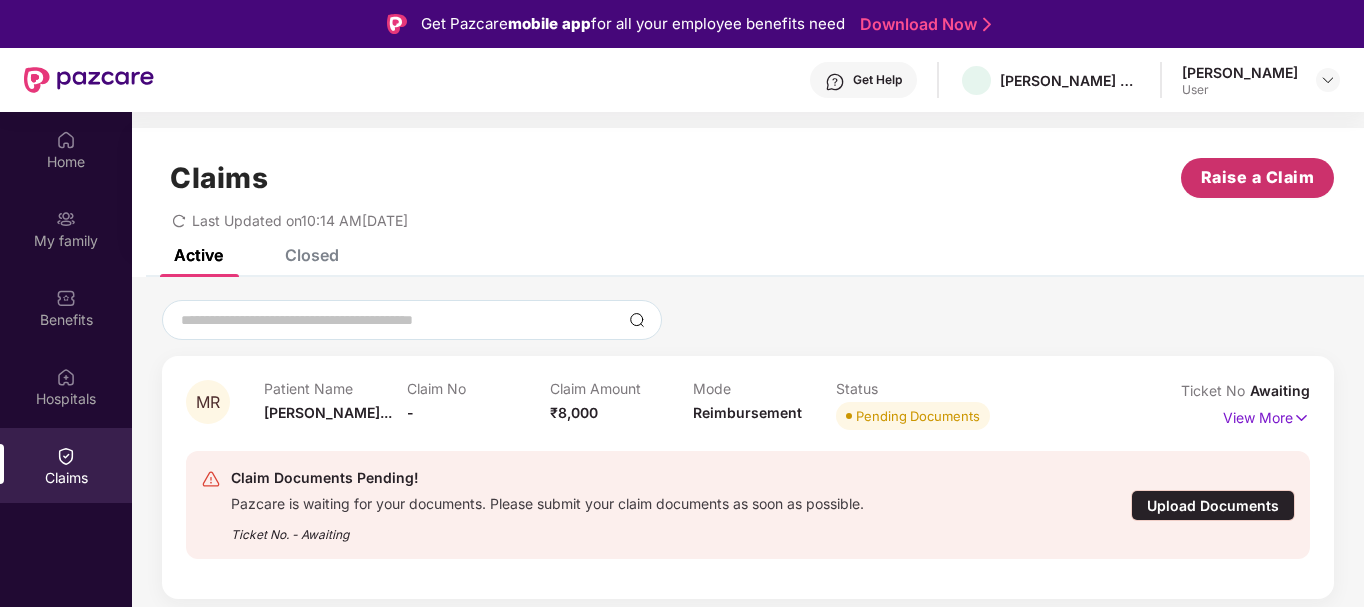 click on "Raise a Claim" at bounding box center [1258, 177] 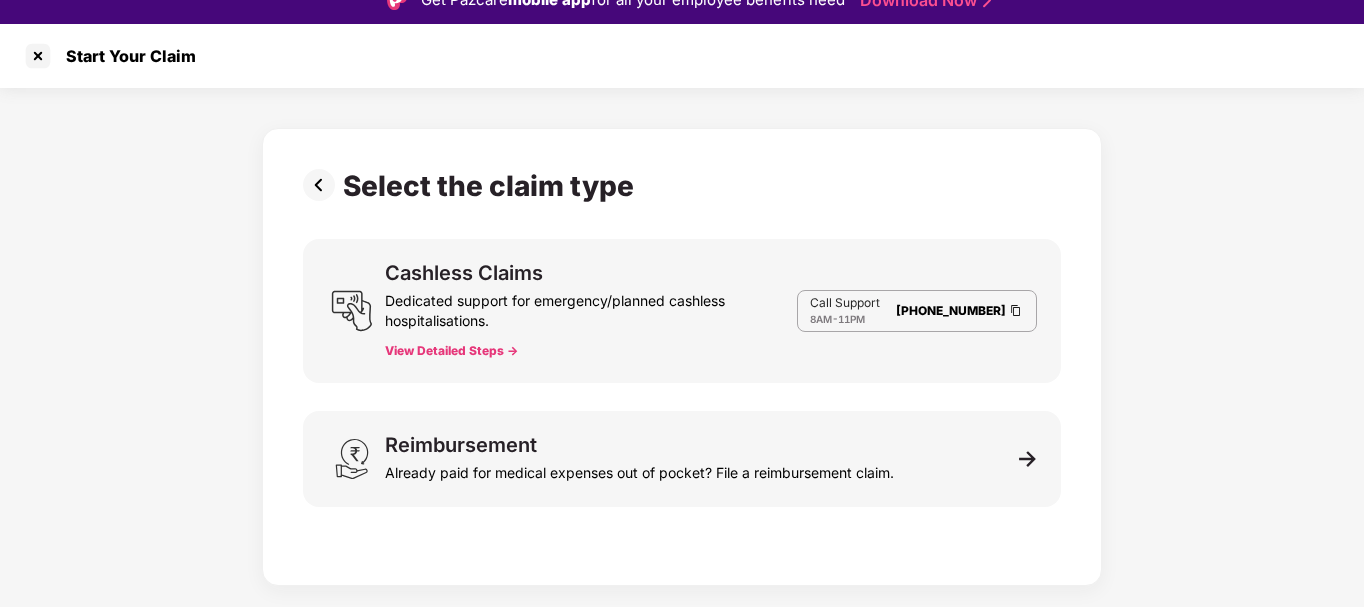 scroll, scrollTop: 48, scrollLeft: 0, axis: vertical 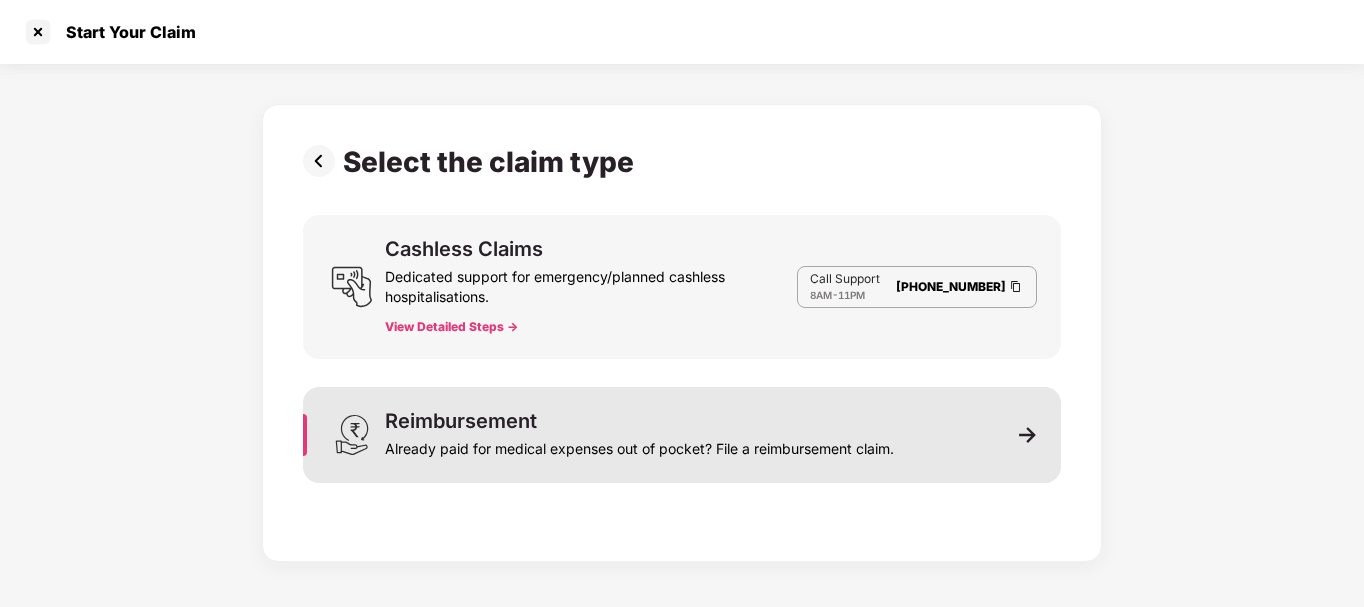 click on "Reimbursement Already paid for medical expenses out of pocket? File a reimbursement claim." at bounding box center (682, 435) 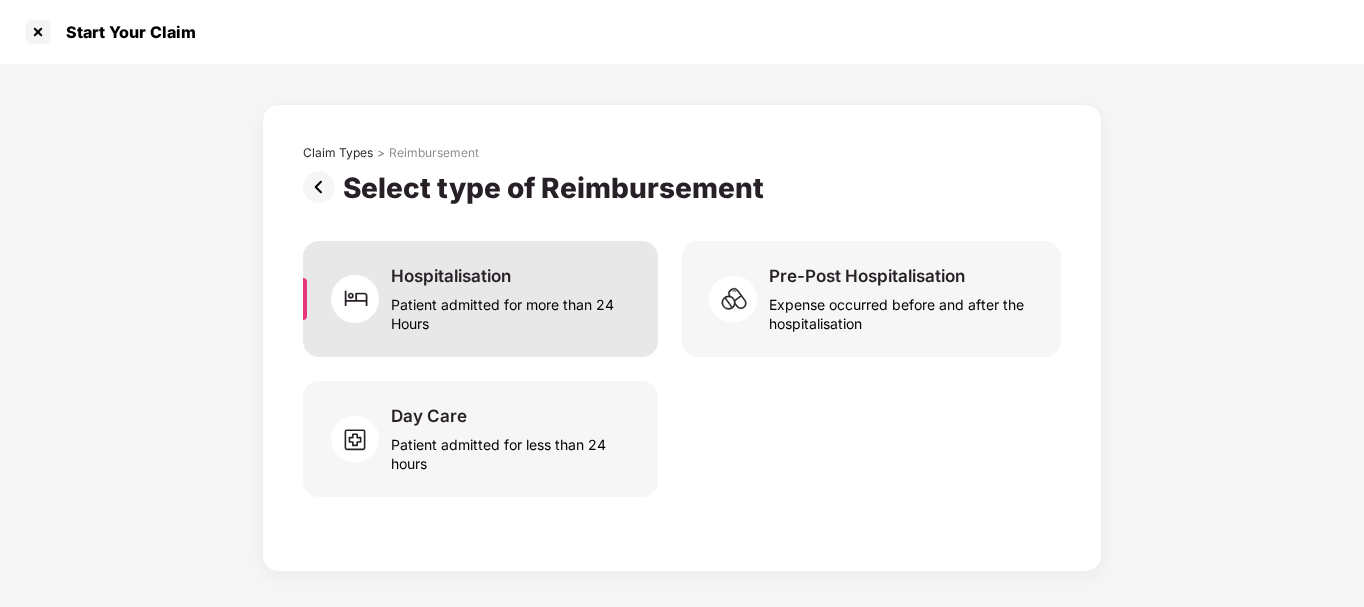 click on "Hospitalisation" at bounding box center (451, 276) 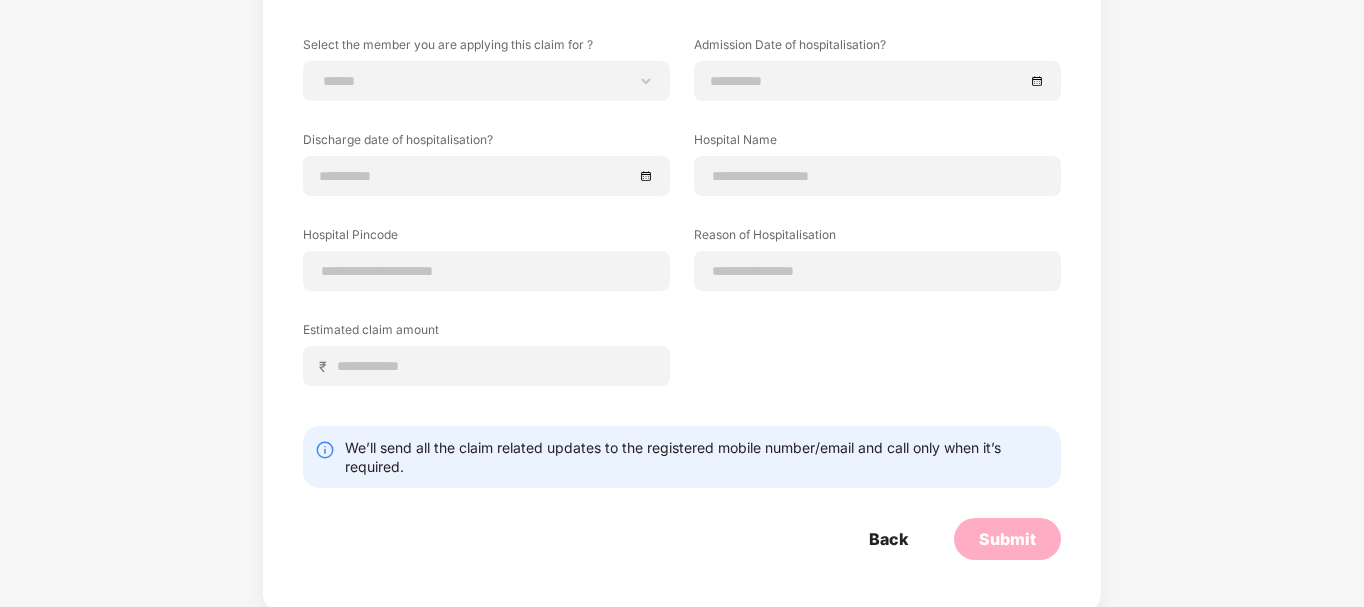 scroll, scrollTop: 209, scrollLeft: 0, axis: vertical 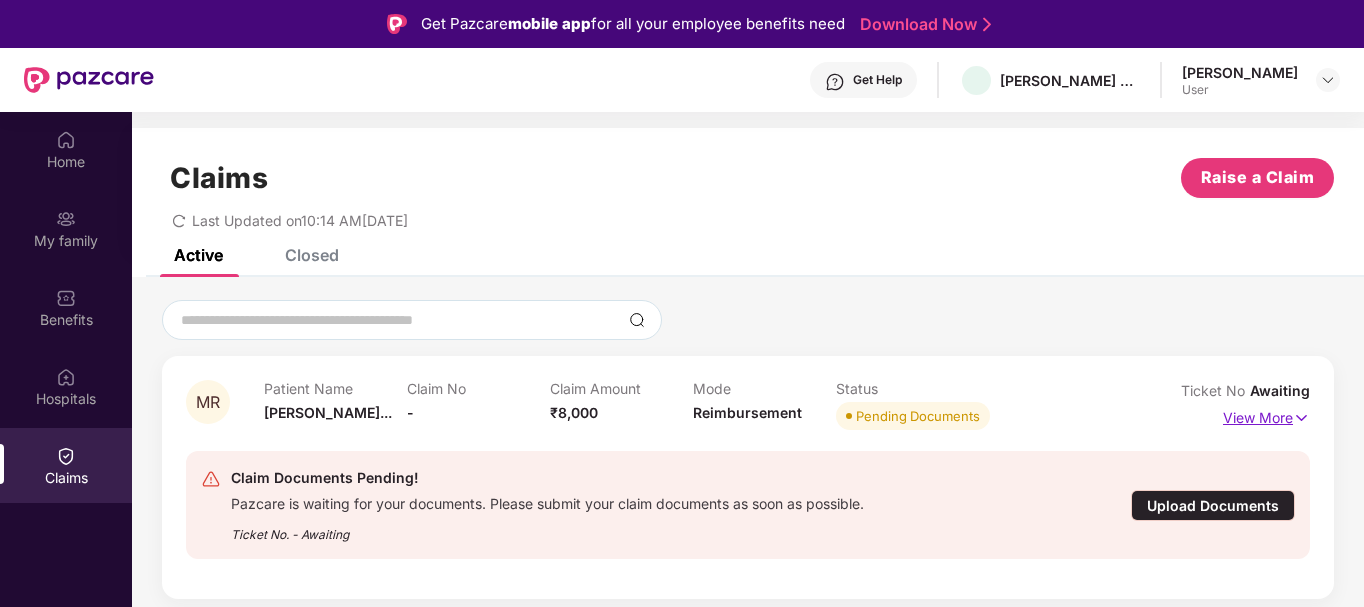 click at bounding box center [1301, 418] 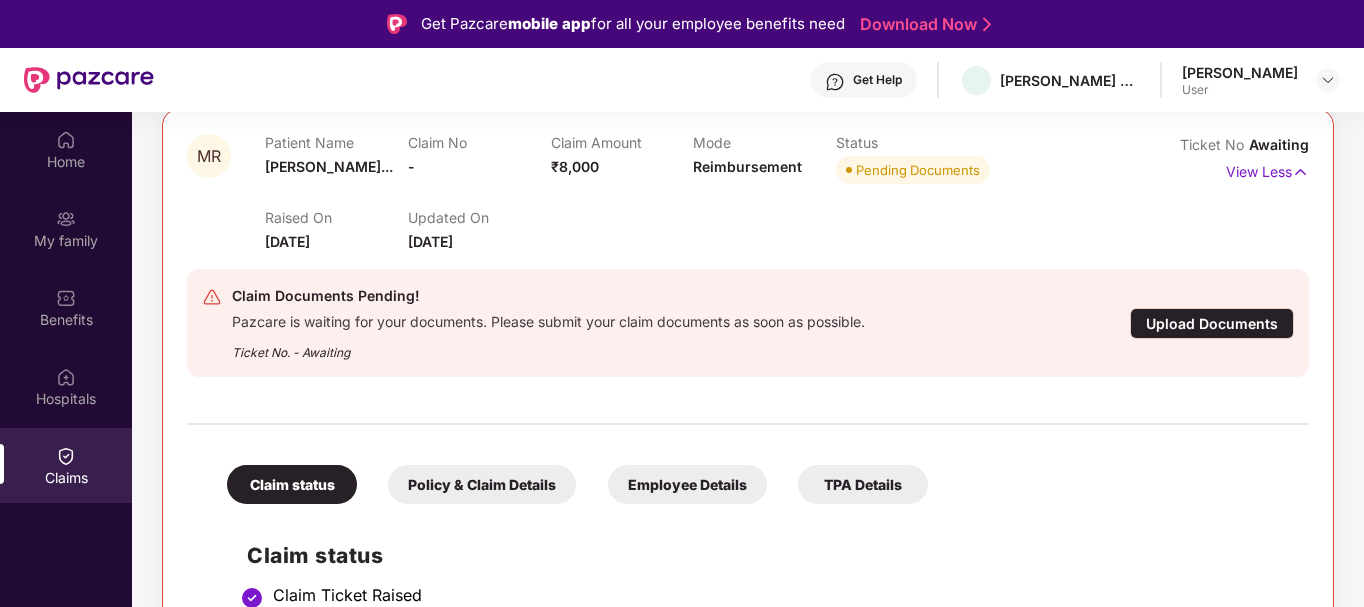 scroll, scrollTop: 247, scrollLeft: 0, axis: vertical 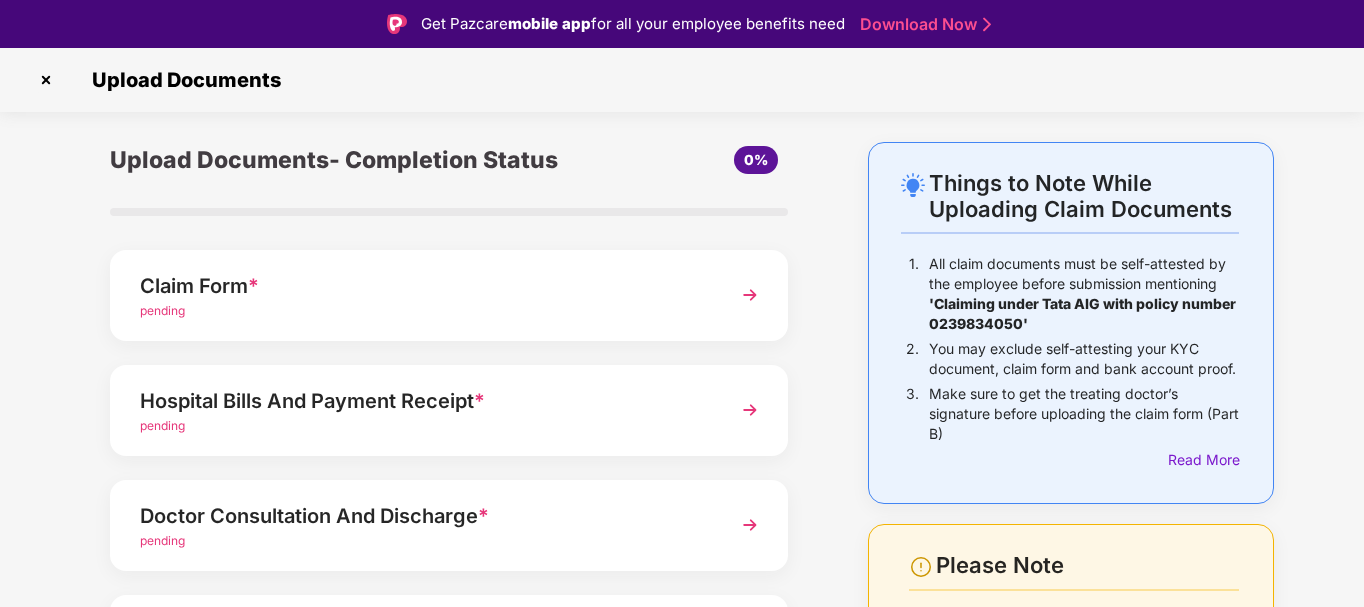 click at bounding box center [750, 295] 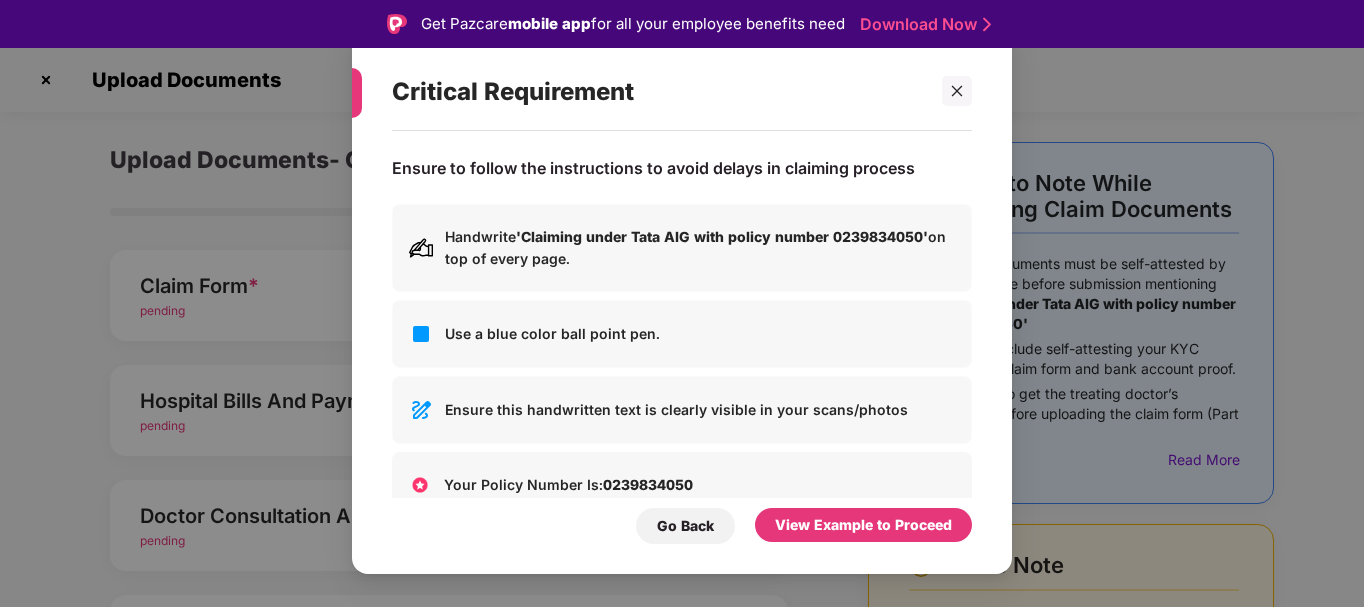 scroll, scrollTop: 0, scrollLeft: 0, axis: both 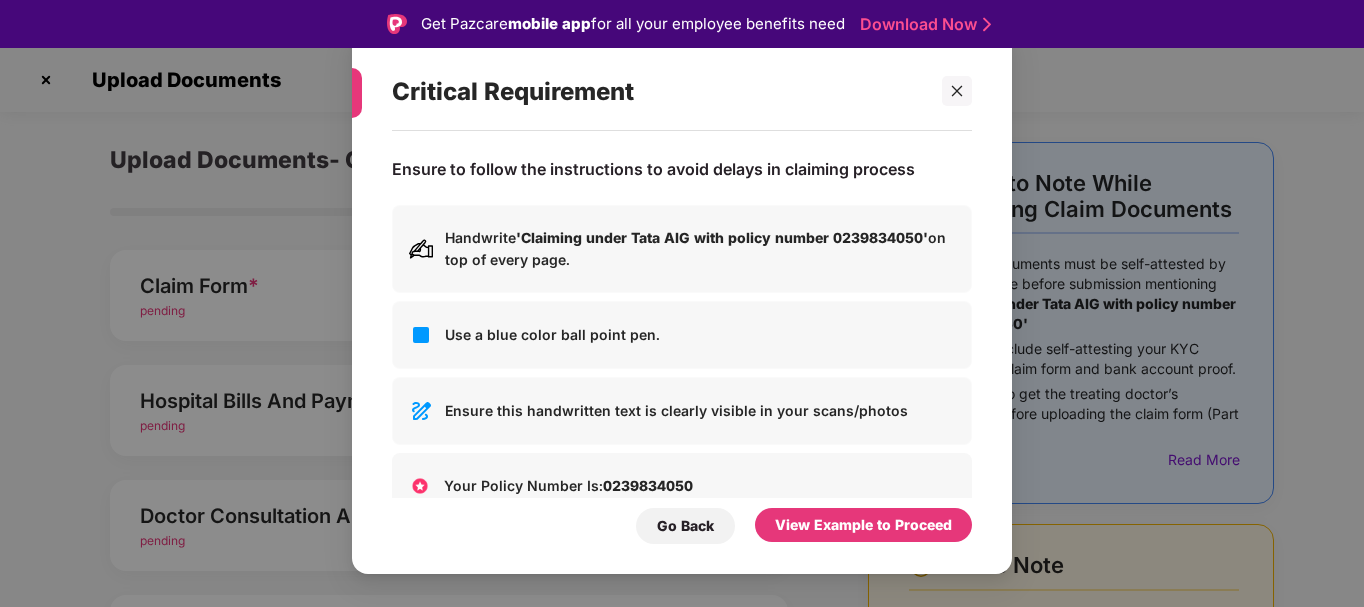 click on "Handwrite  'Claiming under Tata AIG with policy number 0239834050'  on top of every page." at bounding box center (700, 249) 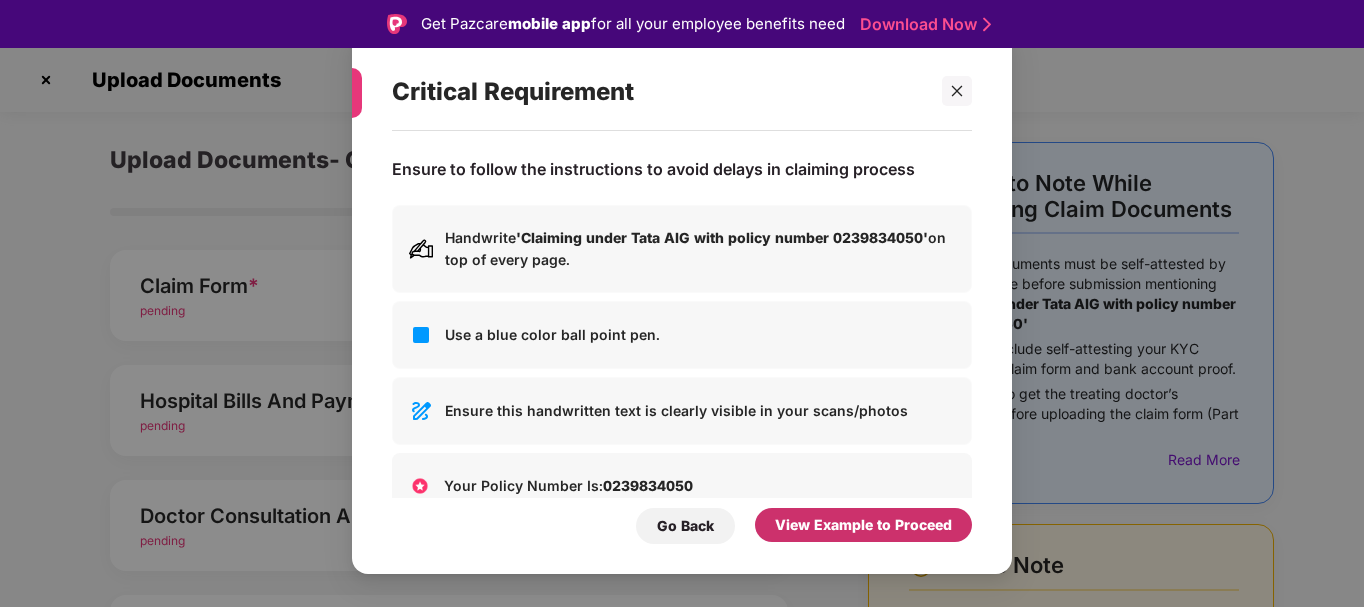 click on "View Example to Proceed" at bounding box center [863, 525] 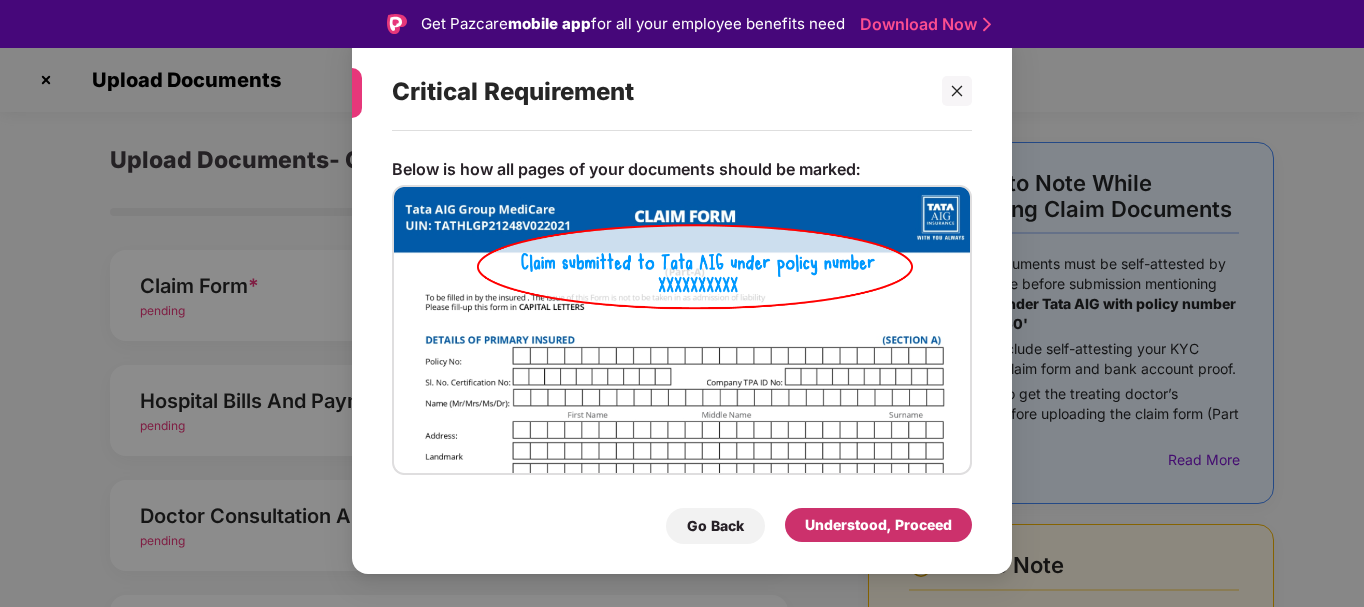 click on "Understood, Proceed" at bounding box center (878, 525) 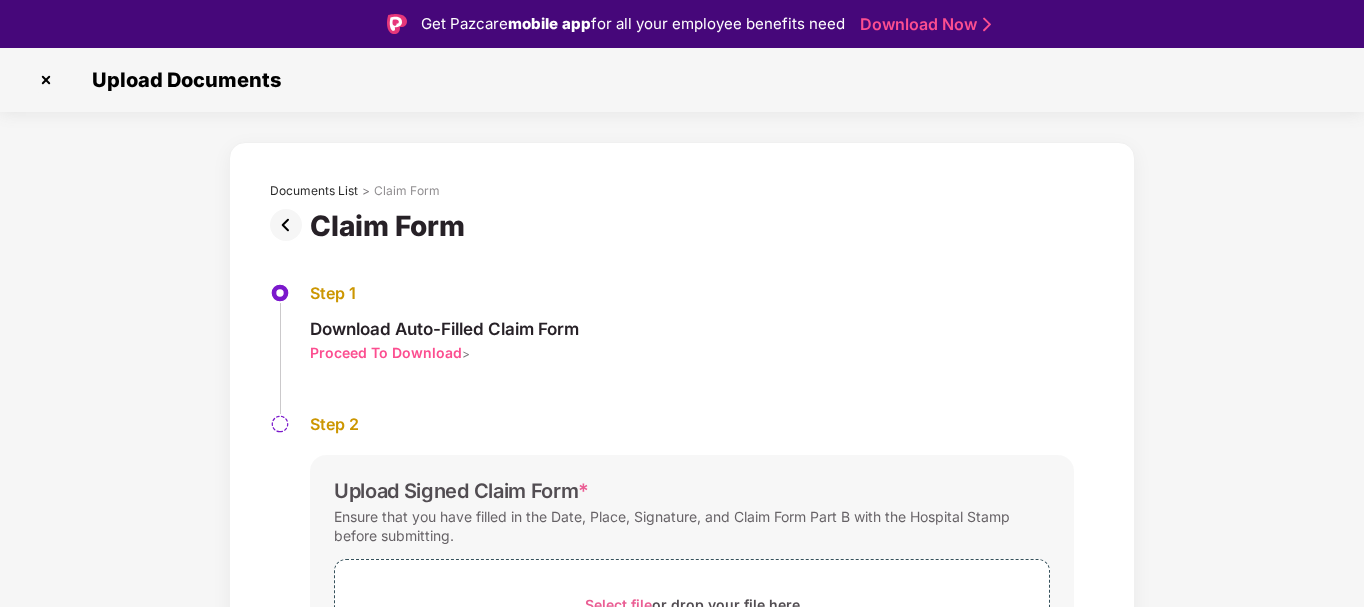 click on "Proceed To Download" at bounding box center [386, 352] 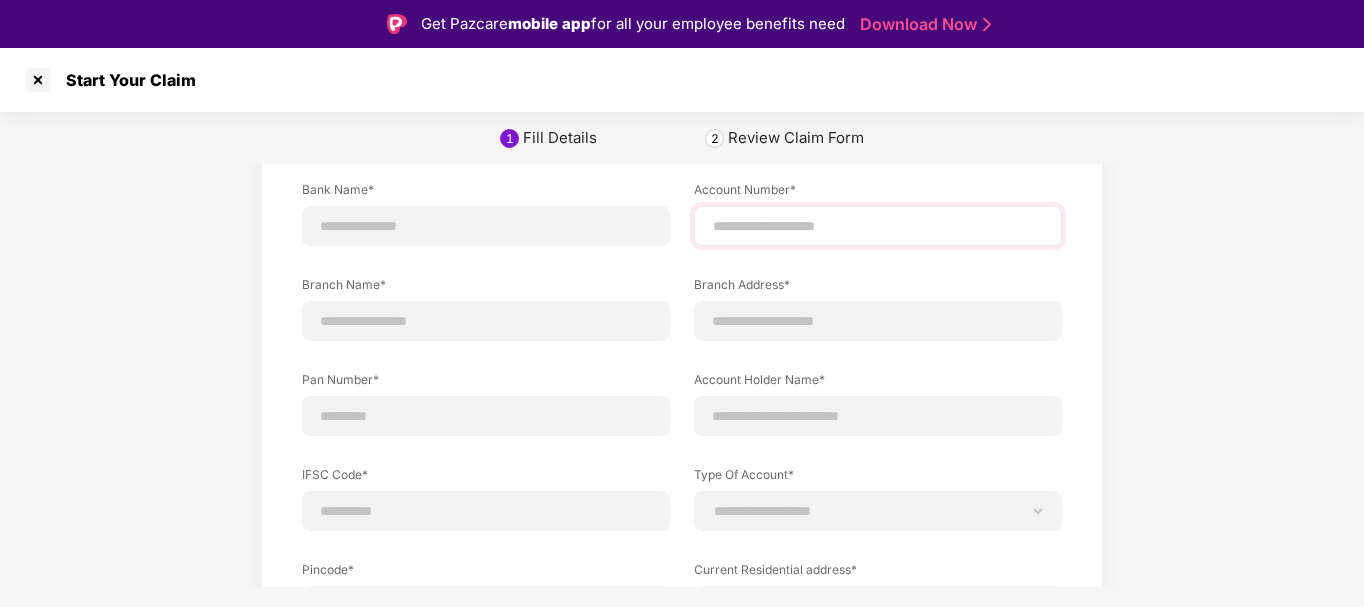 scroll, scrollTop: 0, scrollLeft: 0, axis: both 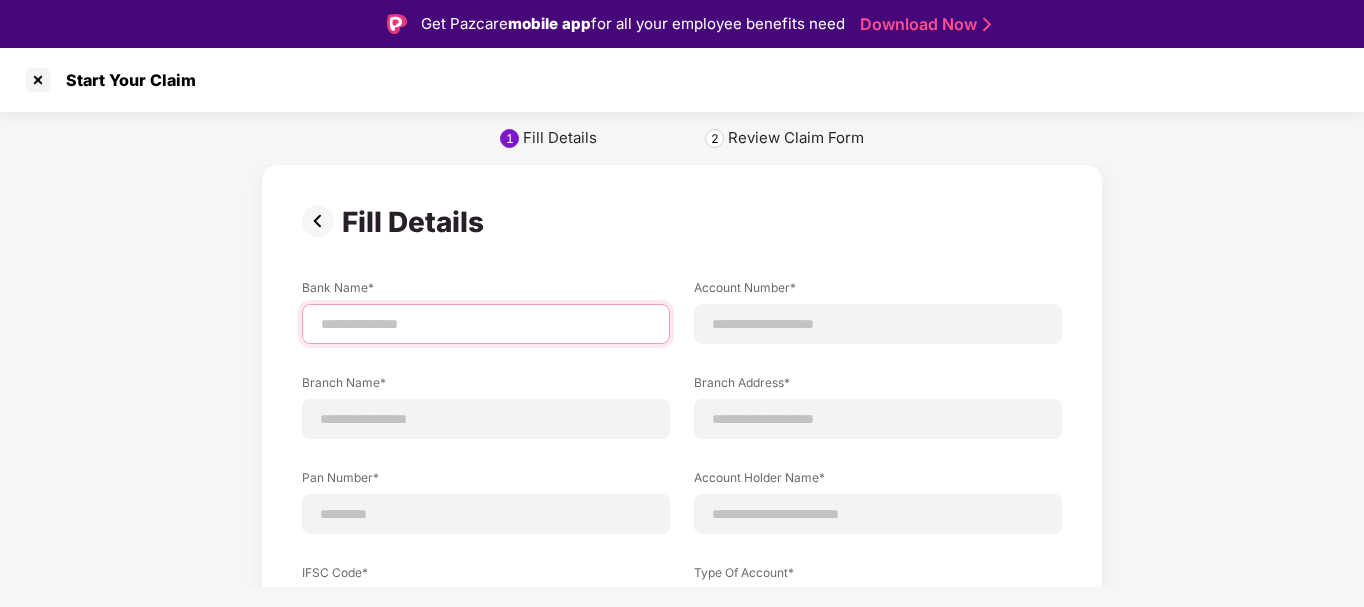 click at bounding box center (486, 324) 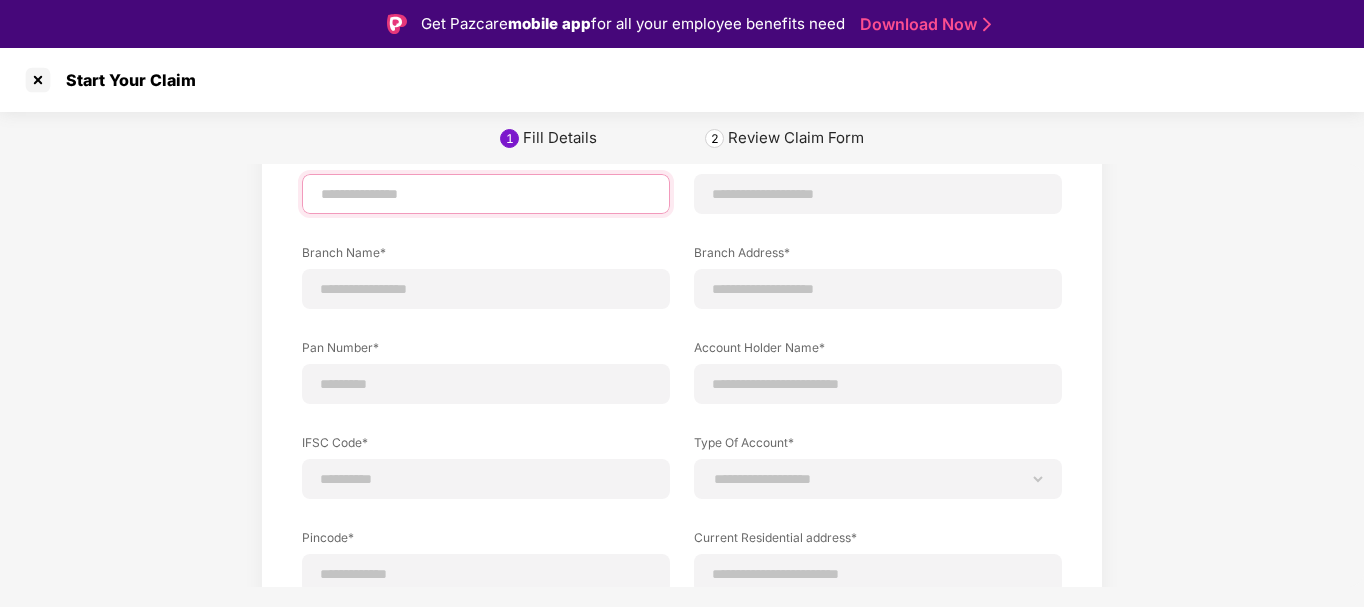 scroll, scrollTop: 172, scrollLeft: 0, axis: vertical 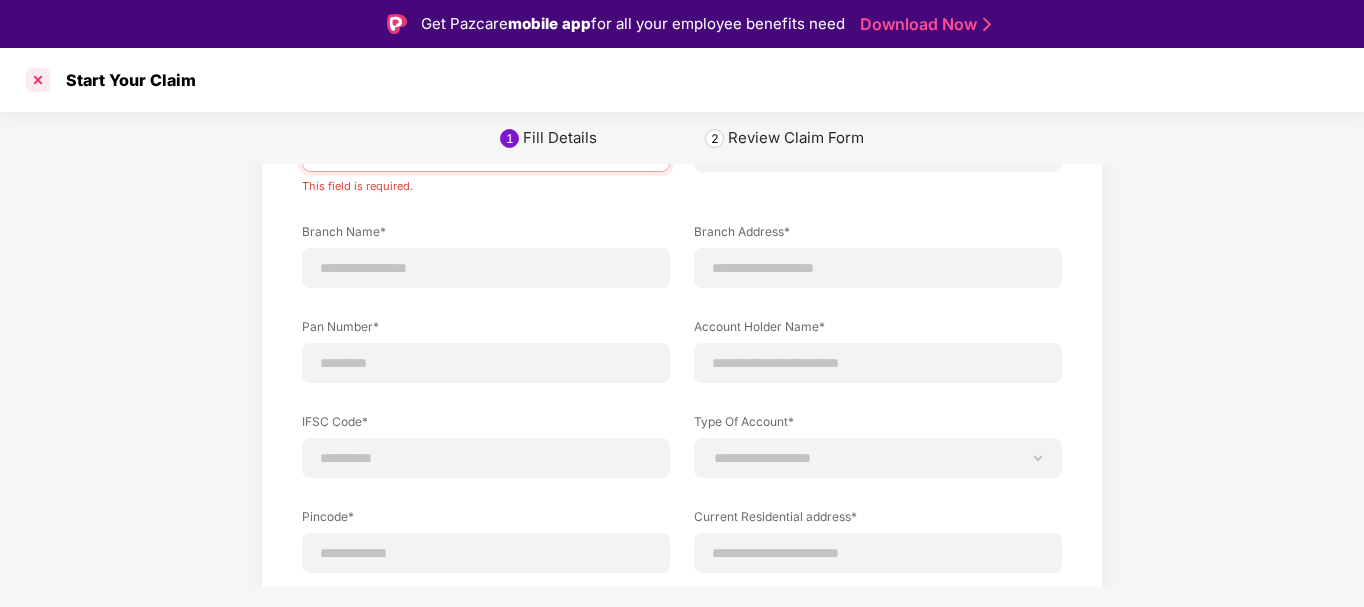 click at bounding box center (38, 80) 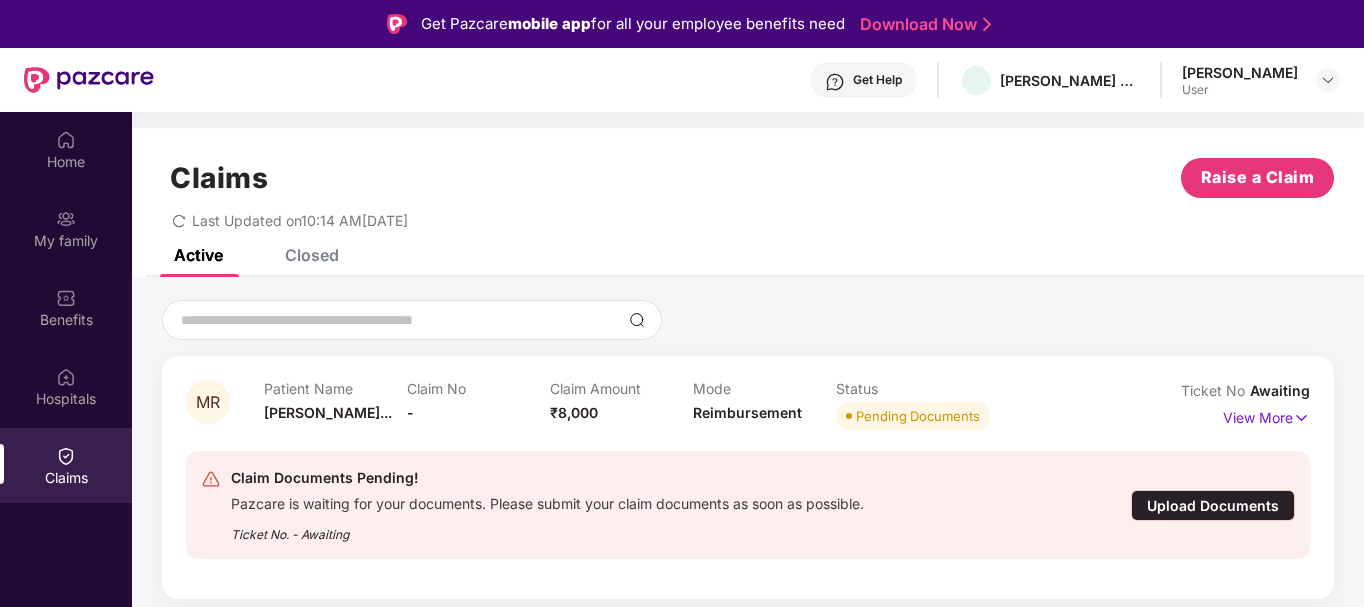 scroll, scrollTop: 164, scrollLeft: 0, axis: vertical 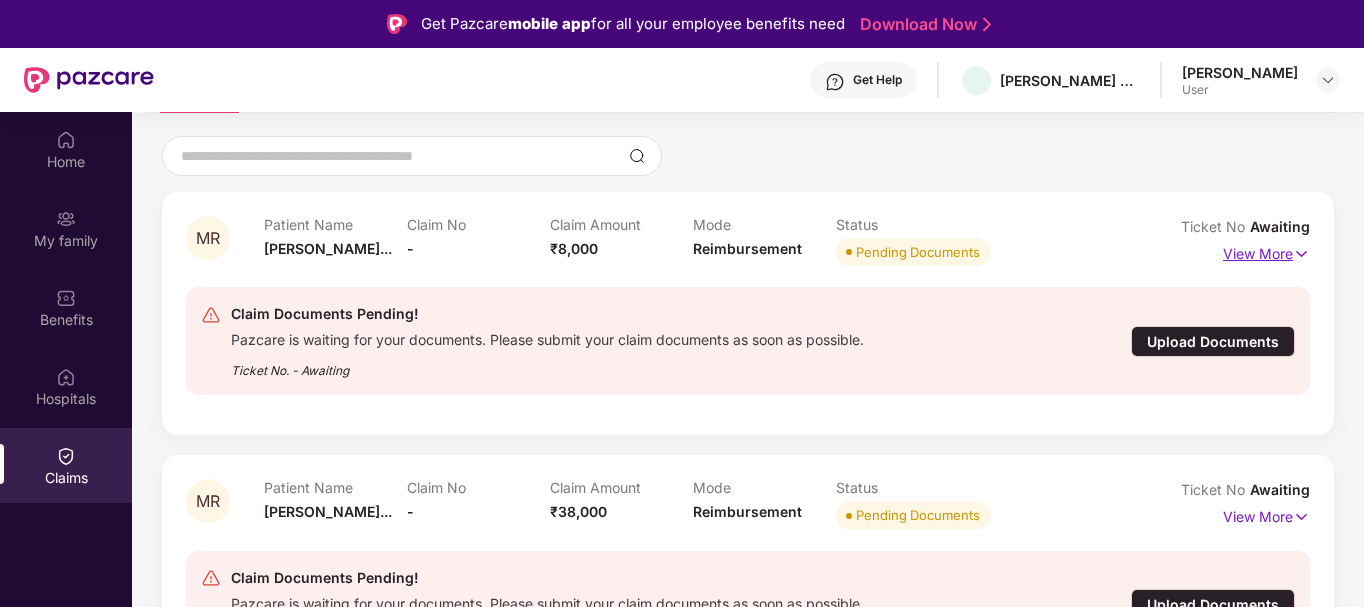 click on "View More" at bounding box center [1266, 251] 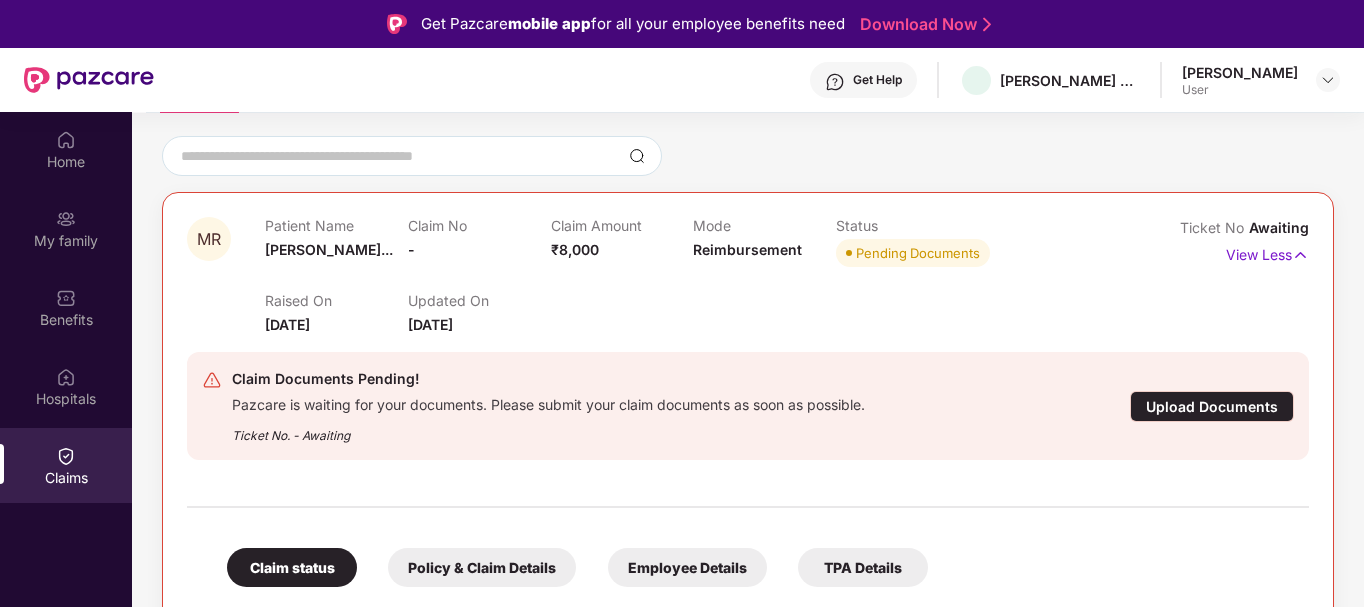 scroll, scrollTop: 569, scrollLeft: 0, axis: vertical 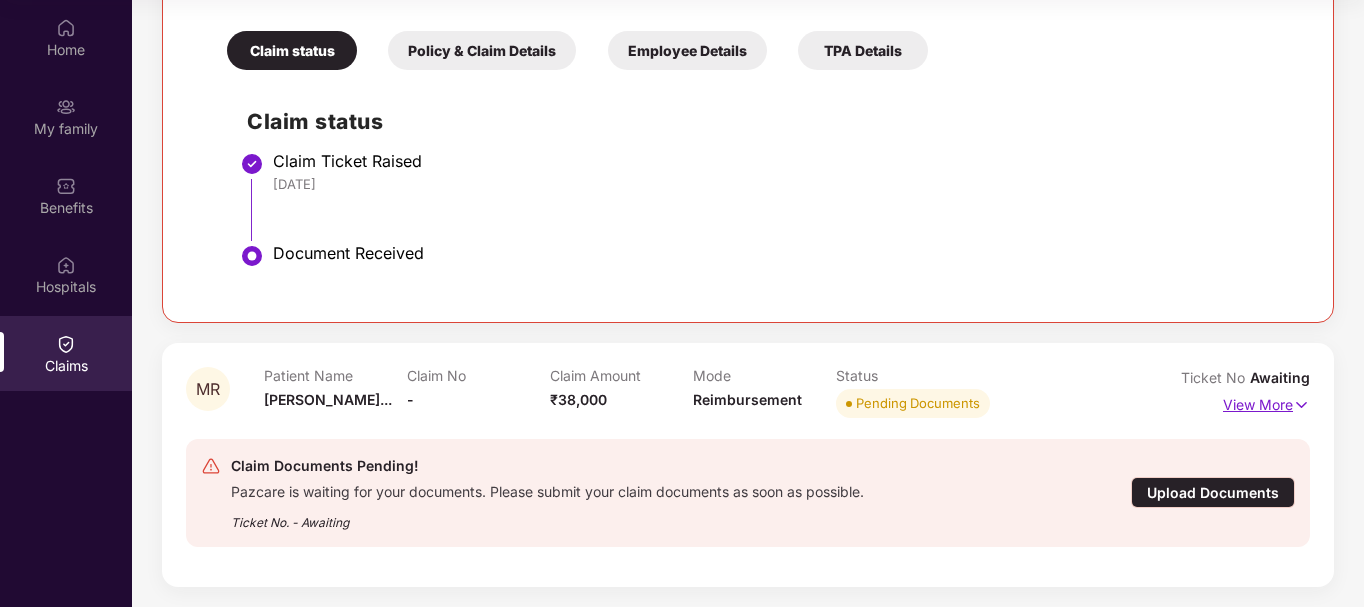 click on "View More" at bounding box center [1266, 402] 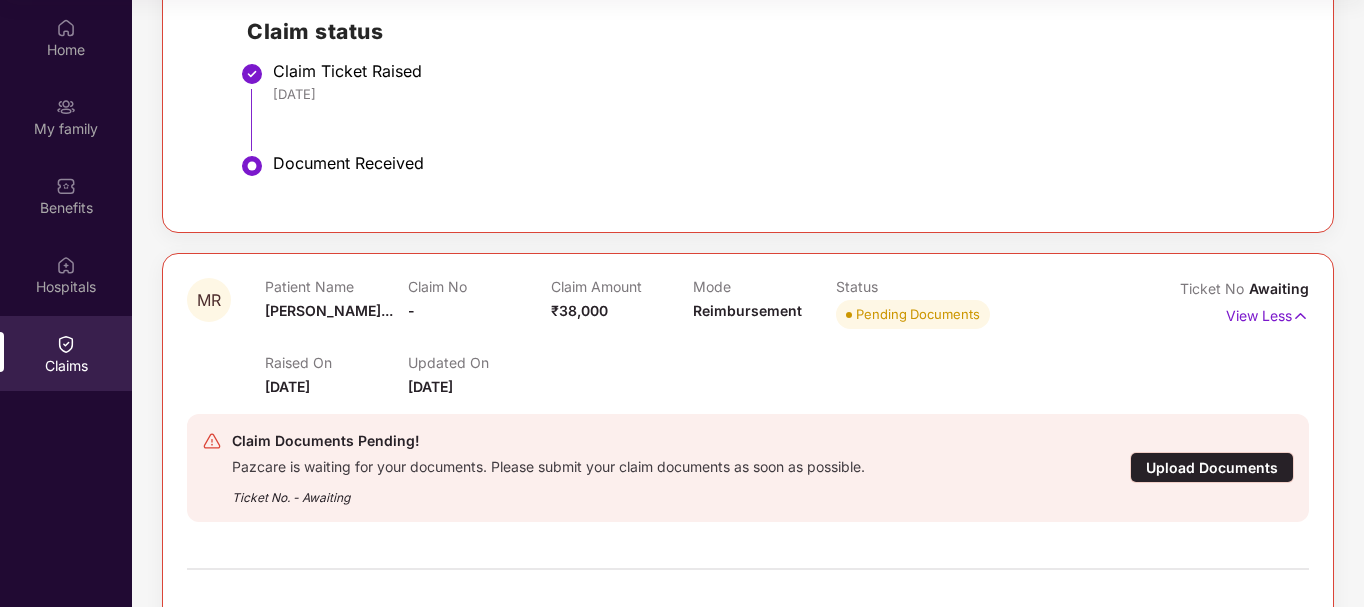 scroll, scrollTop: 656, scrollLeft: 0, axis: vertical 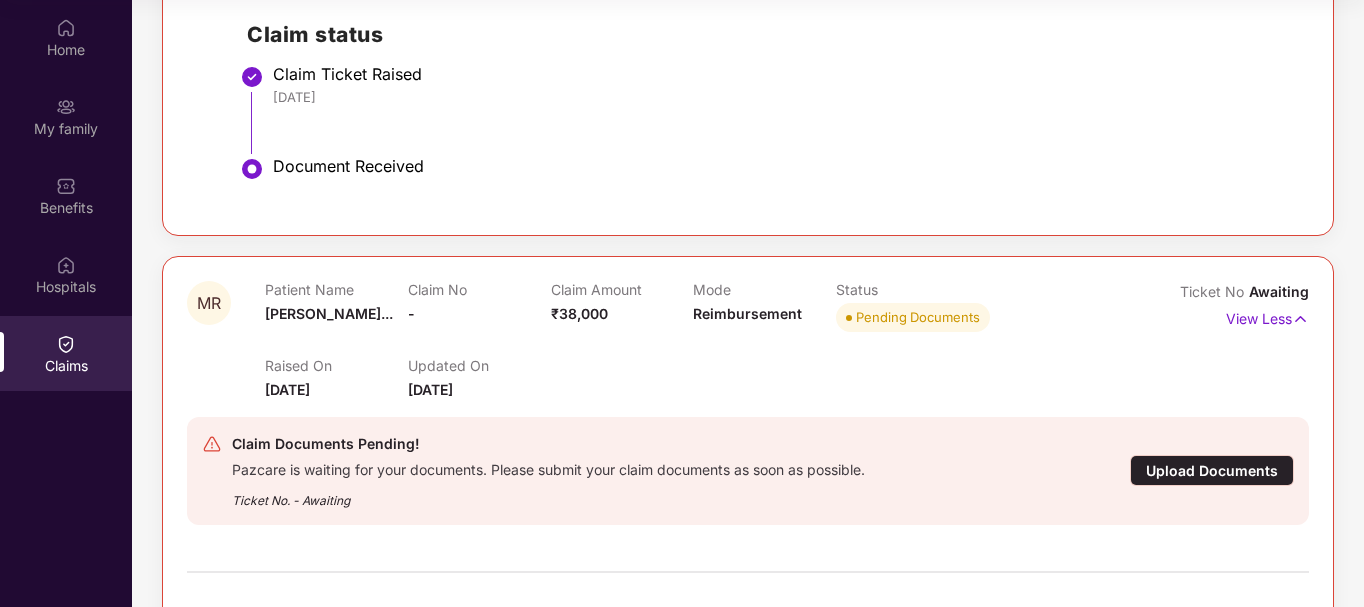 click on "Upload Documents" at bounding box center (1212, 470) 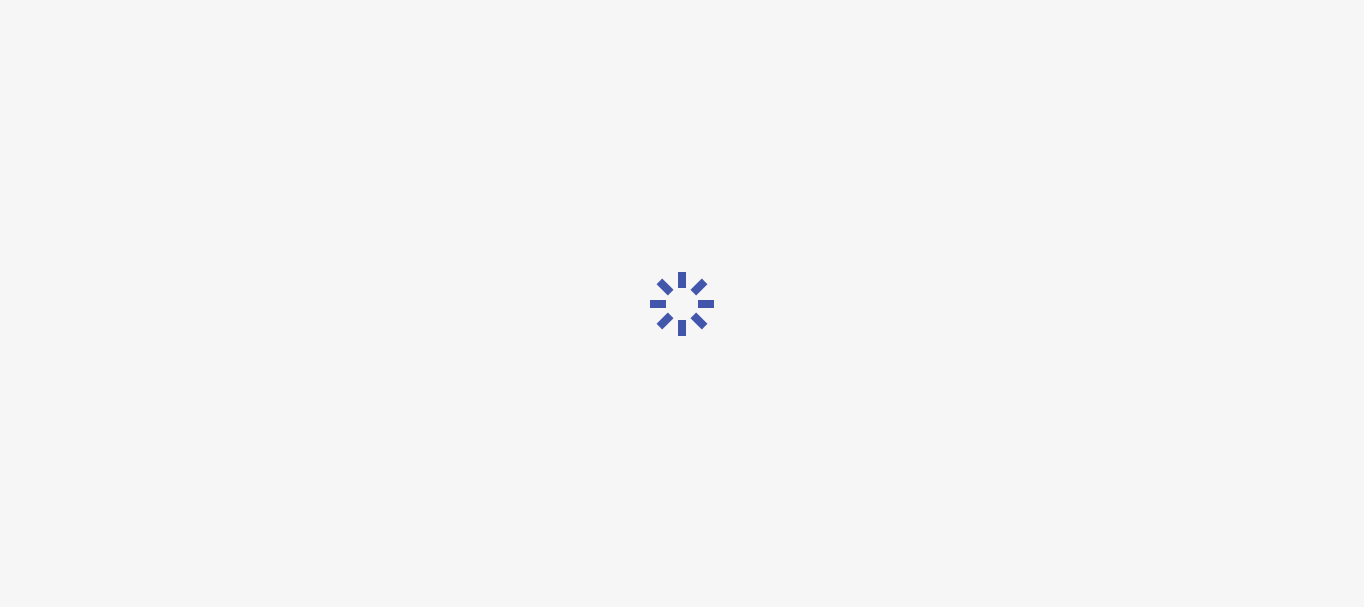 scroll, scrollTop: 0, scrollLeft: 0, axis: both 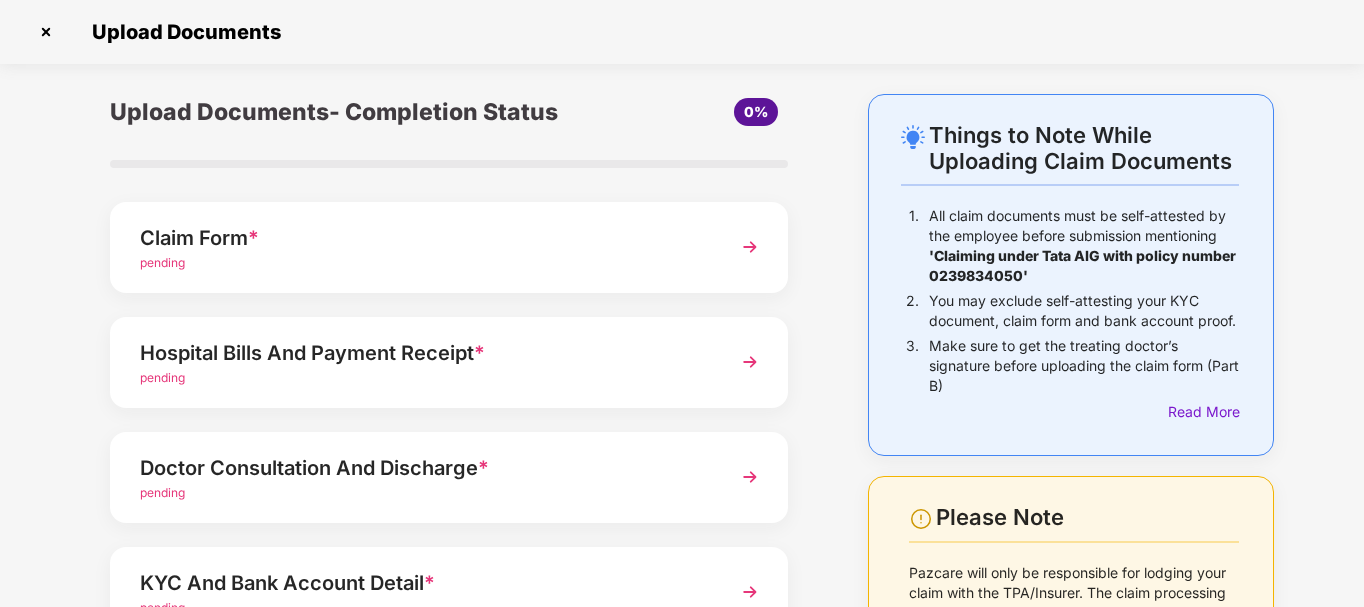 click at bounding box center [750, 247] 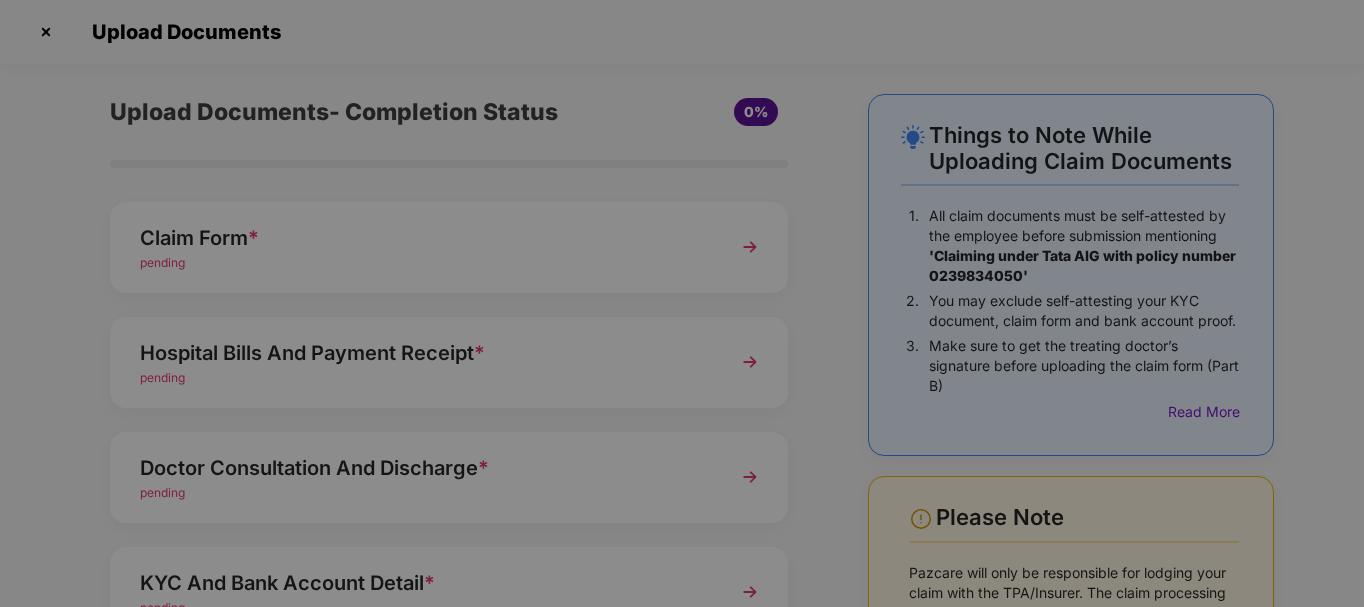 scroll, scrollTop: 0, scrollLeft: 0, axis: both 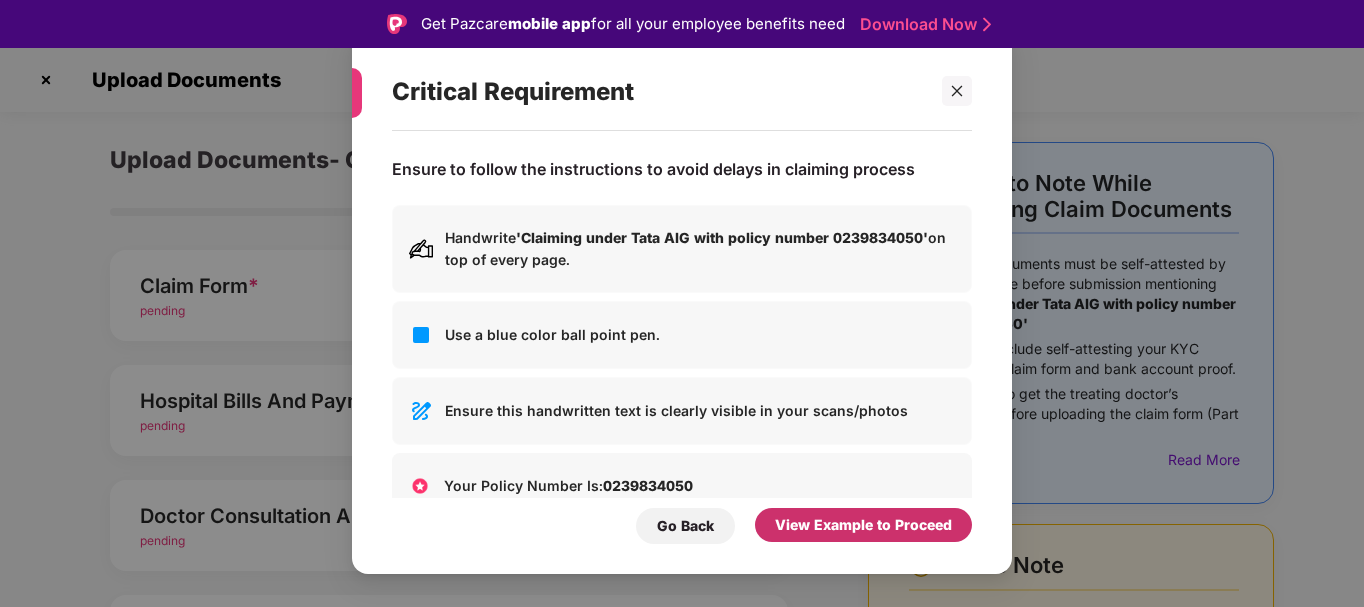 click on "View Example to Proceed" at bounding box center [863, 525] 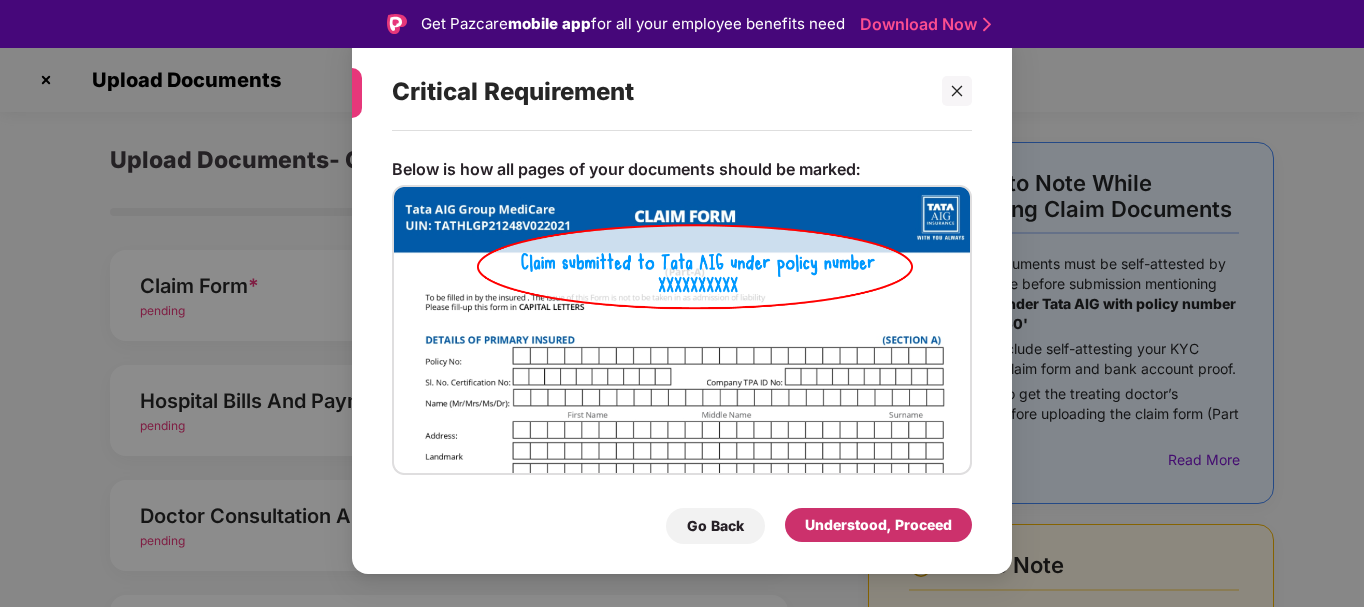 click on "Understood, Proceed" at bounding box center (878, 525) 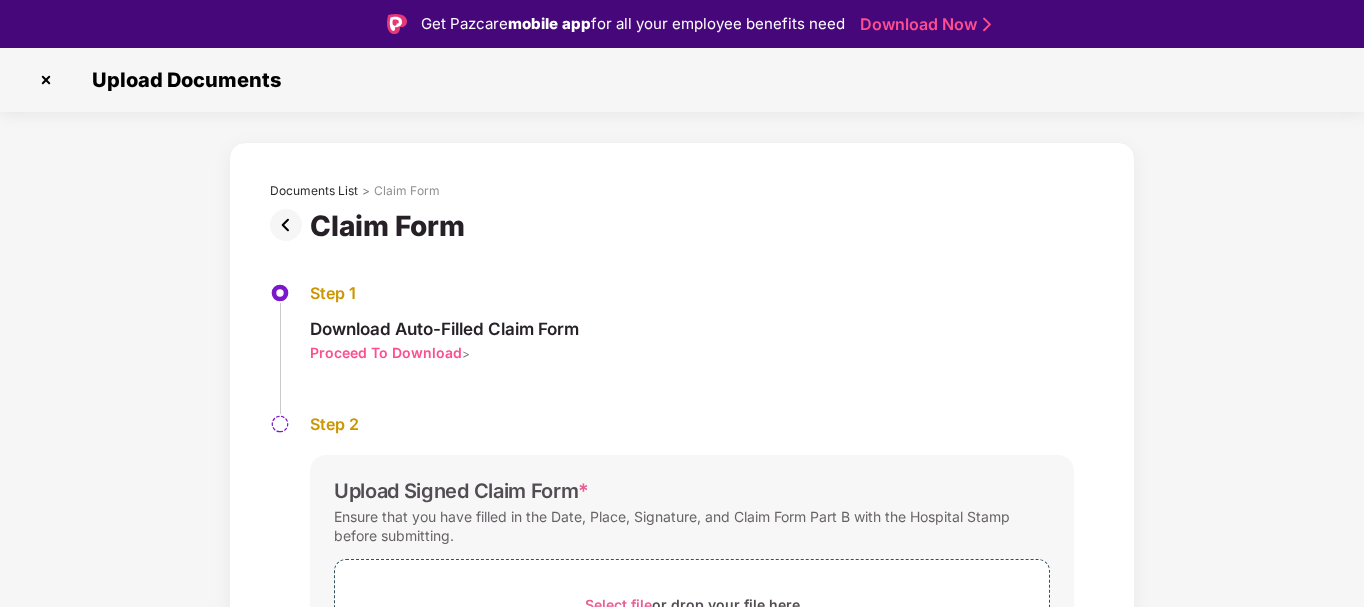 click on "Proceed To Download" at bounding box center (386, 352) 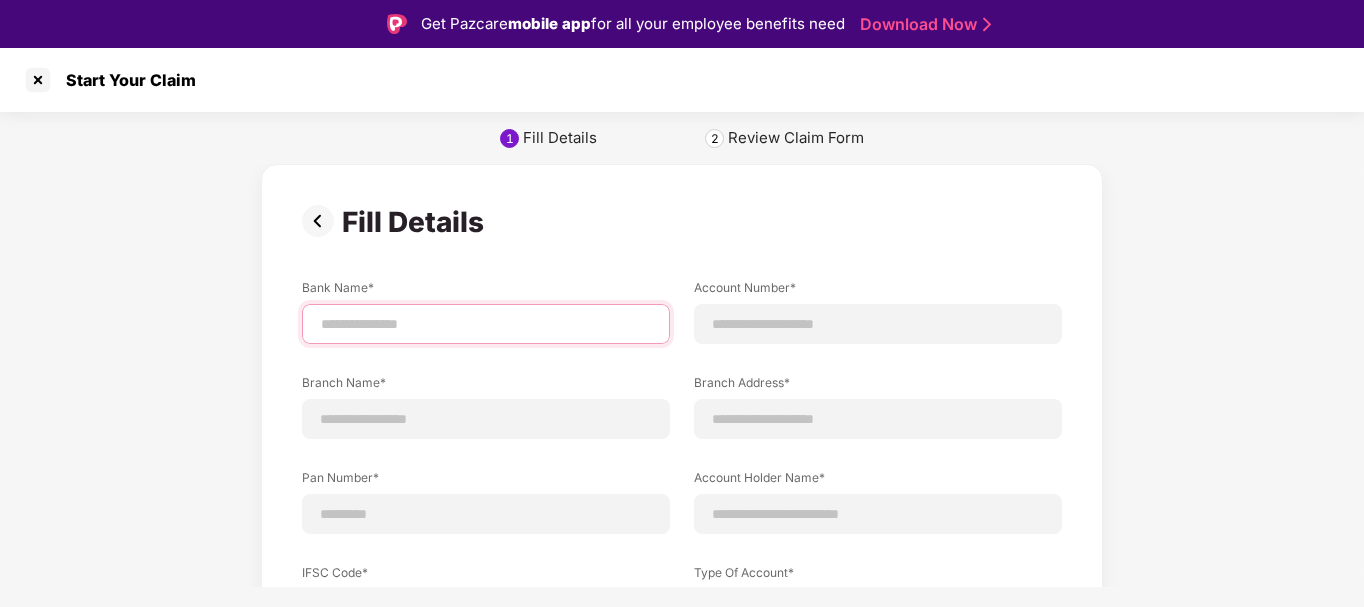 click at bounding box center (486, 324) 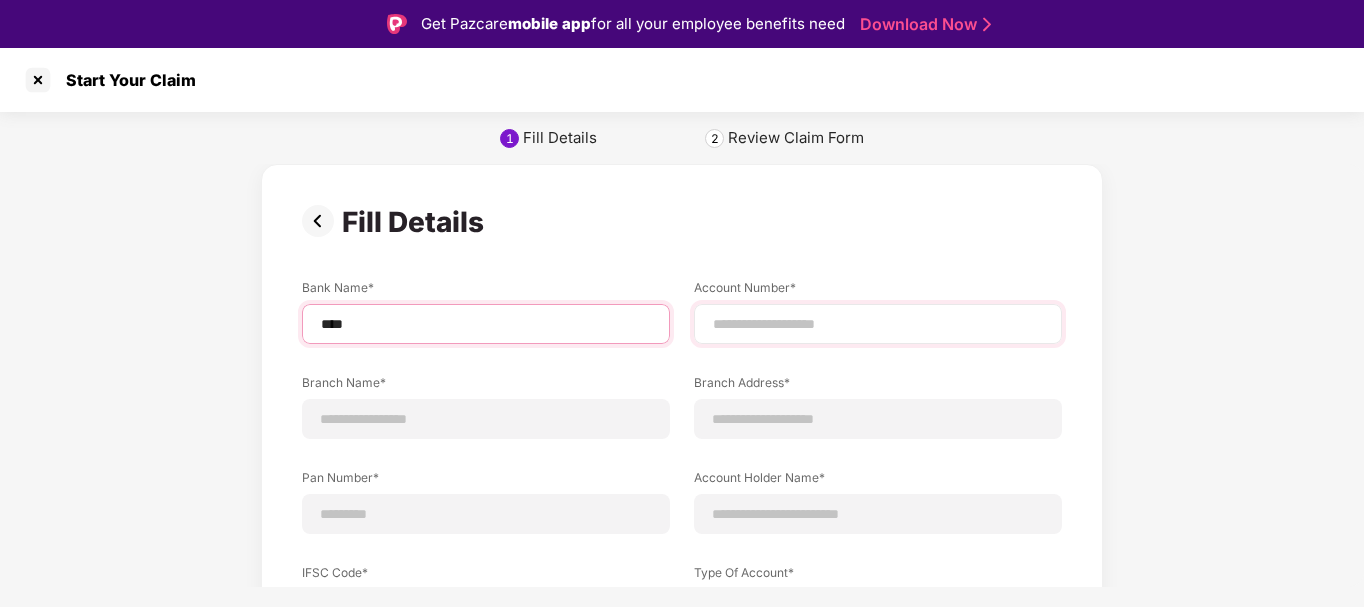 type on "****" 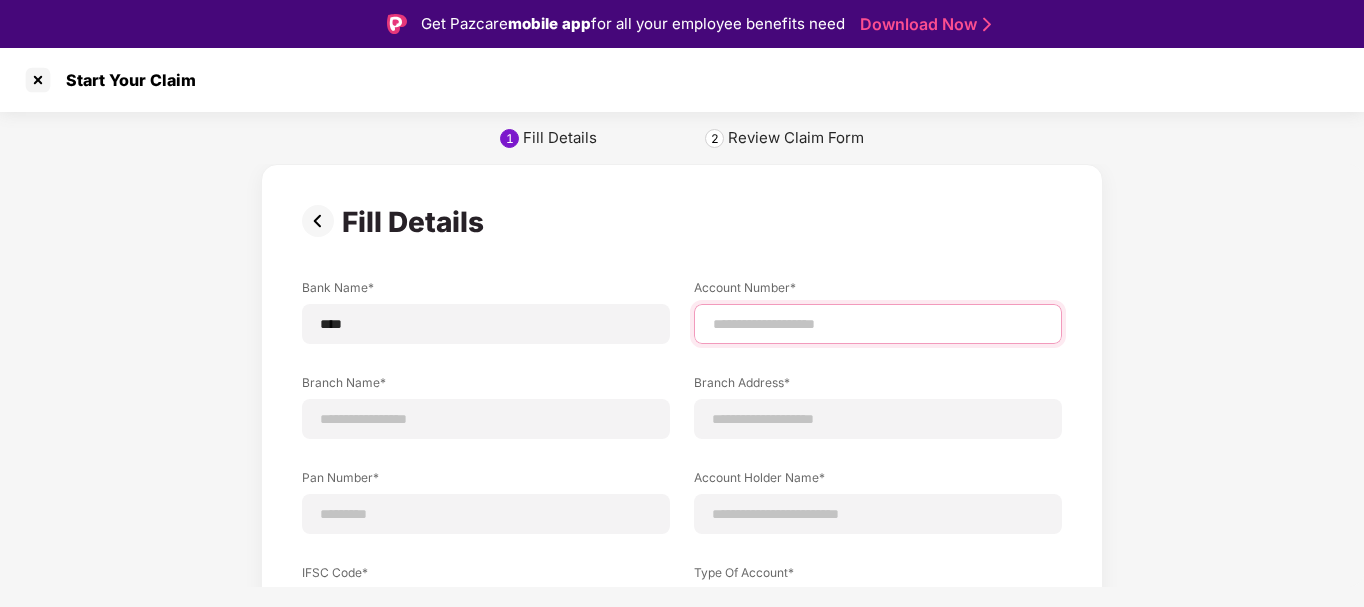 click at bounding box center [878, 324] 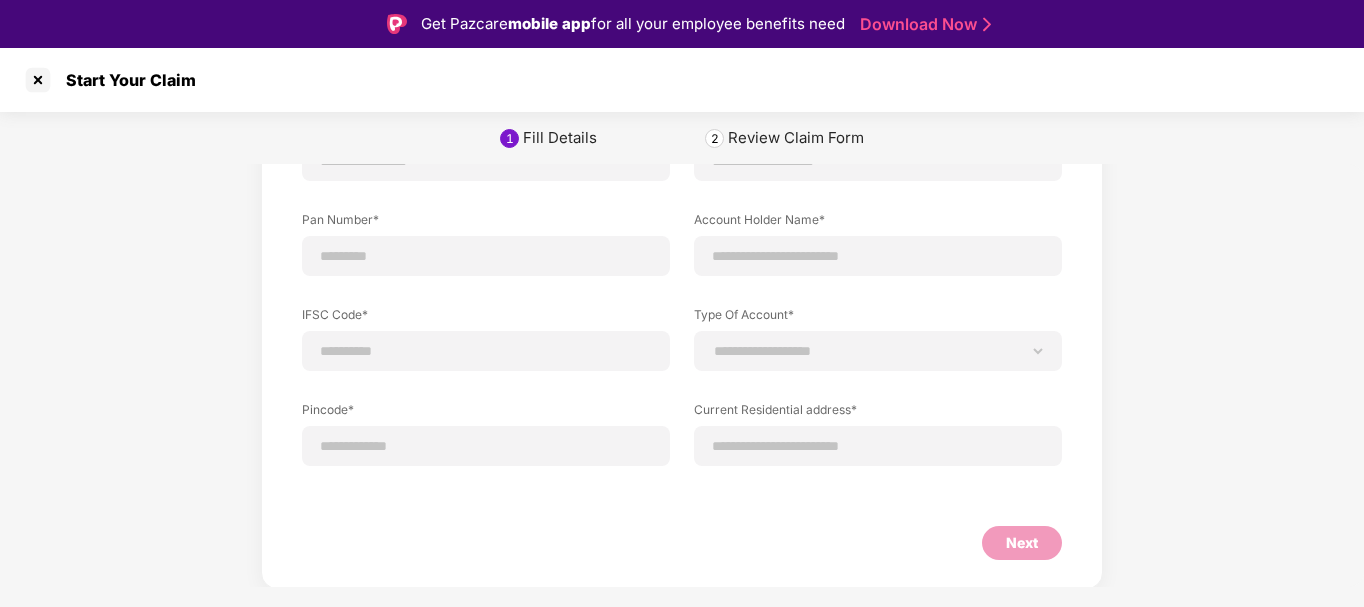 scroll, scrollTop: 260, scrollLeft: 0, axis: vertical 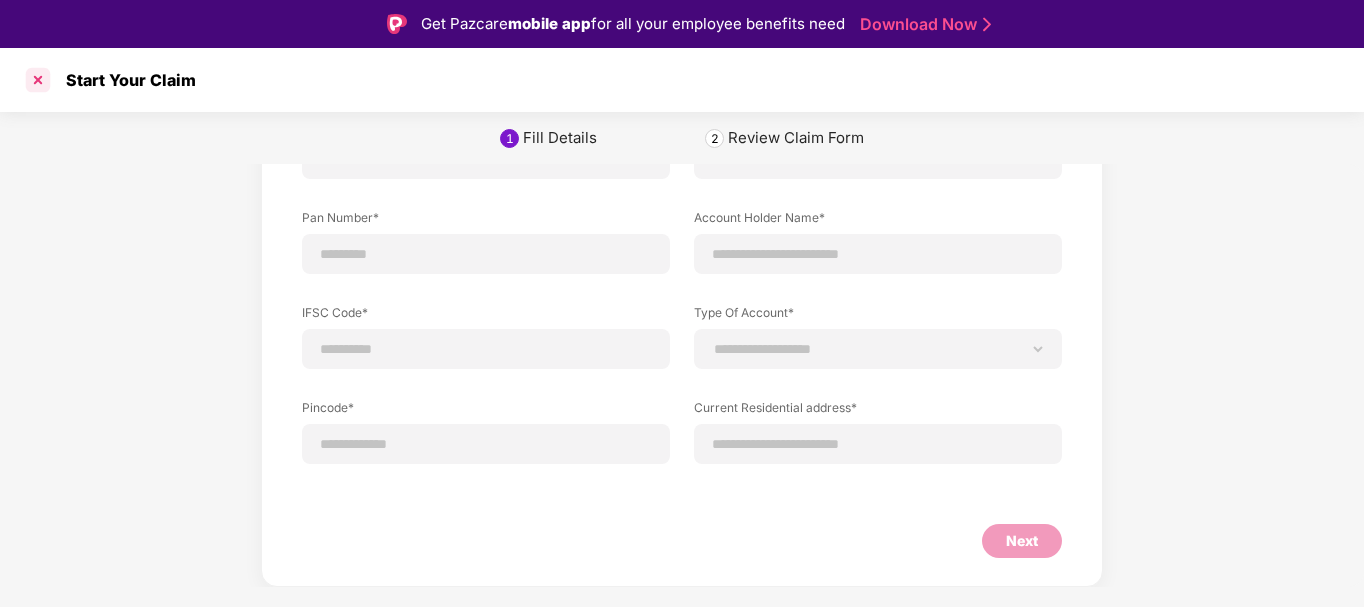 click at bounding box center (38, 80) 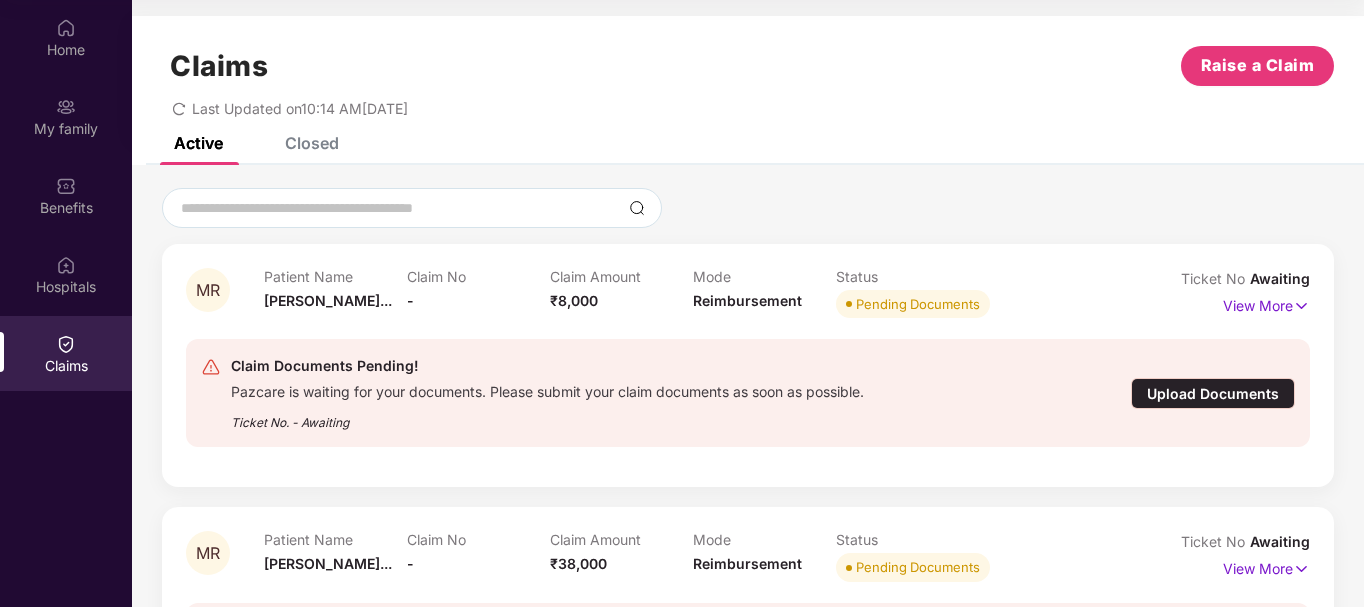 click on "Claims Raise a Claim" at bounding box center (748, 66) 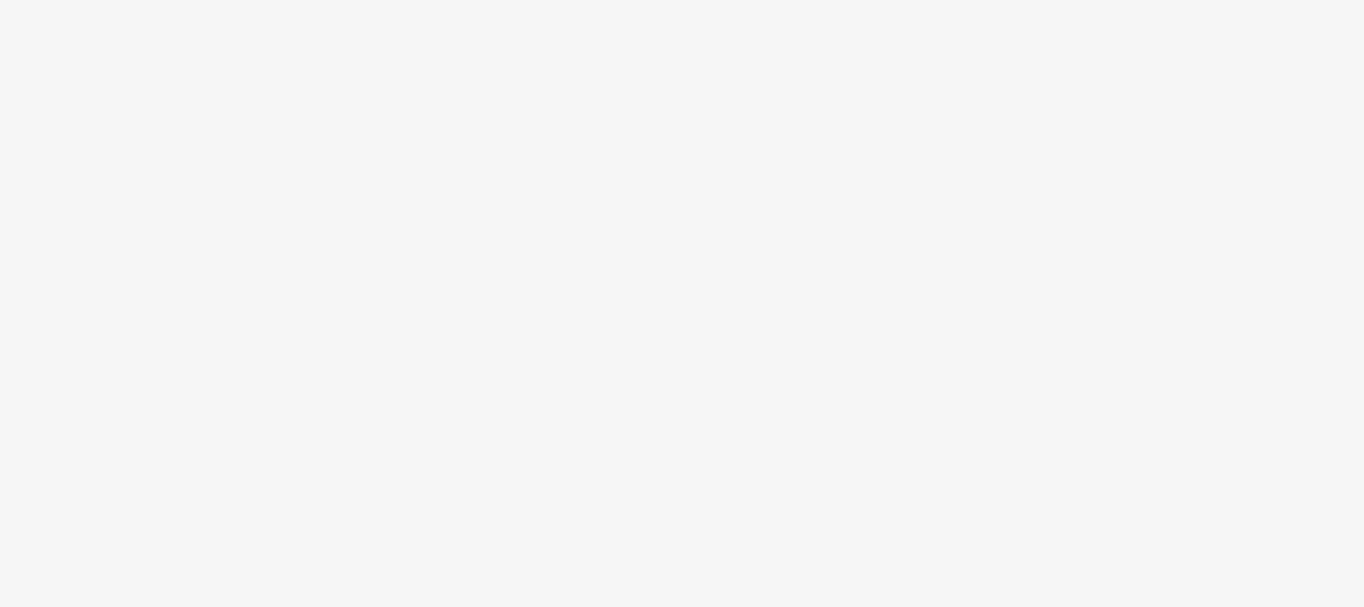 scroll, scrollTop: 0, scrollLeft: 0, axis: both 